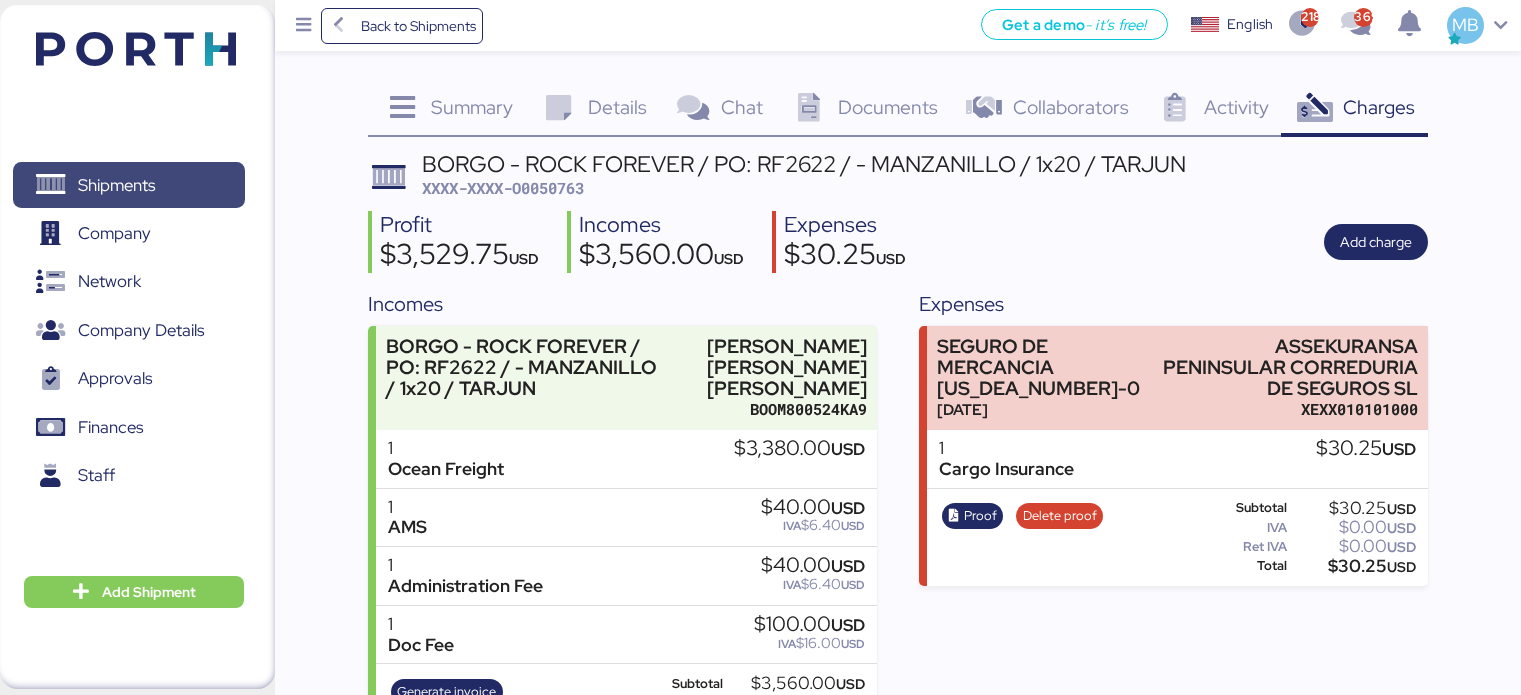 scroll, scrollTop: 102, scrollLeft: 0, axis: vertical 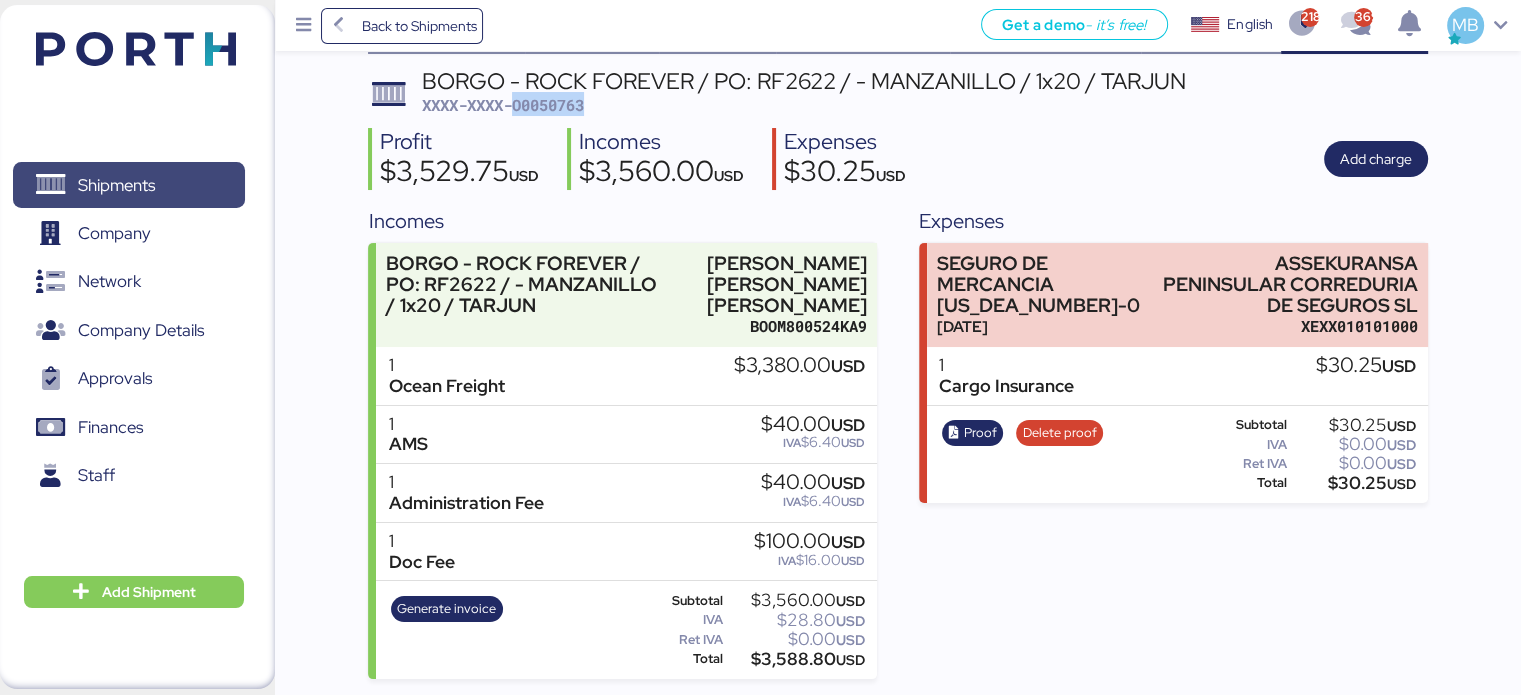 click on "Shipments" at bounding box center (128, 185) 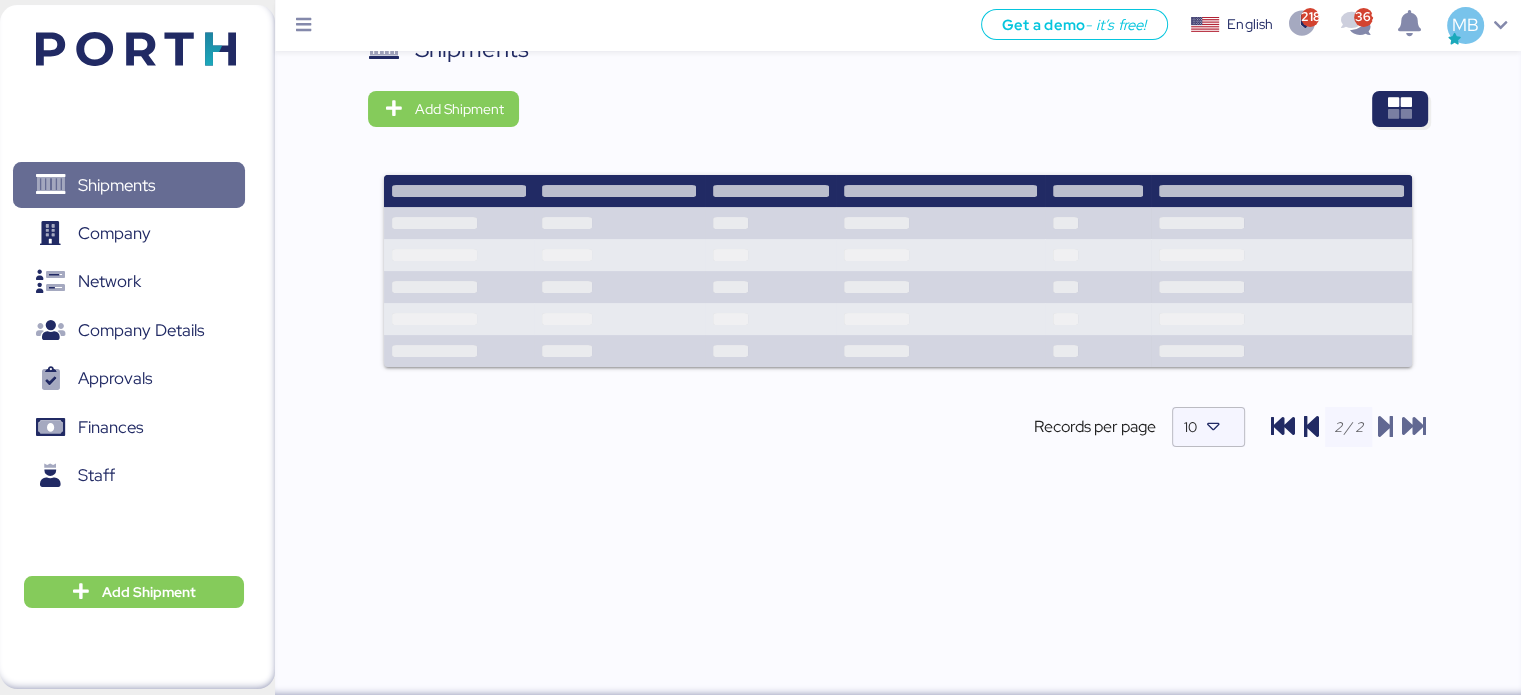 scroll, scrollTop: 0, scrollLeft: 0, axis: both 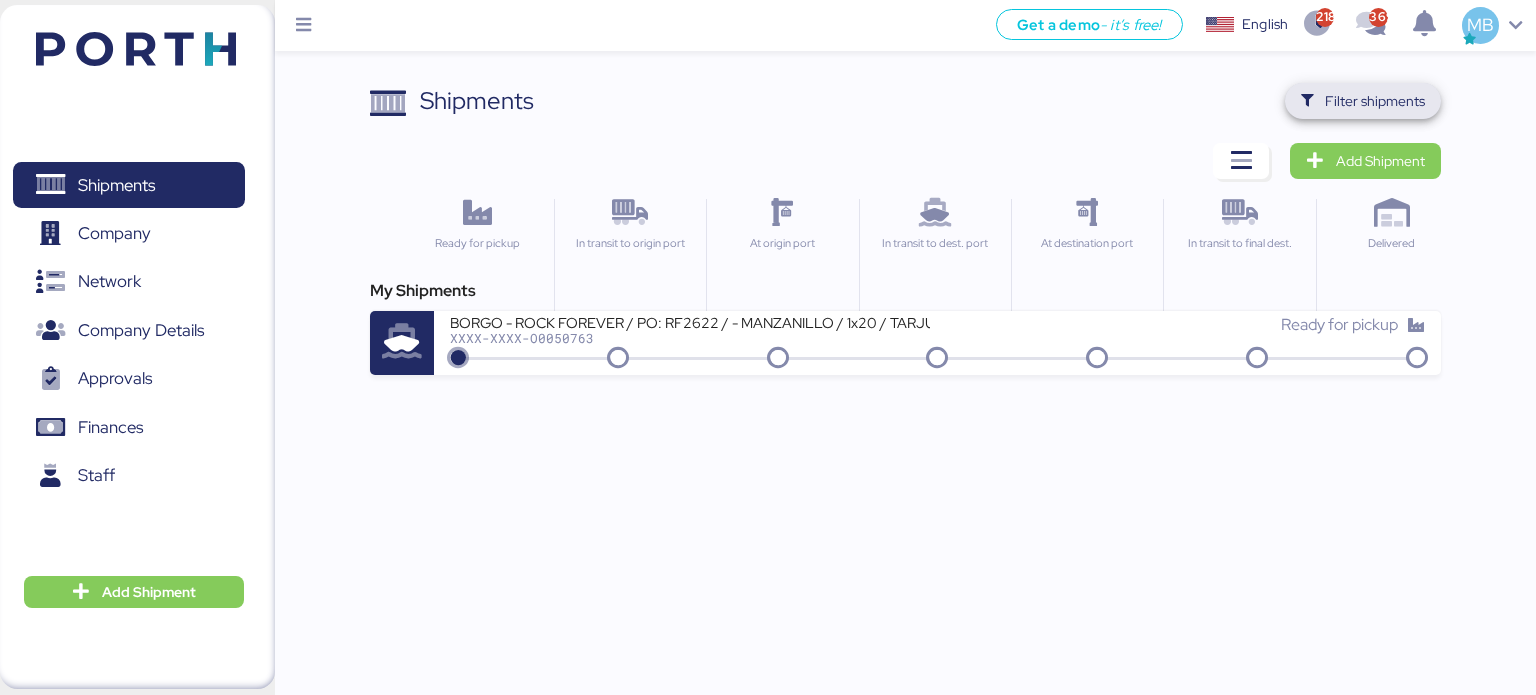 click on "Filter shipments" at bounding box center [1375, 101] 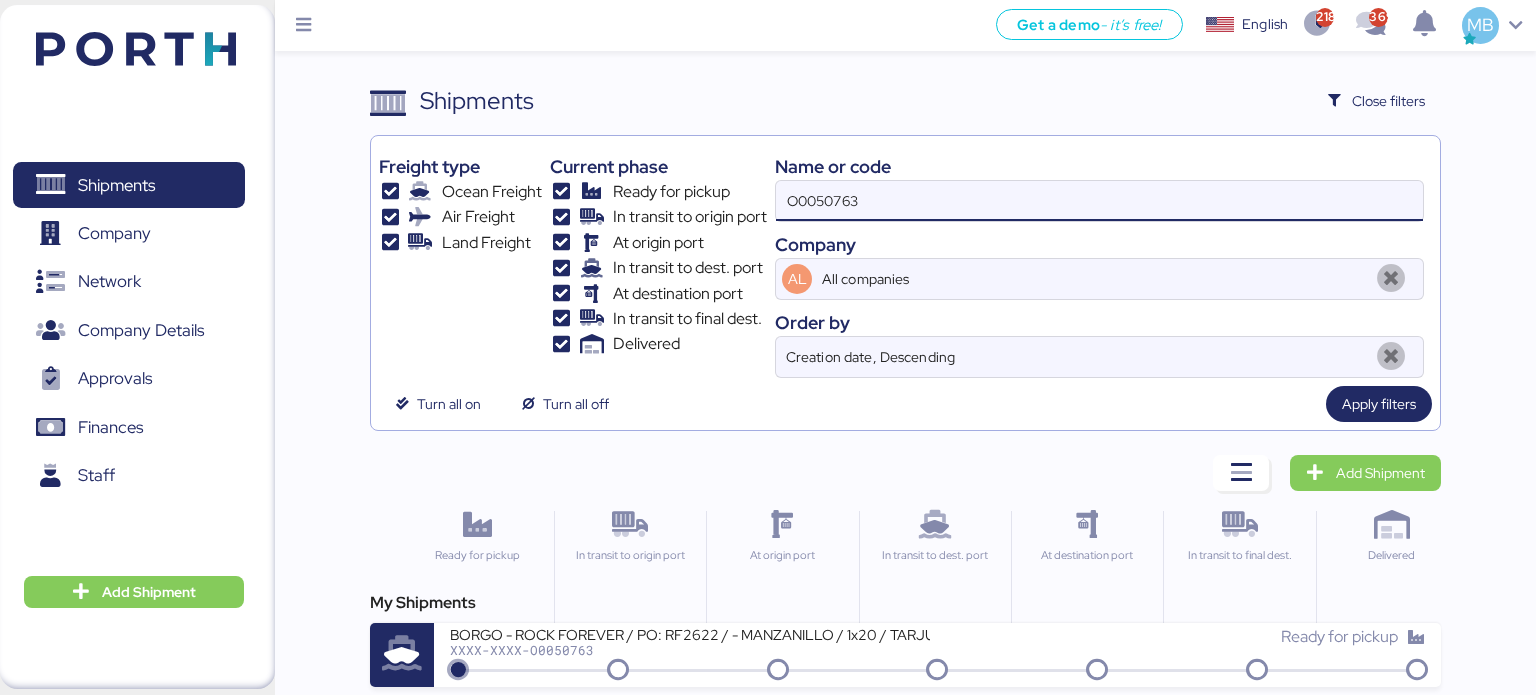 drag, startPoint x: 917, startPoint y: 196, endPoint x: 712, endPoint y: 196, distance: 205 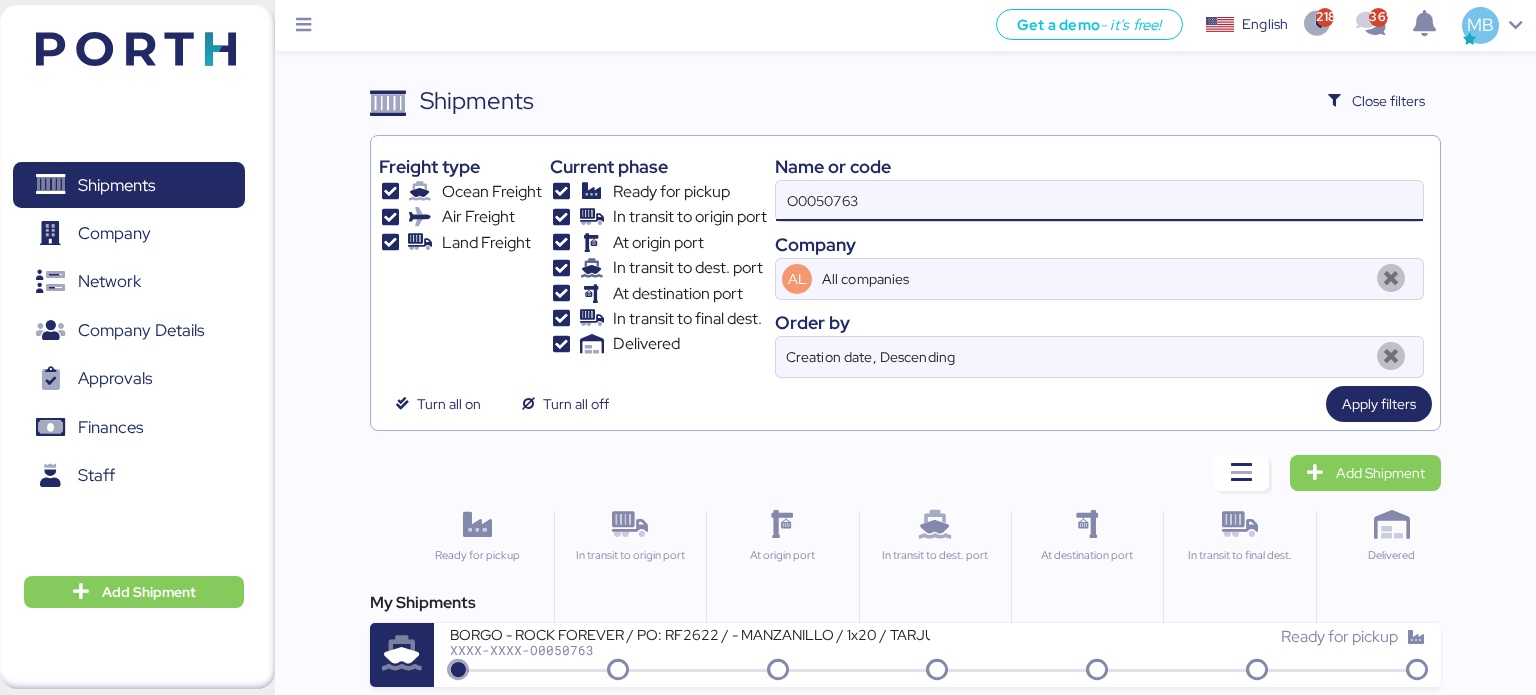 click on "Freight type   Ocean Freight   Air Freight   Land Freight Current phase   Ready for pickup   In transit to origin port   At origin port   In transit to dest. port   At destination port   In transit to final dest.   Delivered Name or code O0050763 Company AL All companies   Order by Creation date, Descending" at bounding box center [906, 261] 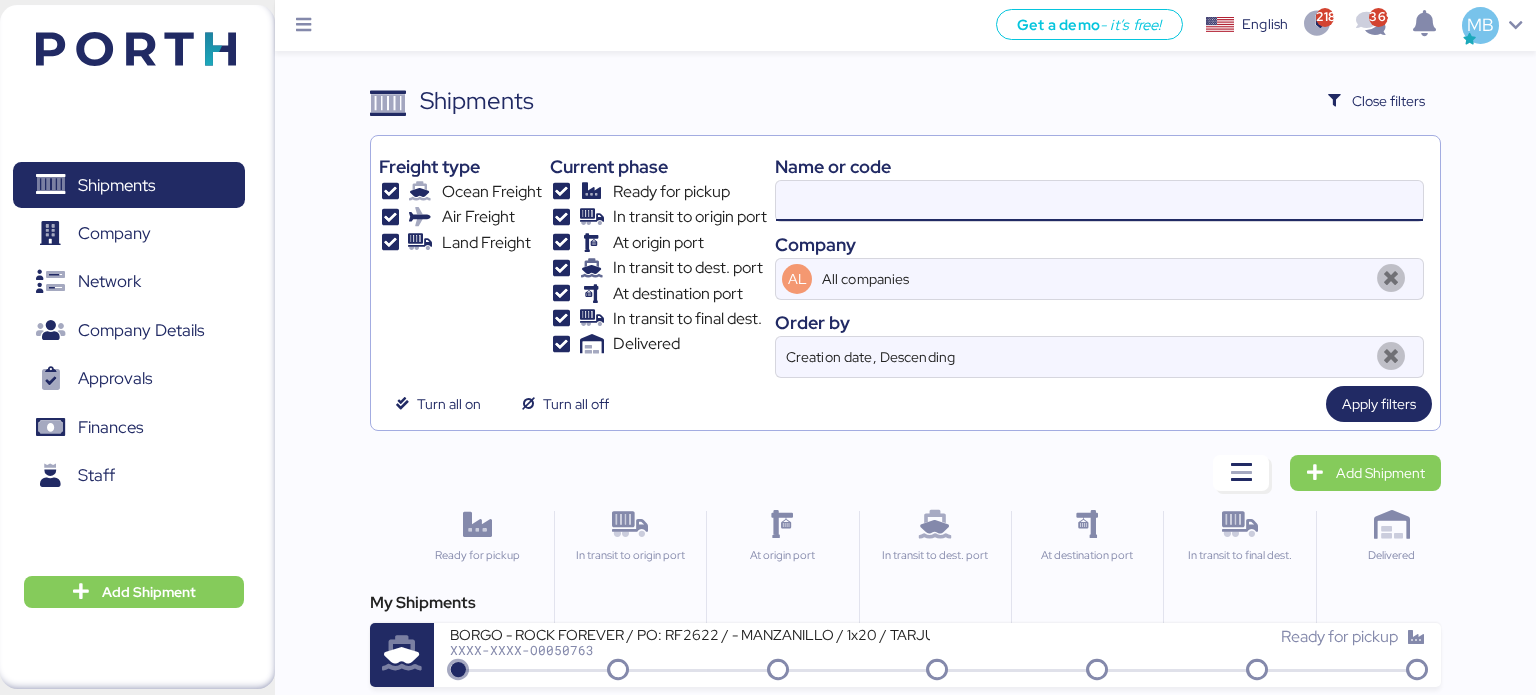 paste on "O0051913" 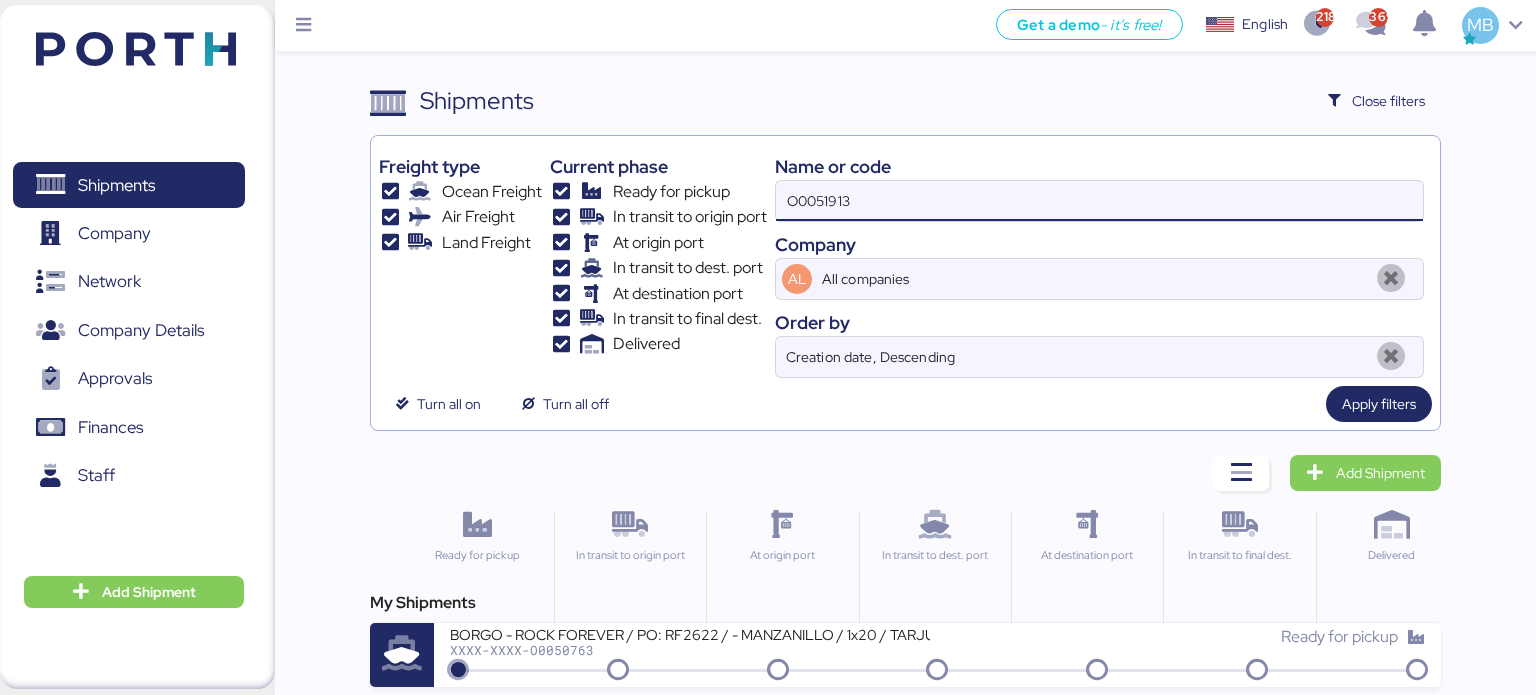 type on "O0051913" 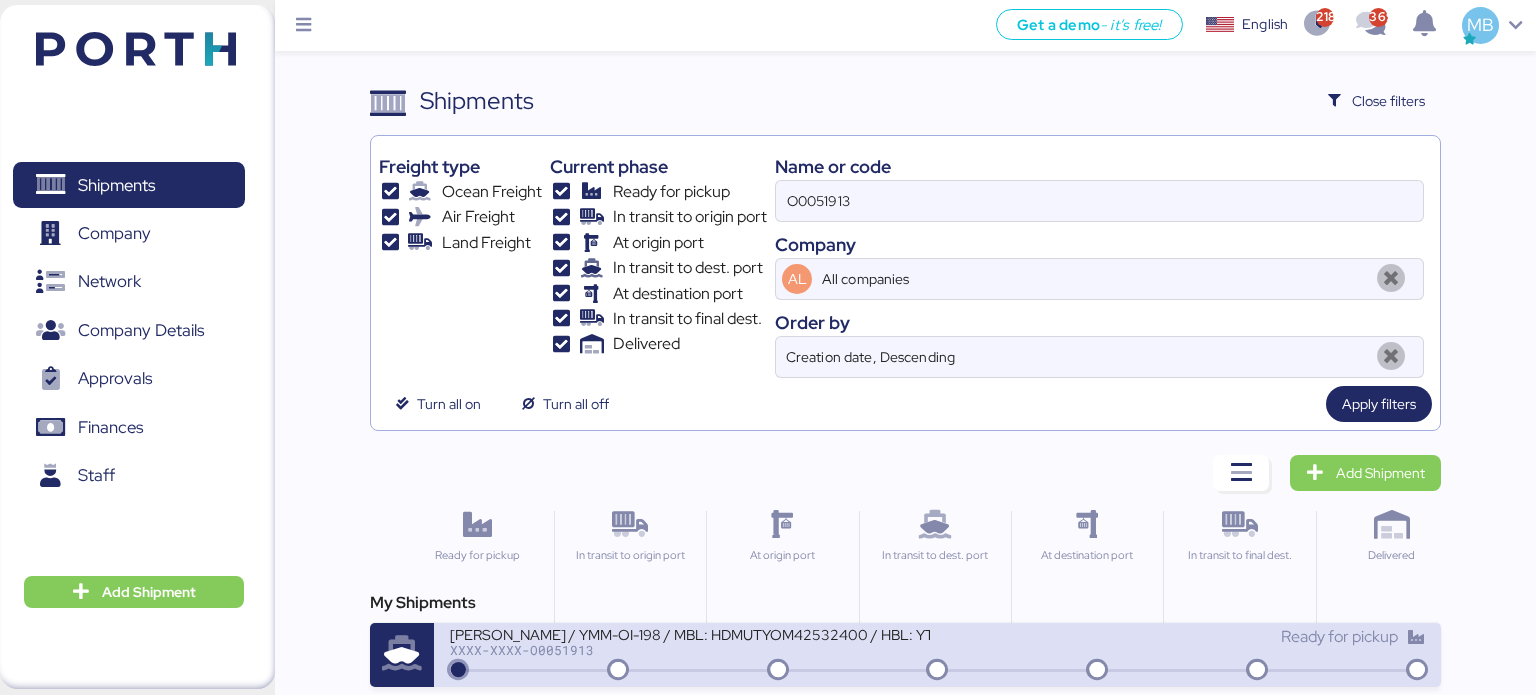 click on "XXXX-XXXX-O0051913" at bounding box center (690, 650) 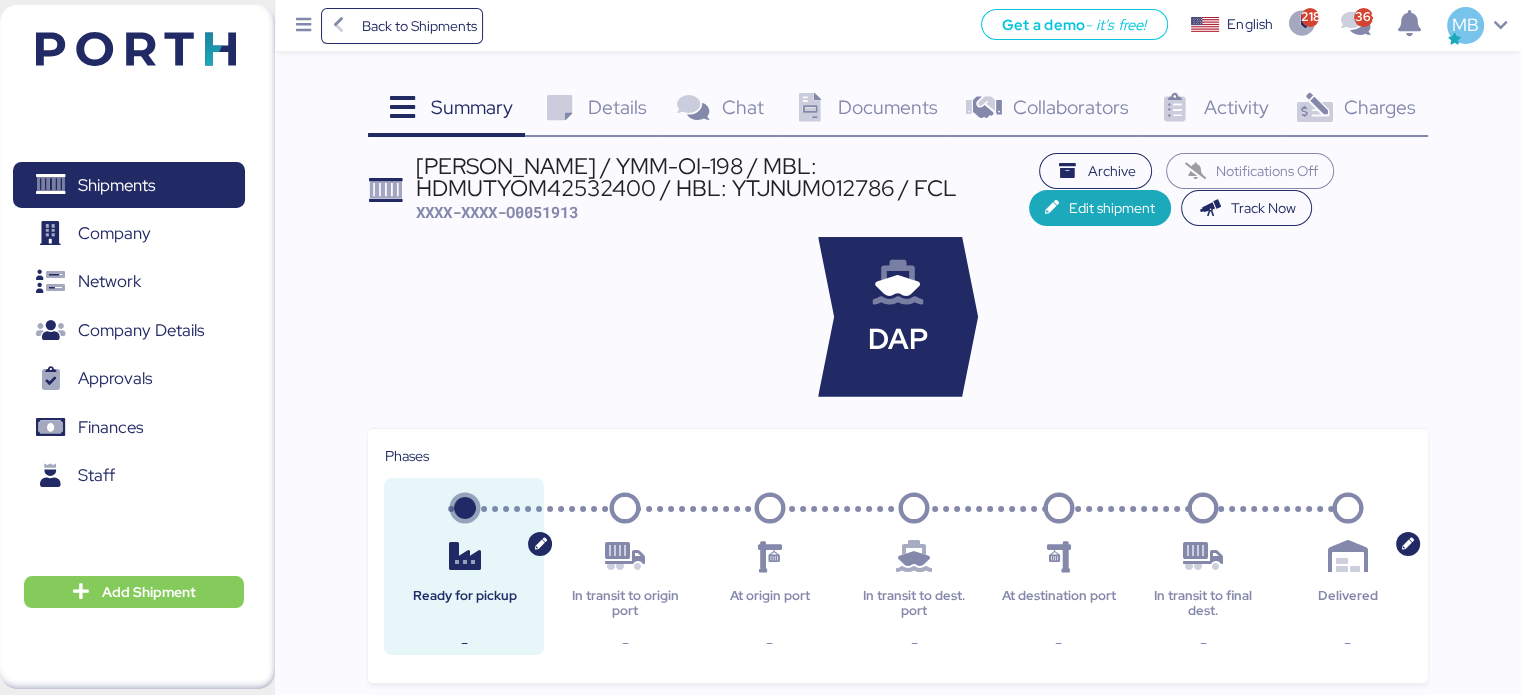 click on "Details" at bounding box center [617, 107] 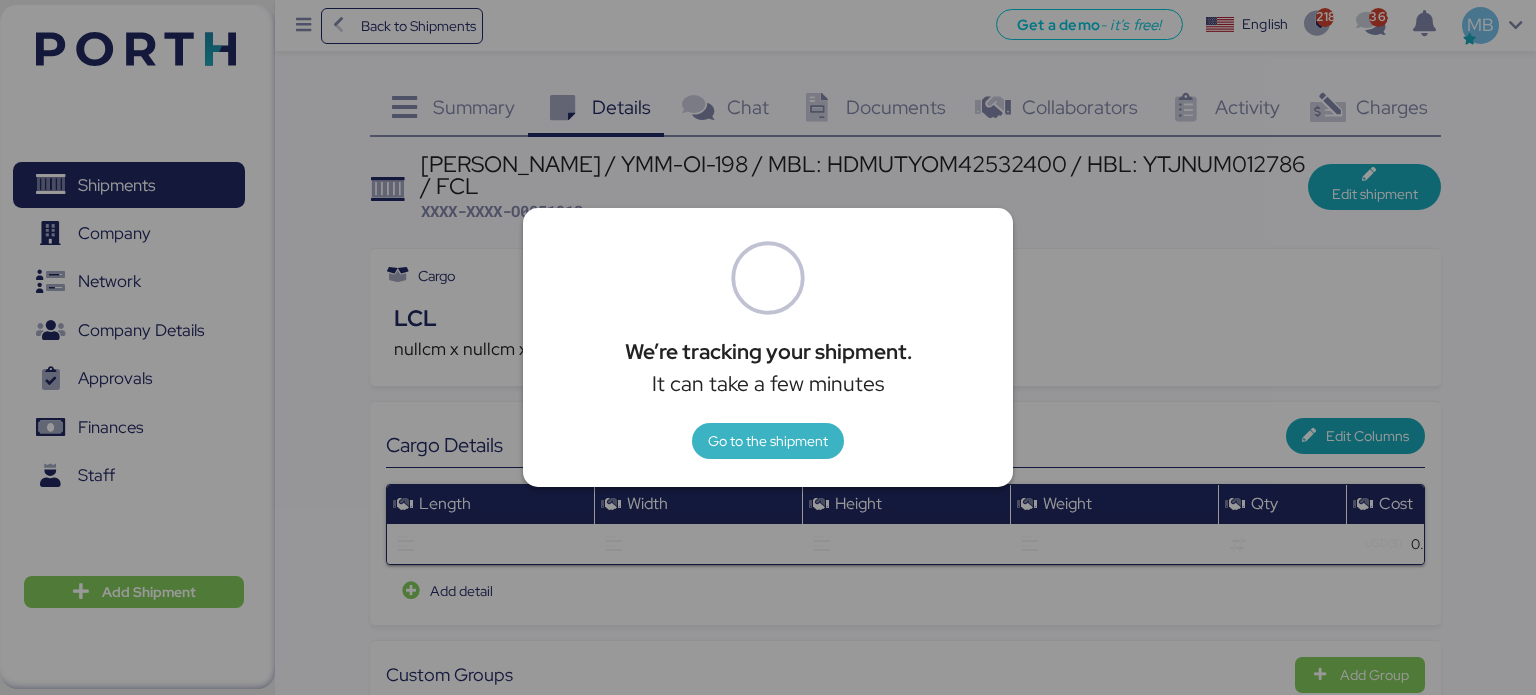 click on "Go to the shipment" at bounding box center [768, 441] 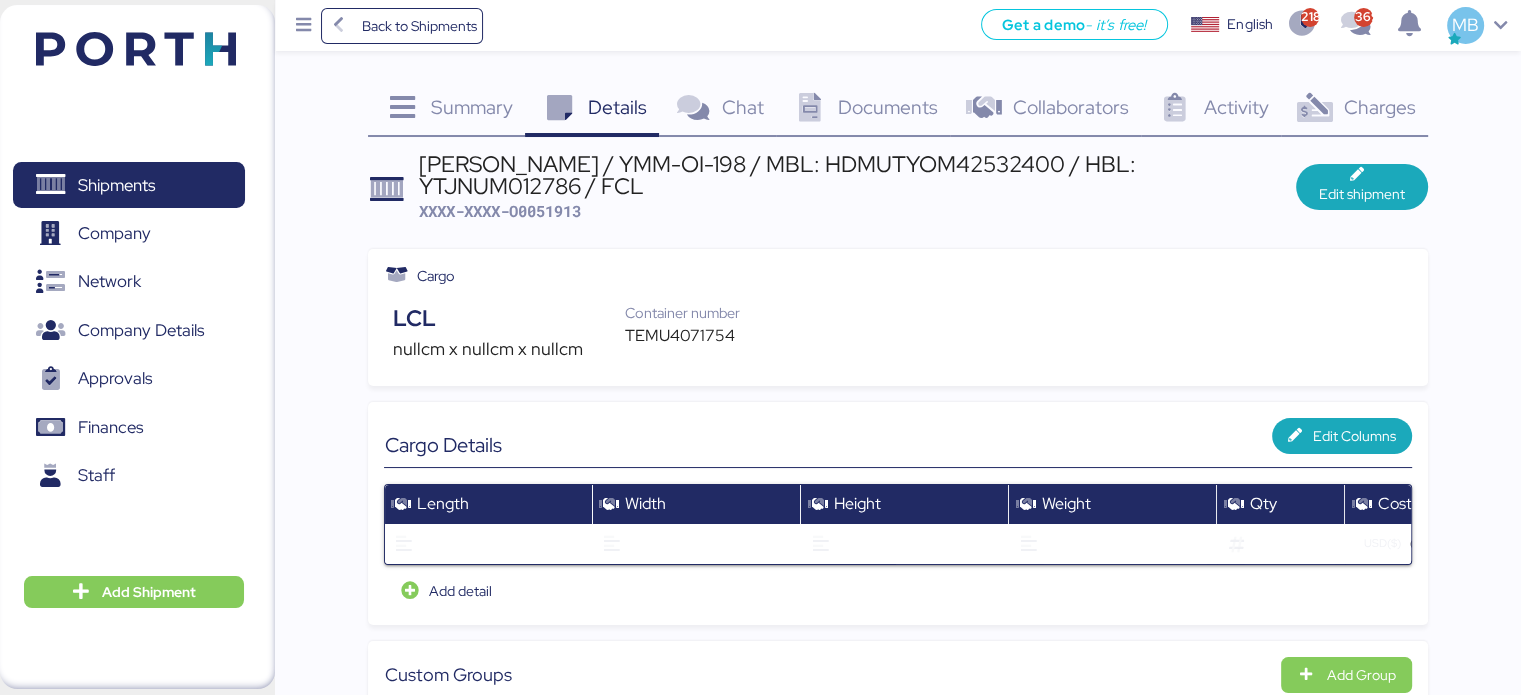 click on "Charges 0" at bounding box center (1354, 110) 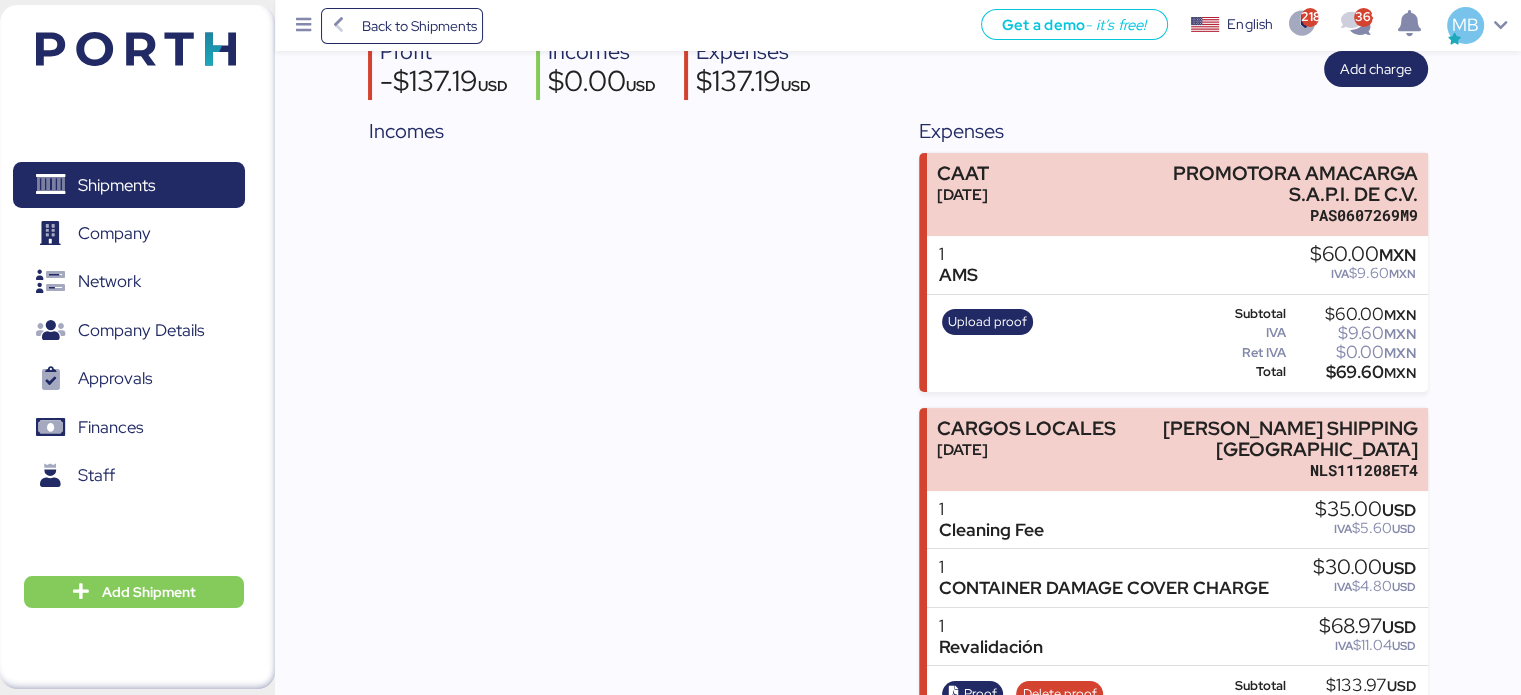 scroll, scrollTop: 277, scrollLeft: 0, axis: vertical 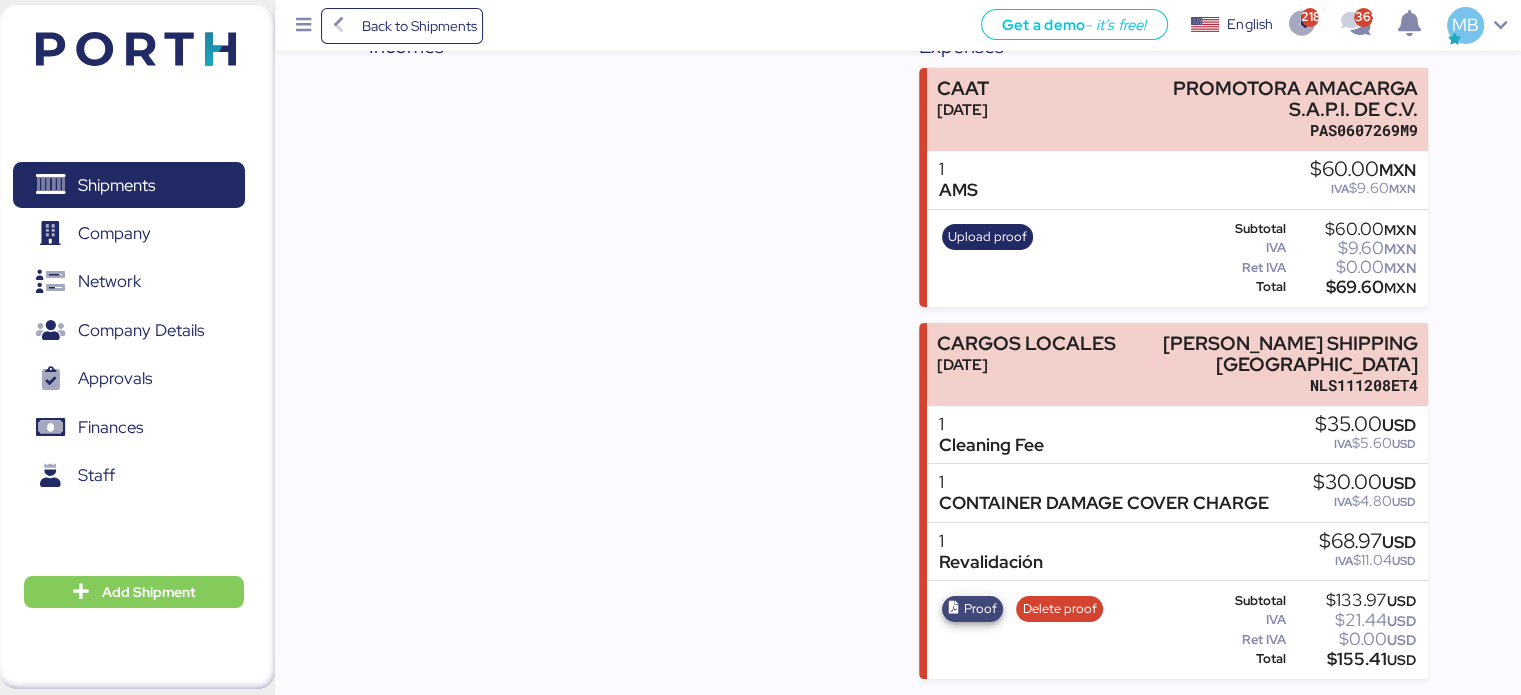 click on "Proof" at bounding box center [980, 609] 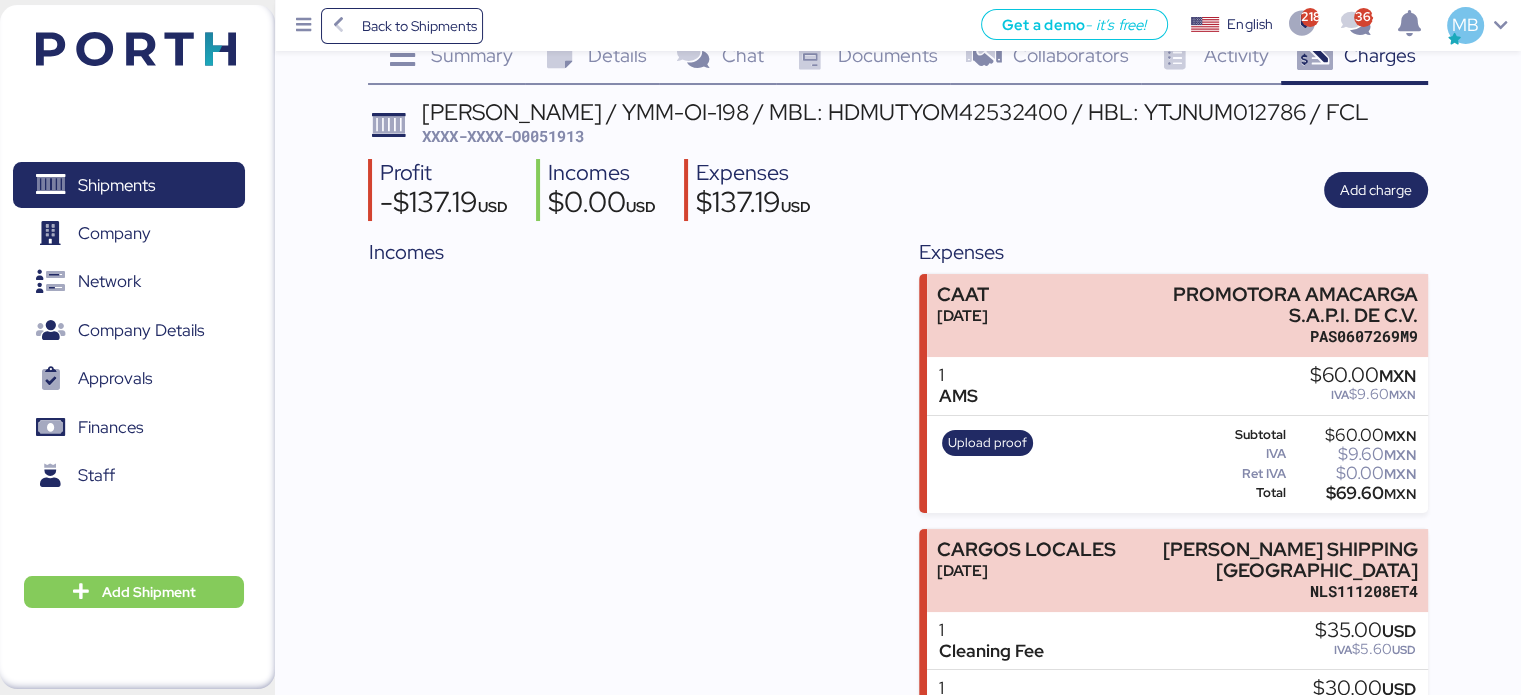 scroll, scrollTop: 0, scrollLeft: 0, axis: both 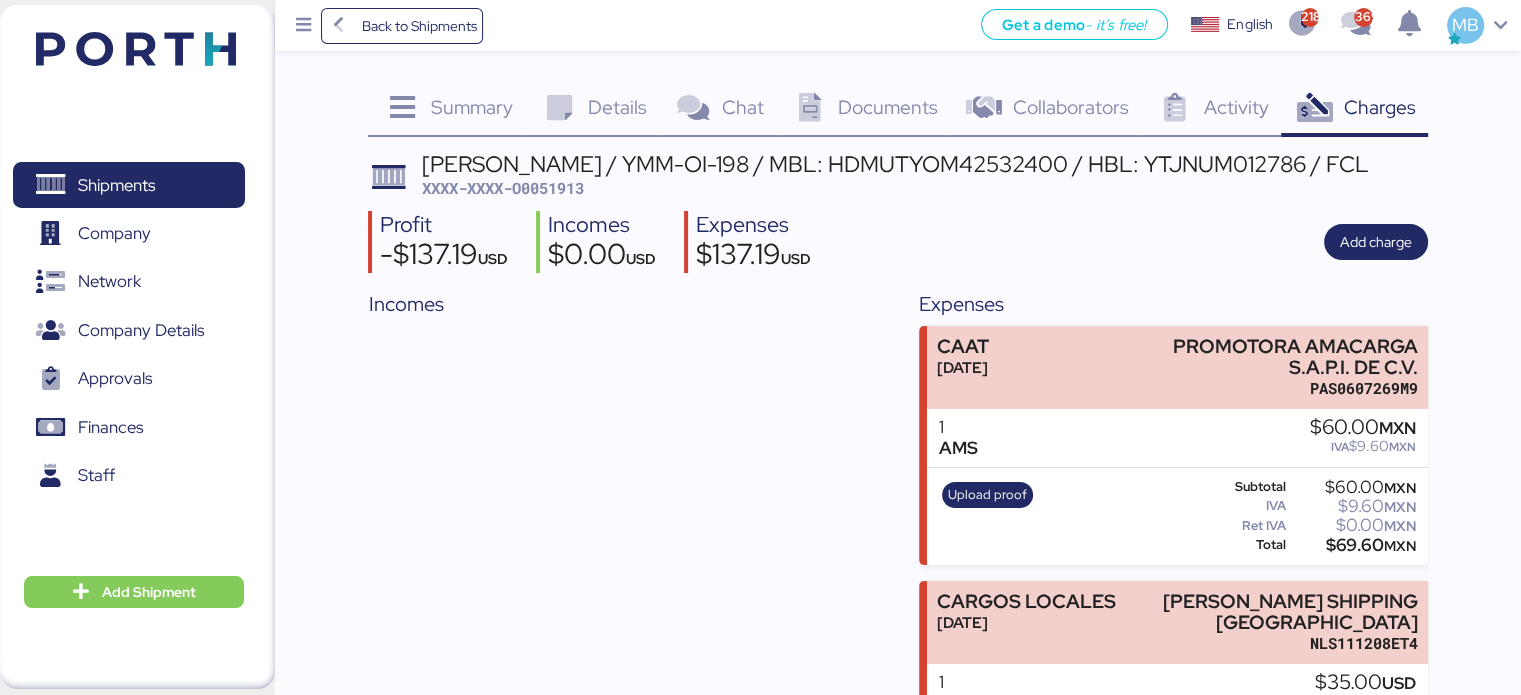 click on "Details" at bounding box center (617, 107) 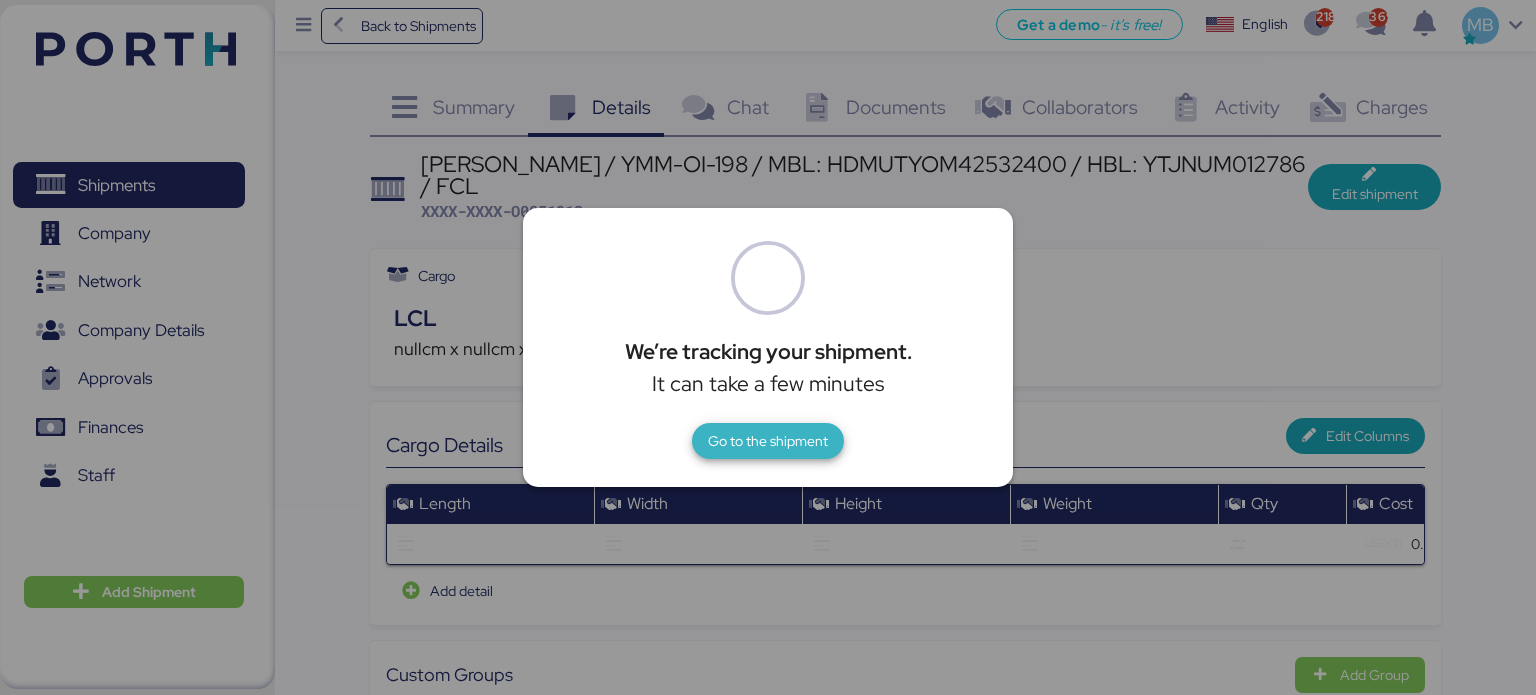click on "Go to the shipment" at bounding box center (768, 441) 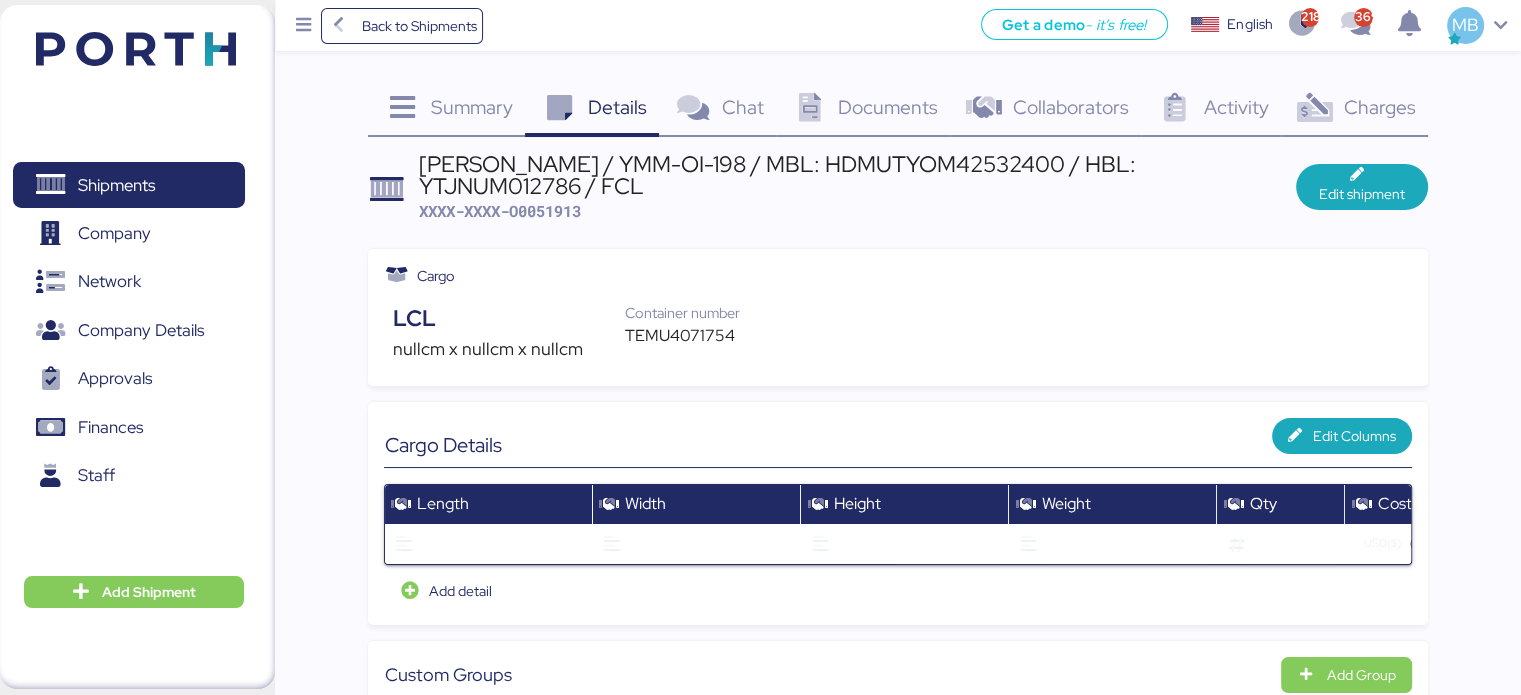 click on "[PERSON_NAME] / YMM-OI-198 / MBL: HDMUTYOM42532400 / HBL: YTJNUM012786 / FCL" at bounding box center (857, 175) 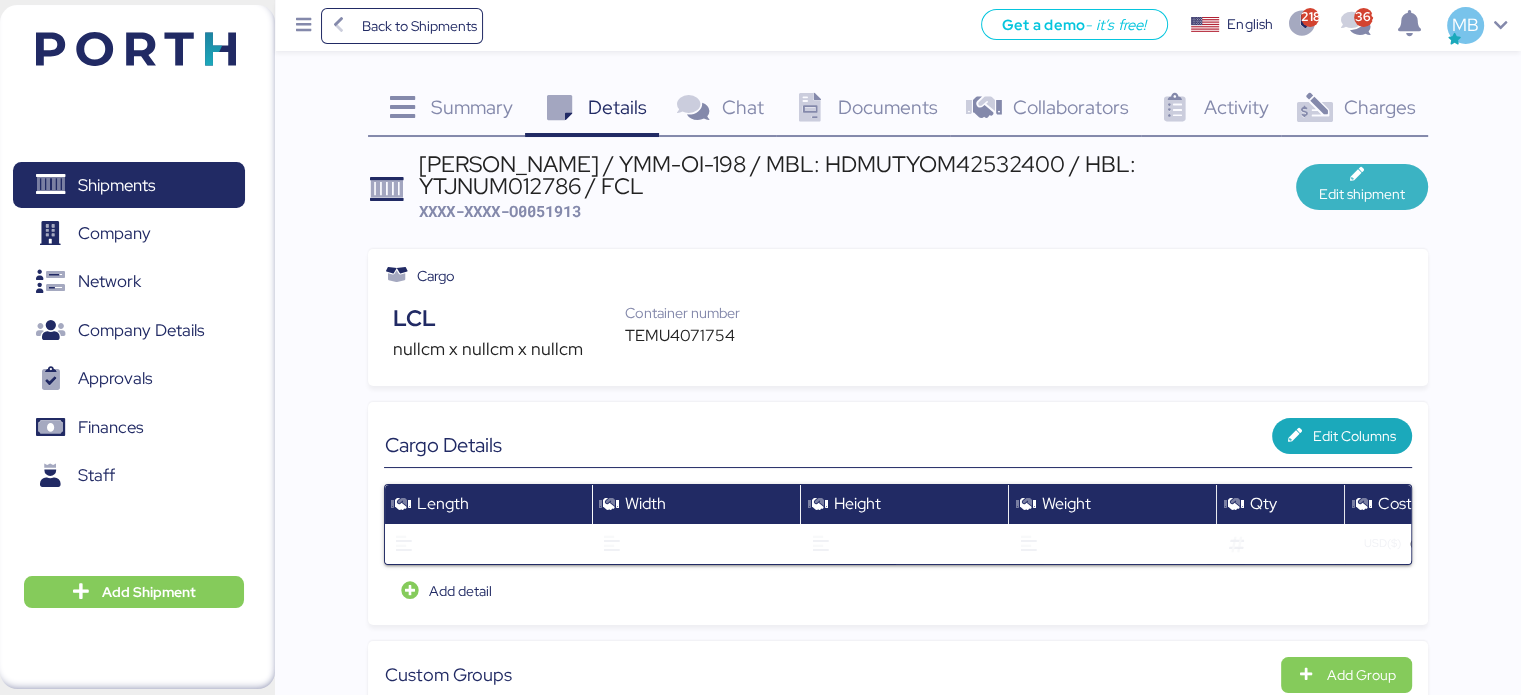 click on "Edit shipment" at bounding box center (1362, 194) 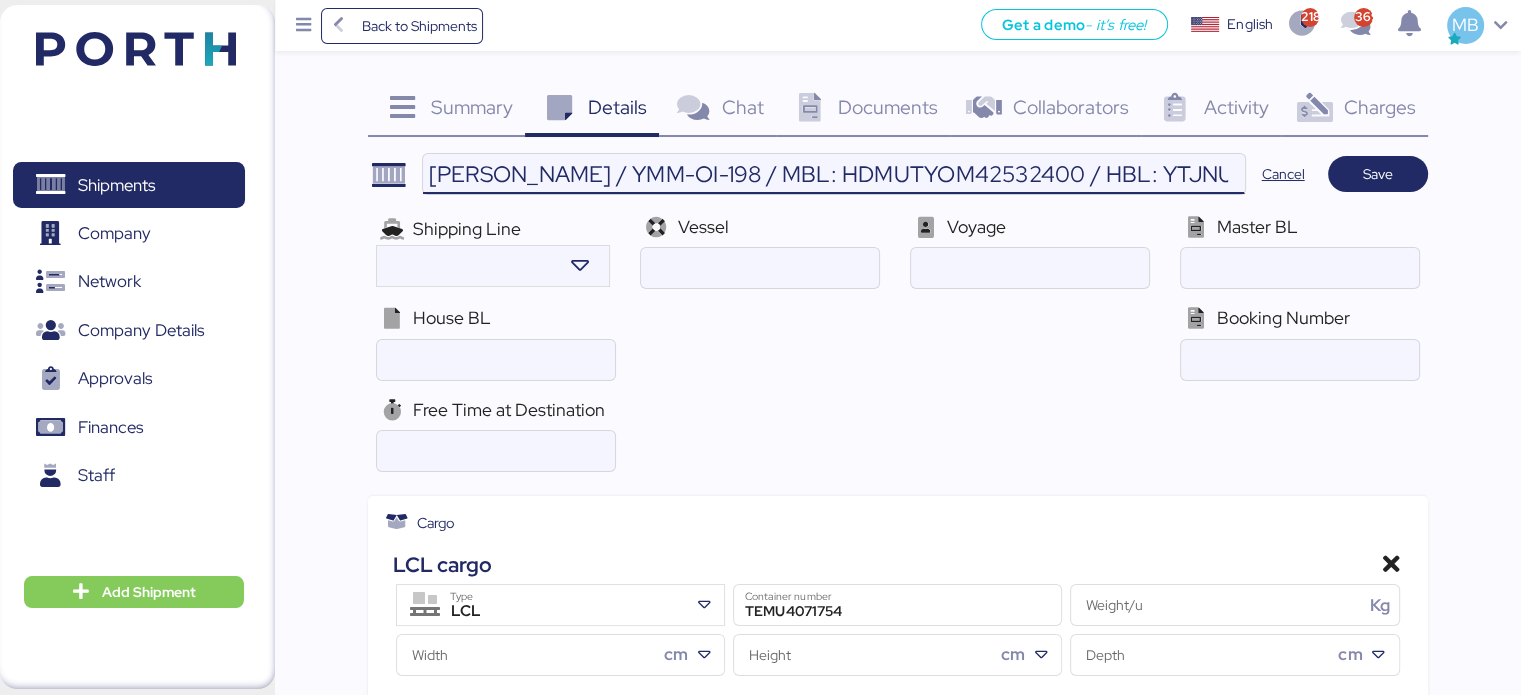 click on "[PERSON_NAME] / YMM-OI-198 / MBL: HDMUTYOM42532400 / HBL: YTJNUM012786 / FCL" at bounding box center (833, 174) 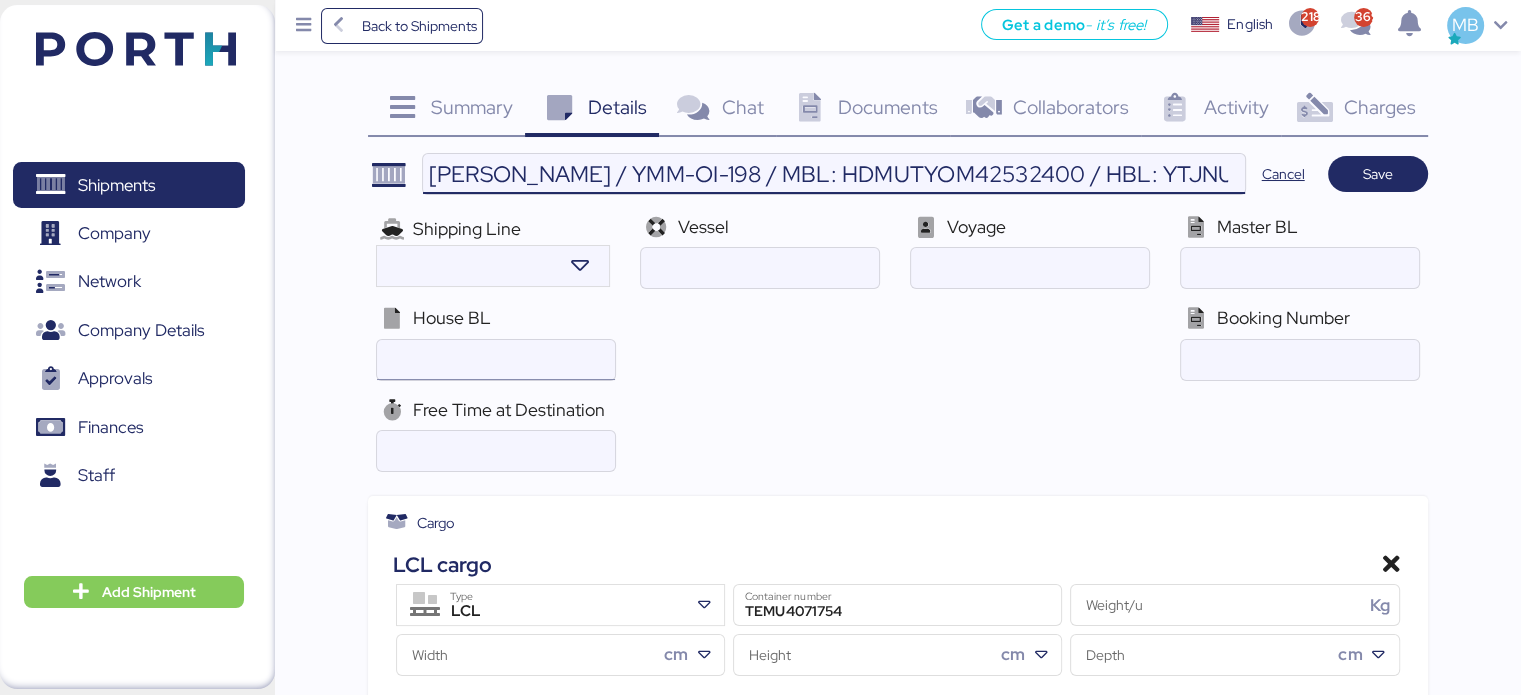 click at bounding box center (495, 360) 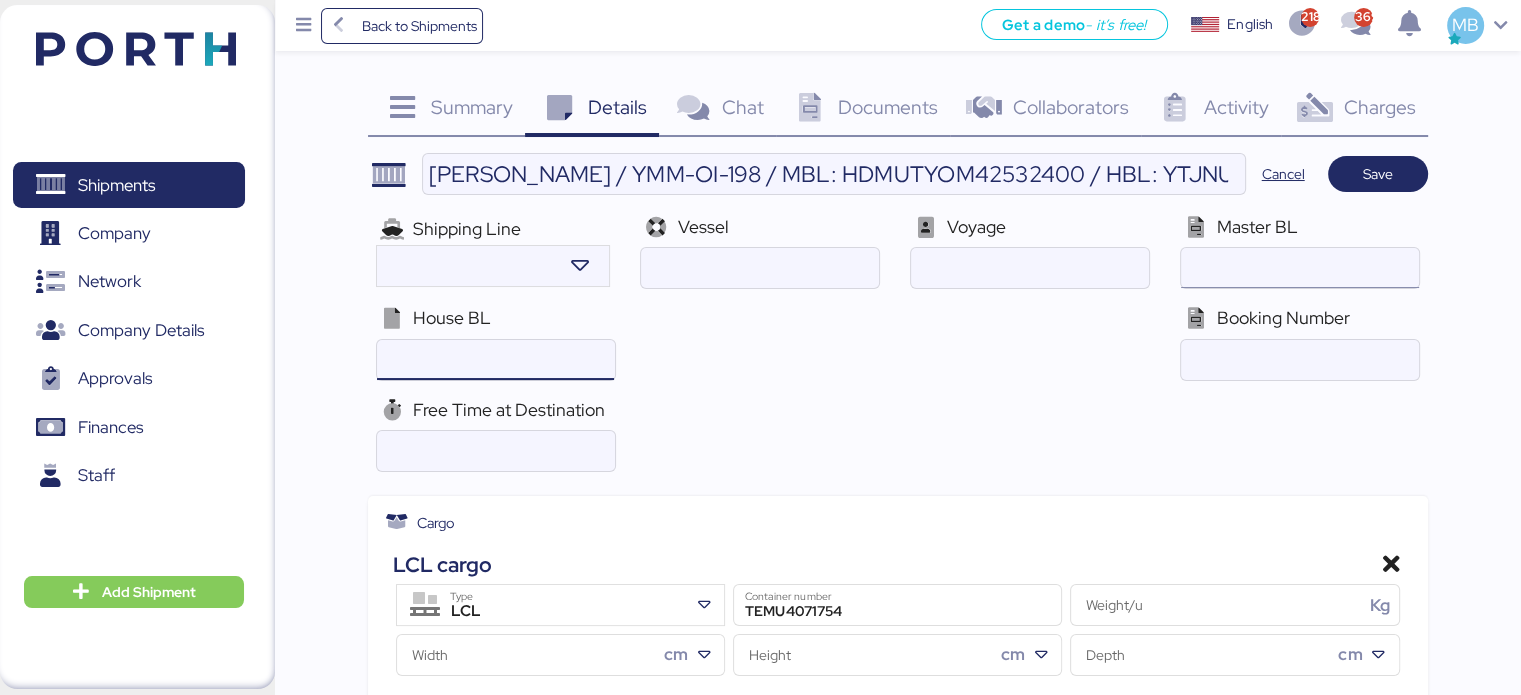 type 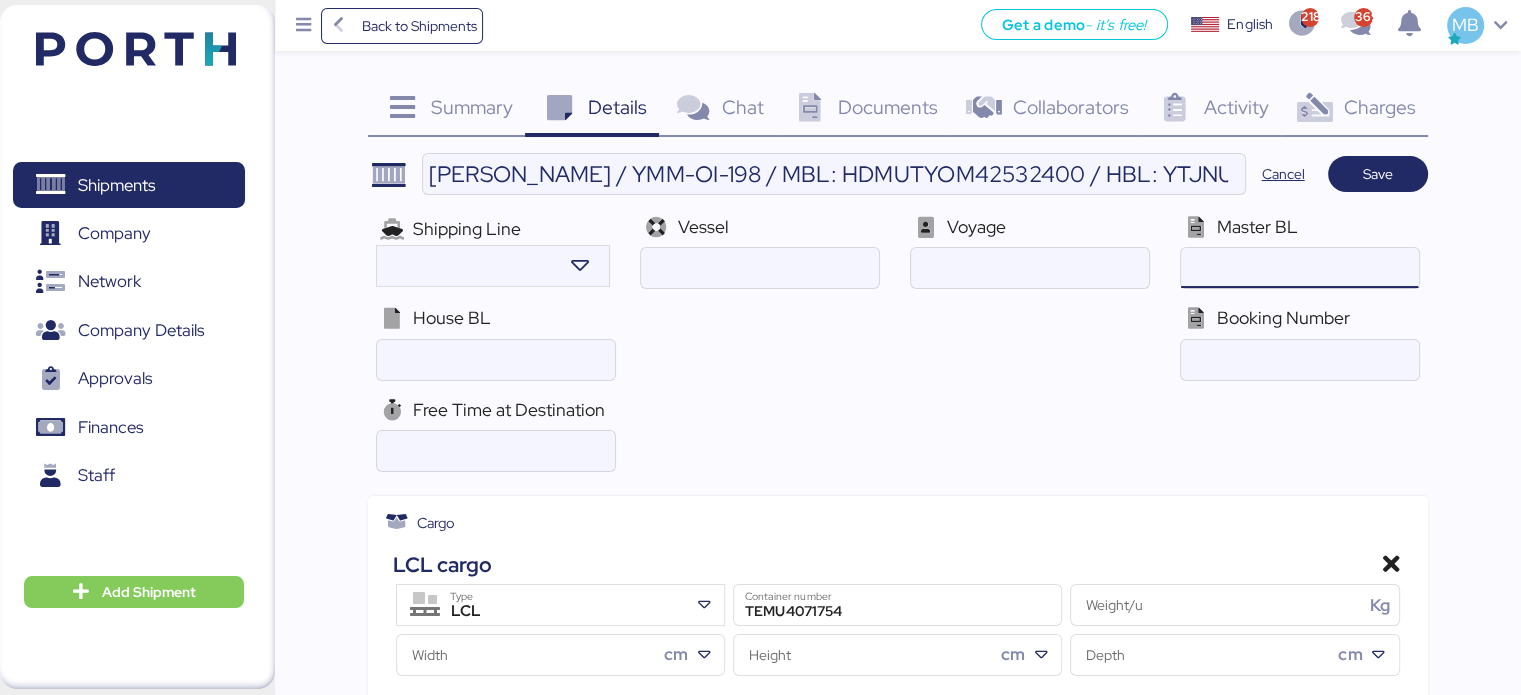 paste on "HDMUTYOM42532400" 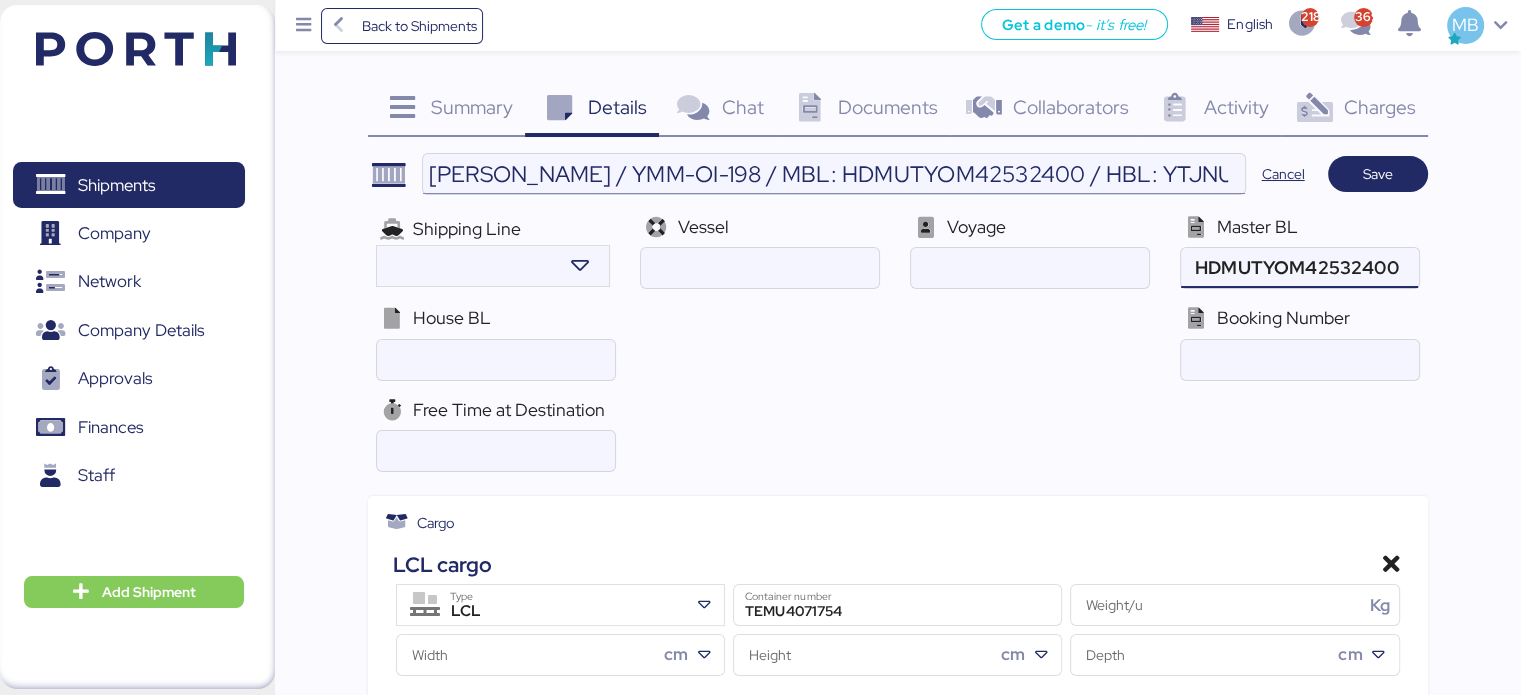 type on "HDMUTYOM42532400" 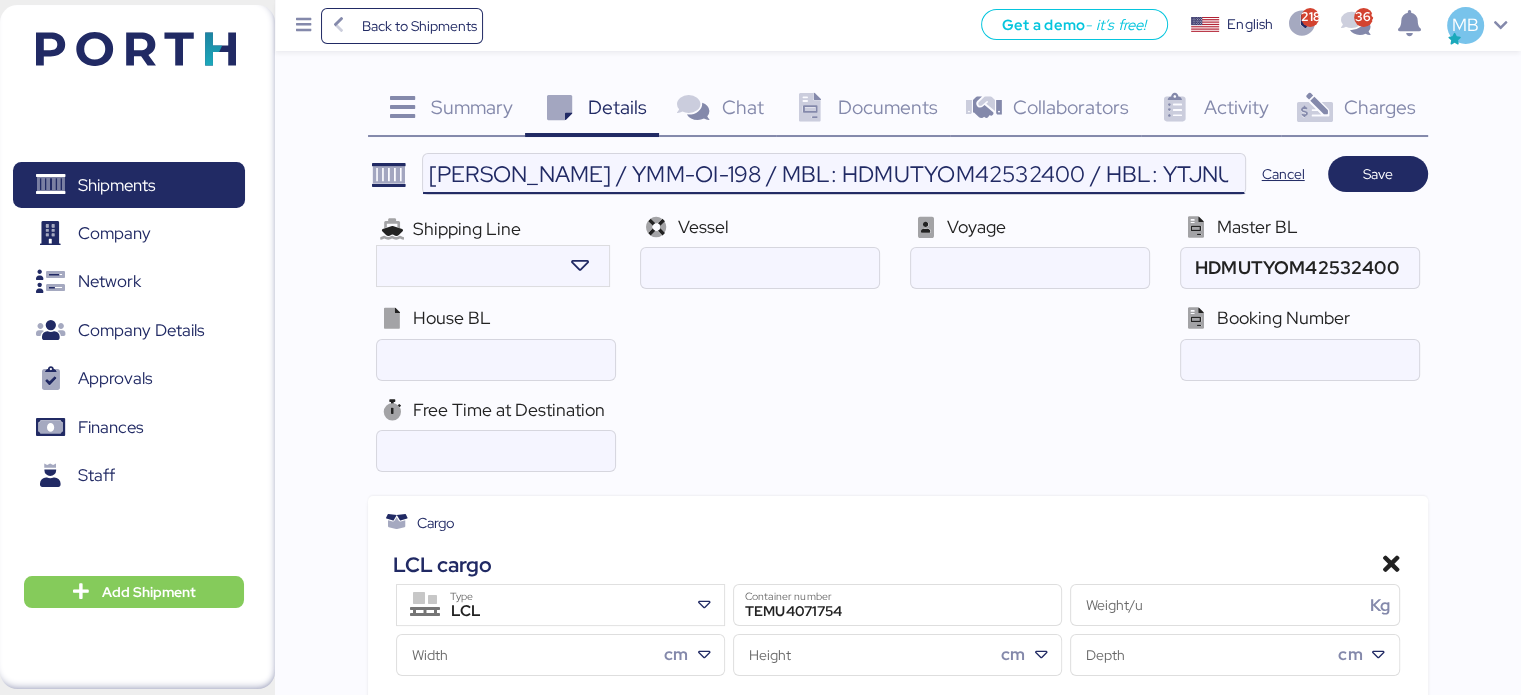 scroll, scrollTop: 0, scrollLeft: 223, axis: horizontal 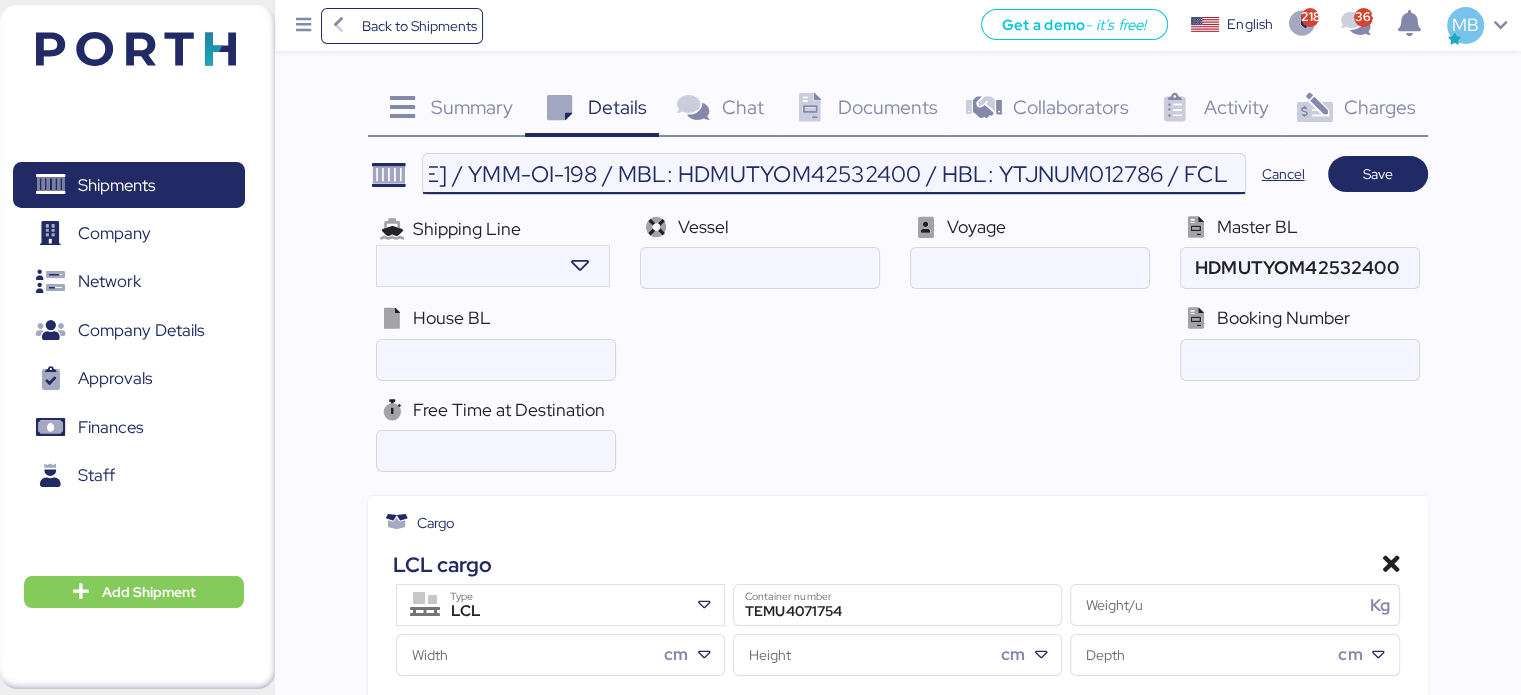 click on "[PERSON_NAME] / YMM-OI-198 / MBL: HDMUTYOM42532400 / HBL: YTJNUM012786 / FCL" at bounding box center (833, 174) 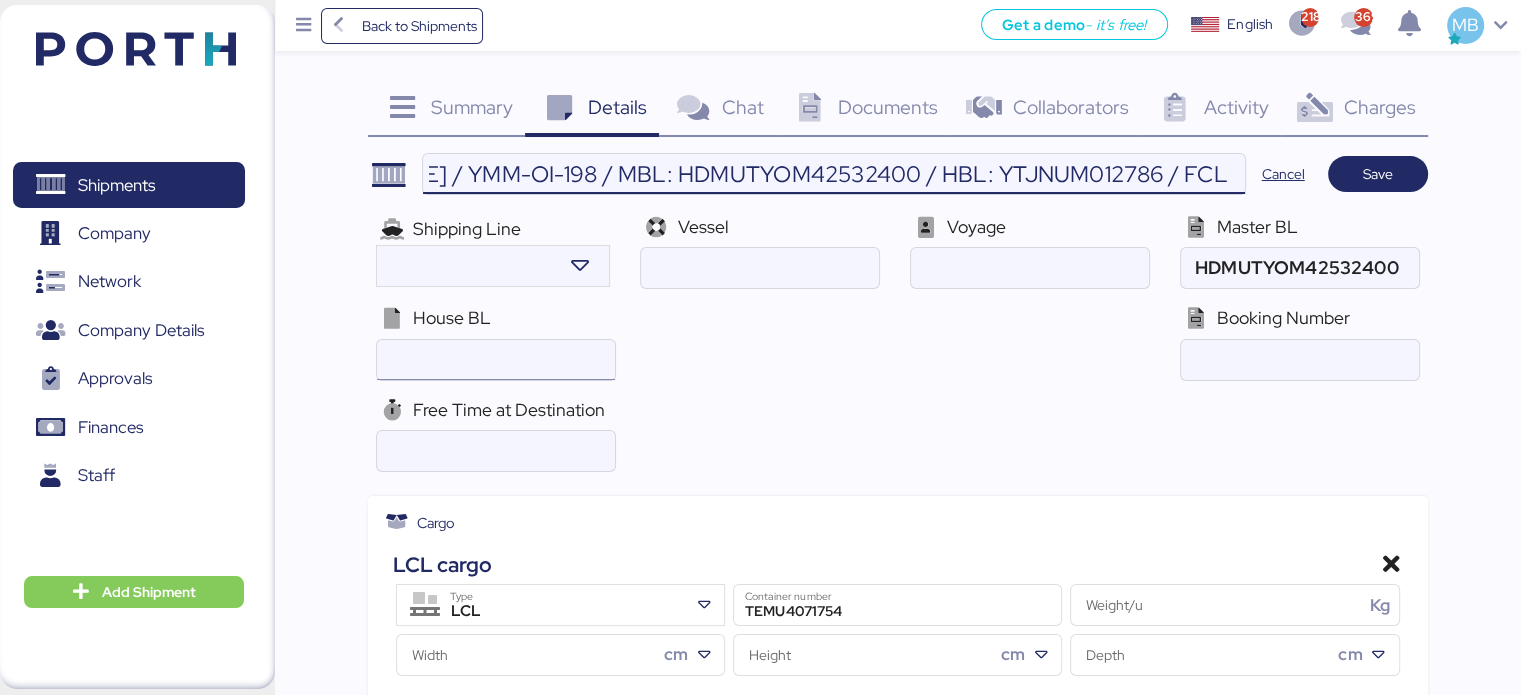 click at bounding box center (495, 360) 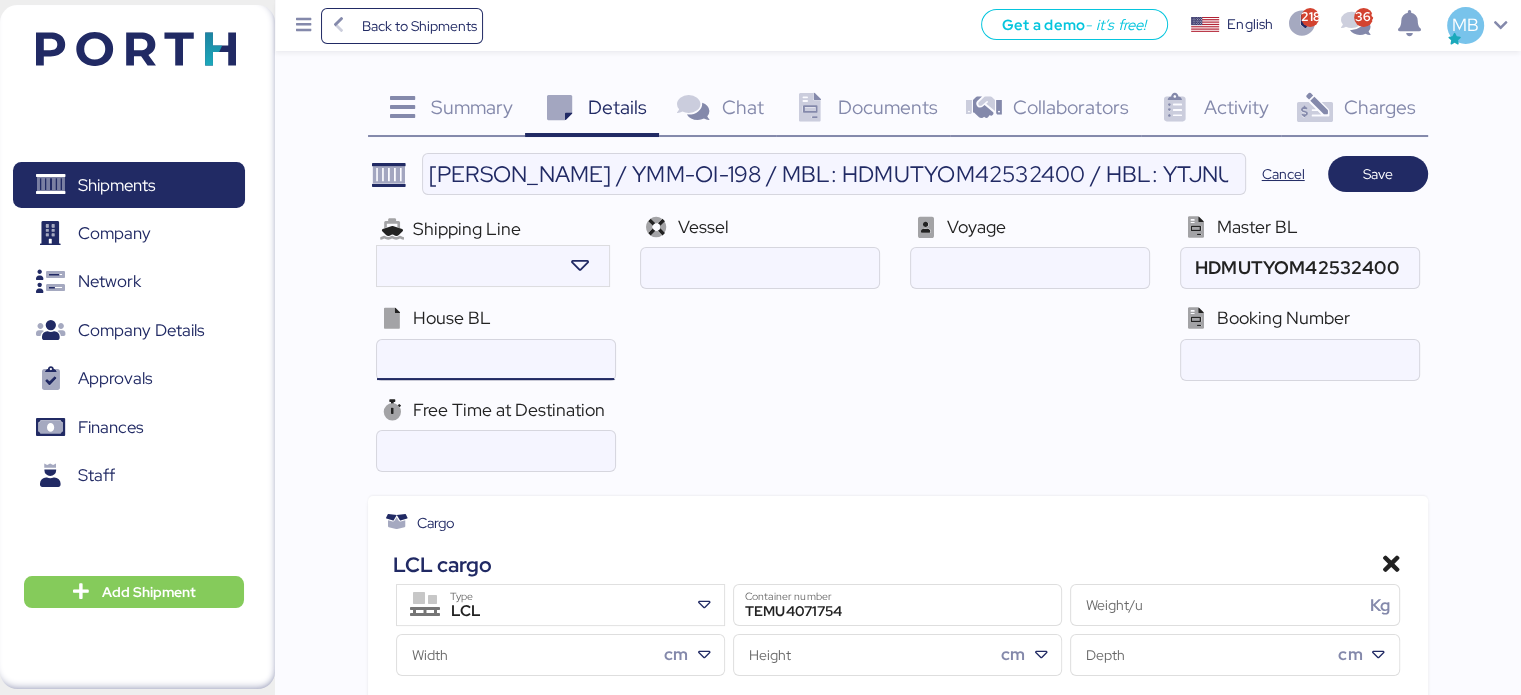 paste on "YTJNUM012786" 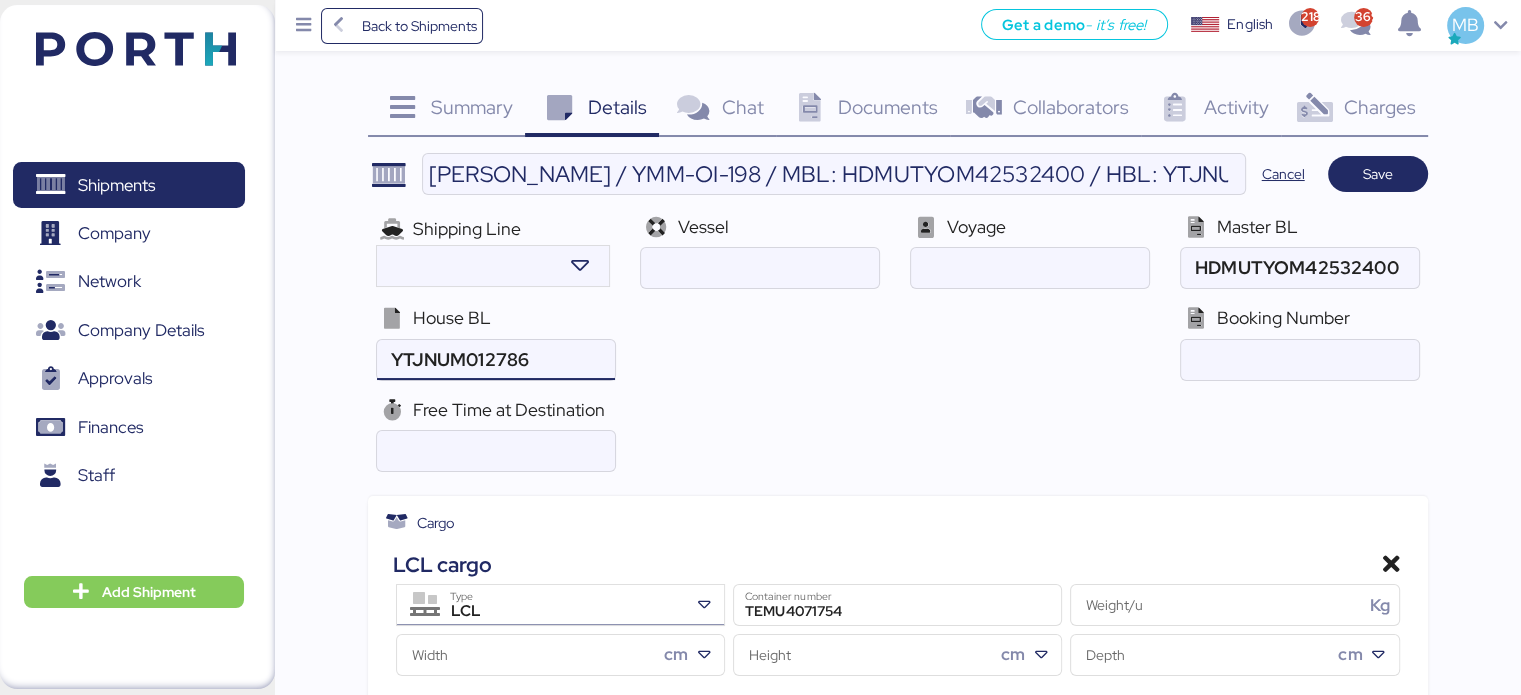 type on "YTJNUM012786" 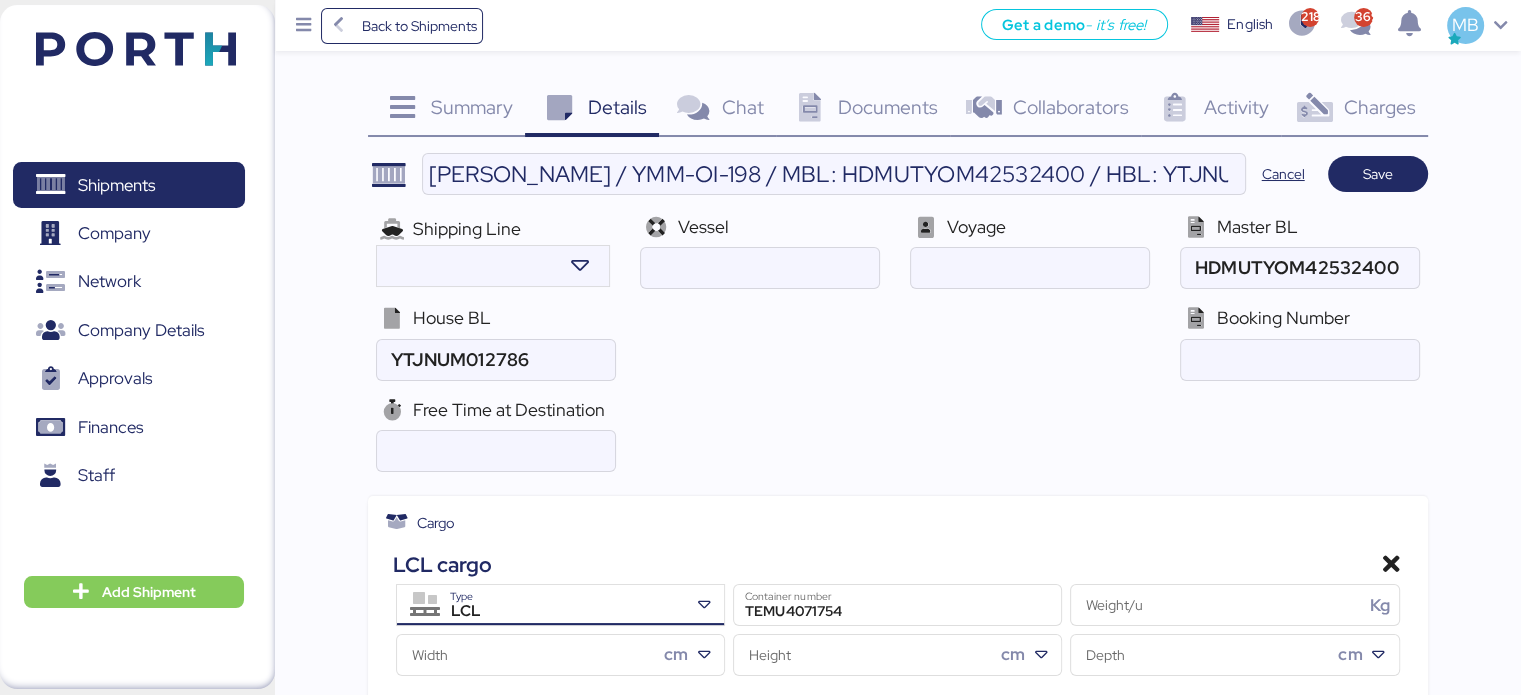click on "LCL" at bounding box center [563, 612] 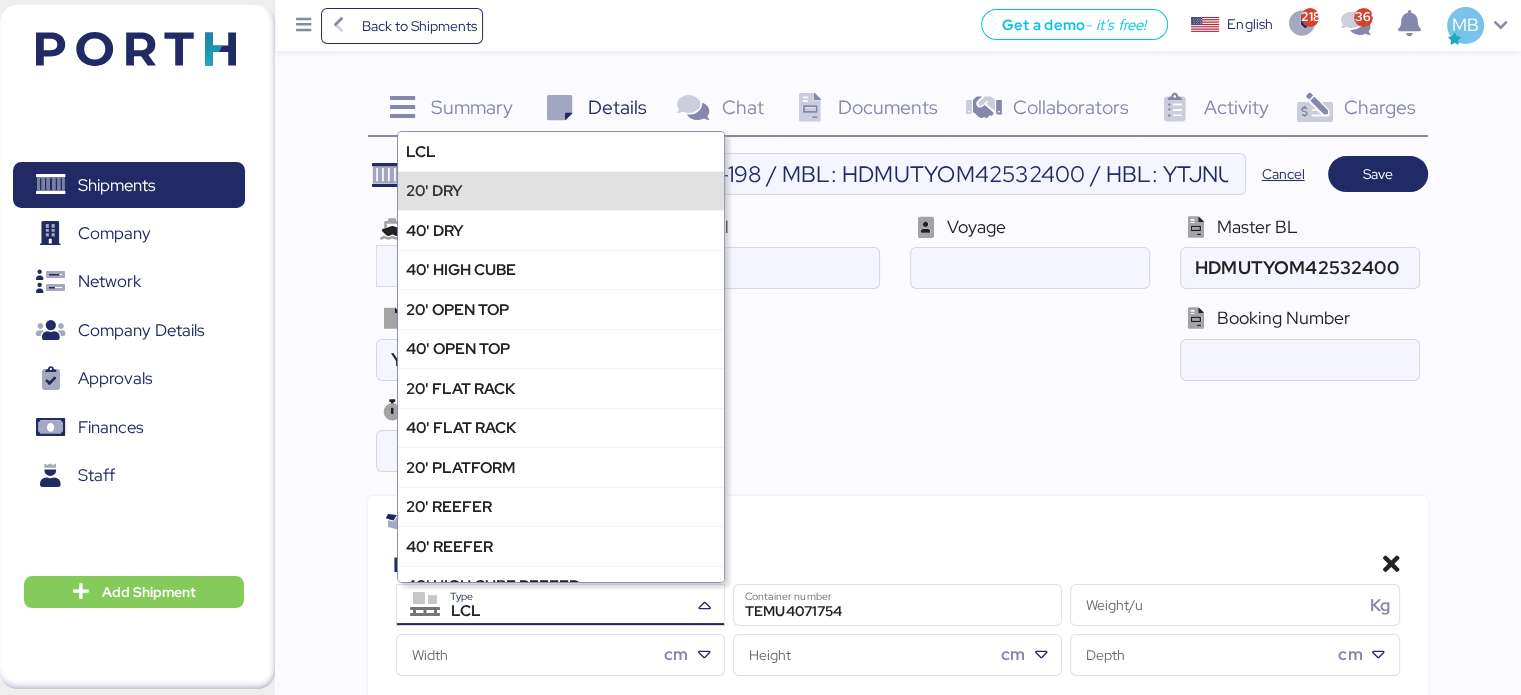 click on "Save" at bounding box center (1378, 174) 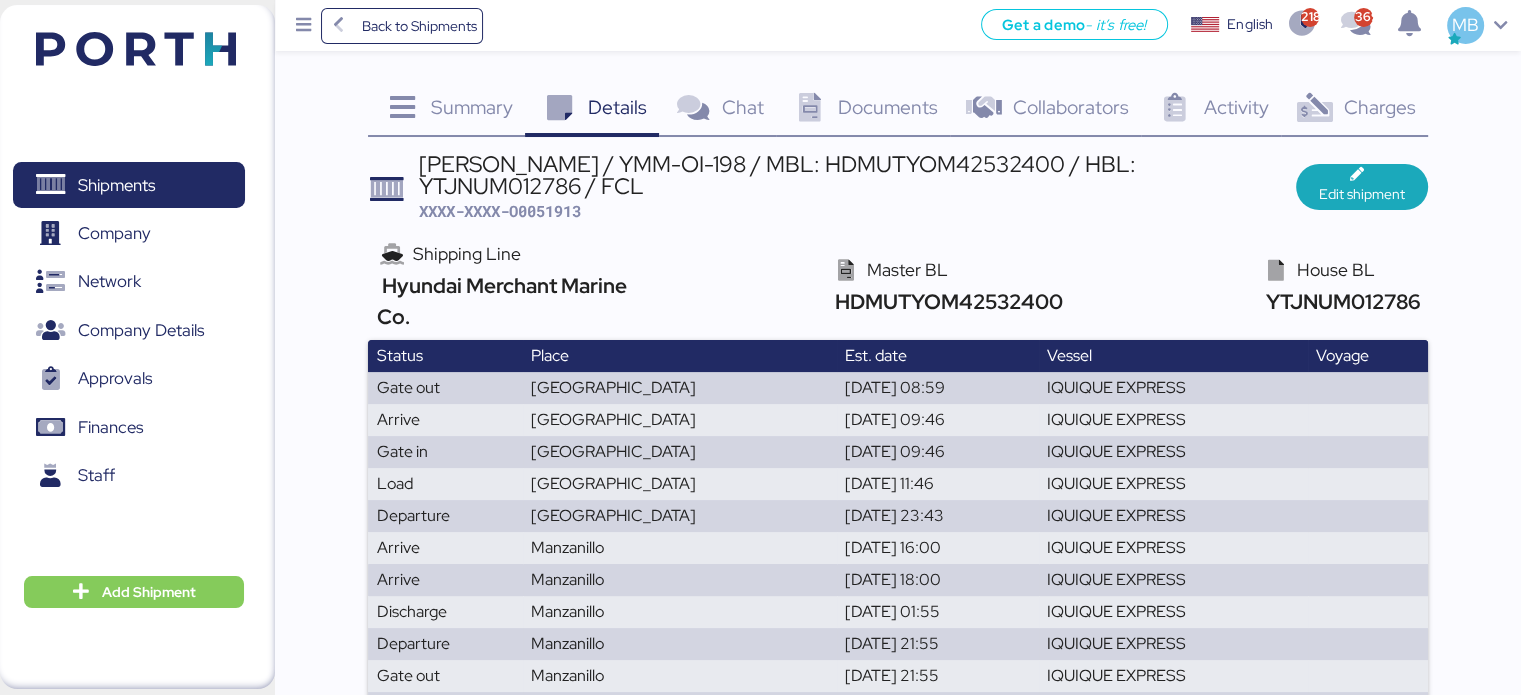 click on "Hyundai Merchant Marine Co." at bounding box center [501, 301] 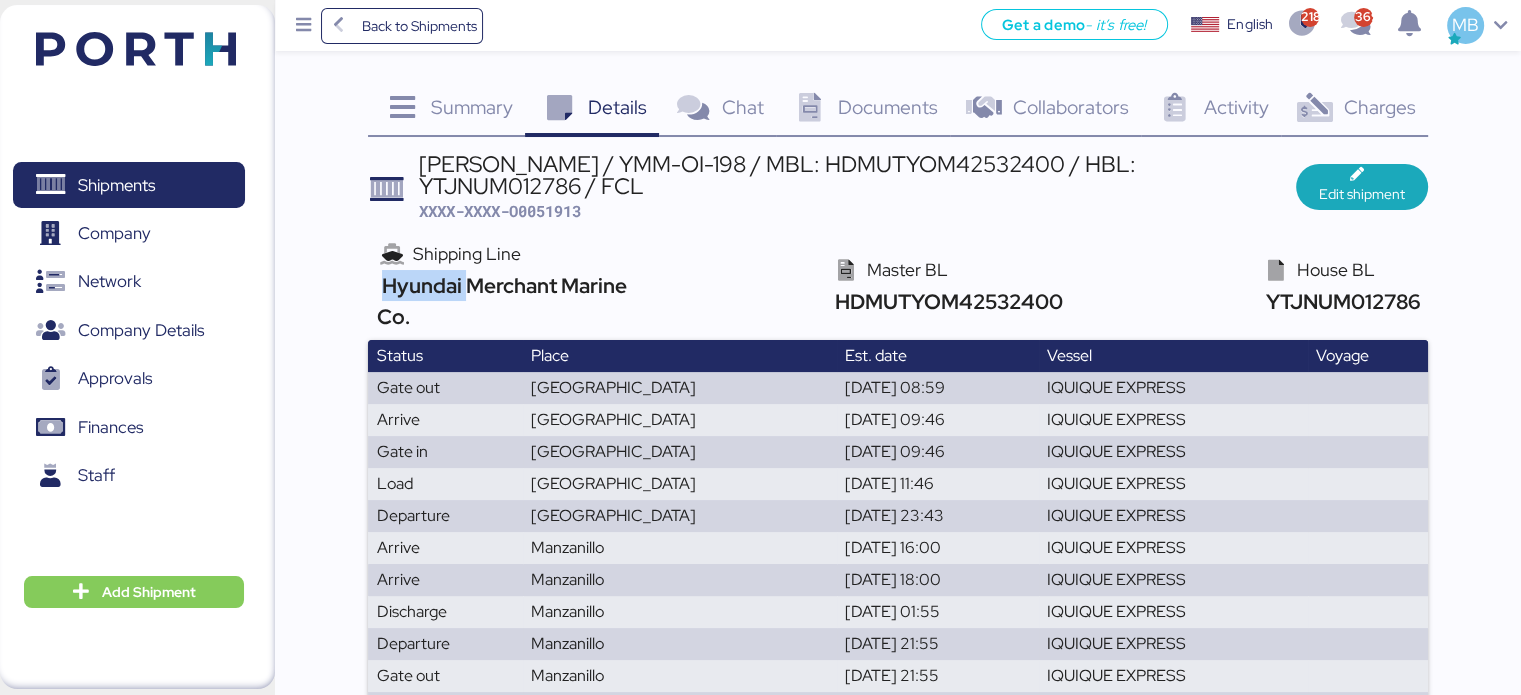 click on "Hyundai Merchant Marine Co." at bounding box center (501, 301) 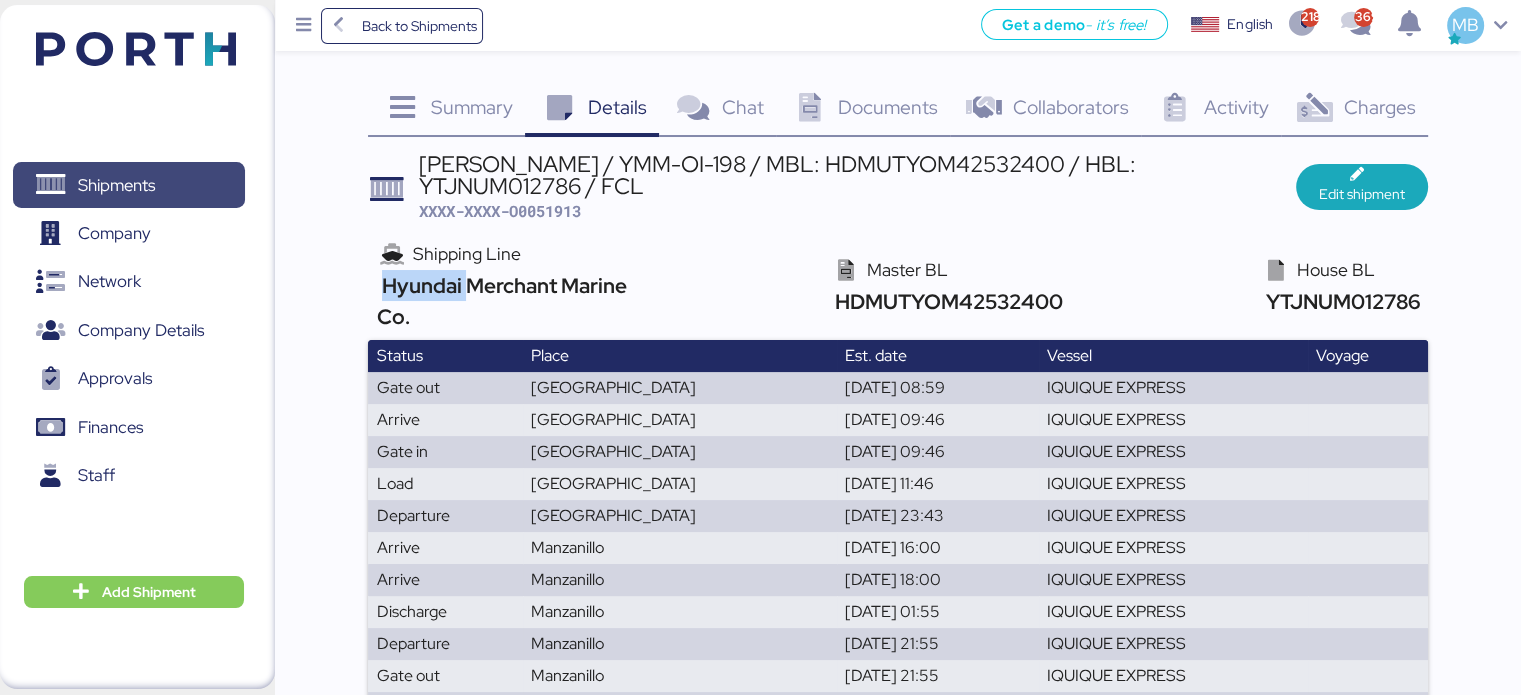 click on "Shipments" at bounding box center [116, 185] 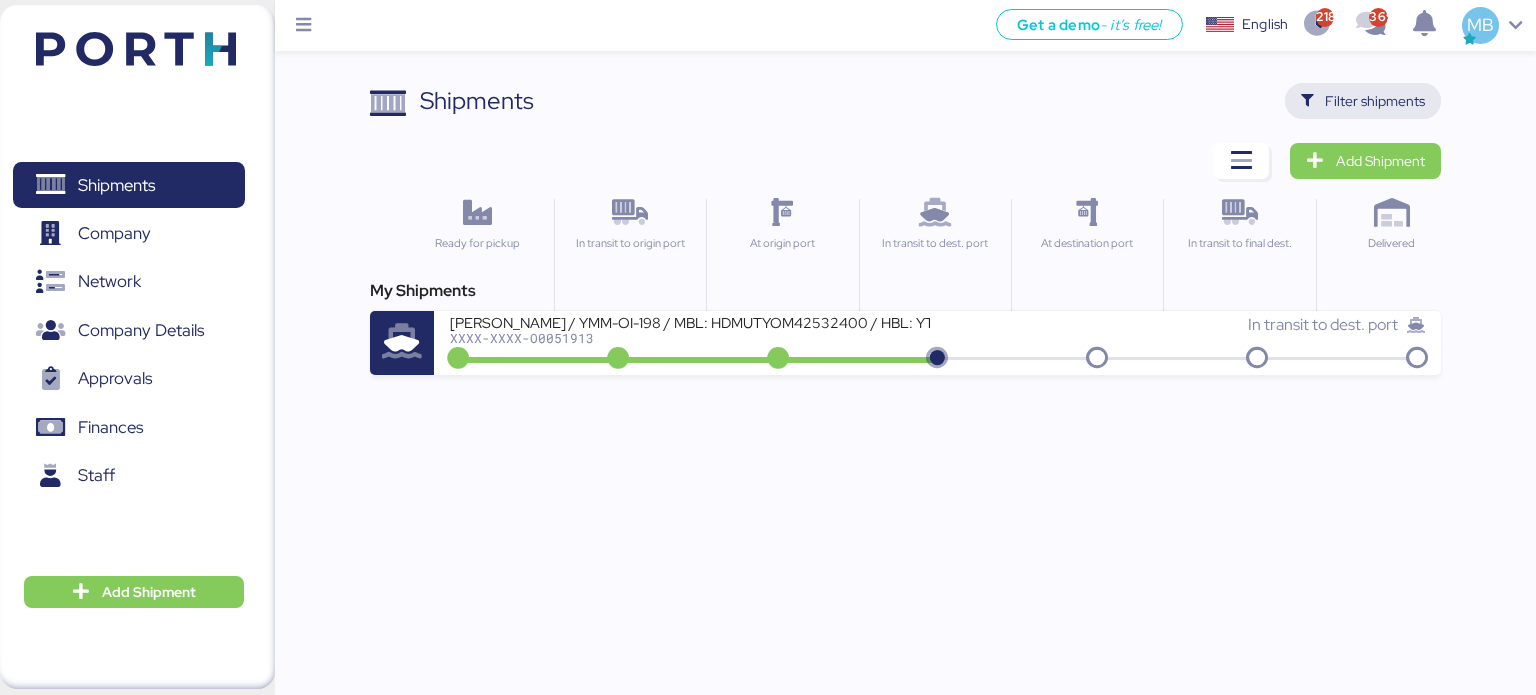 click on "Filter shipments" at bounding box center [1375, 101] 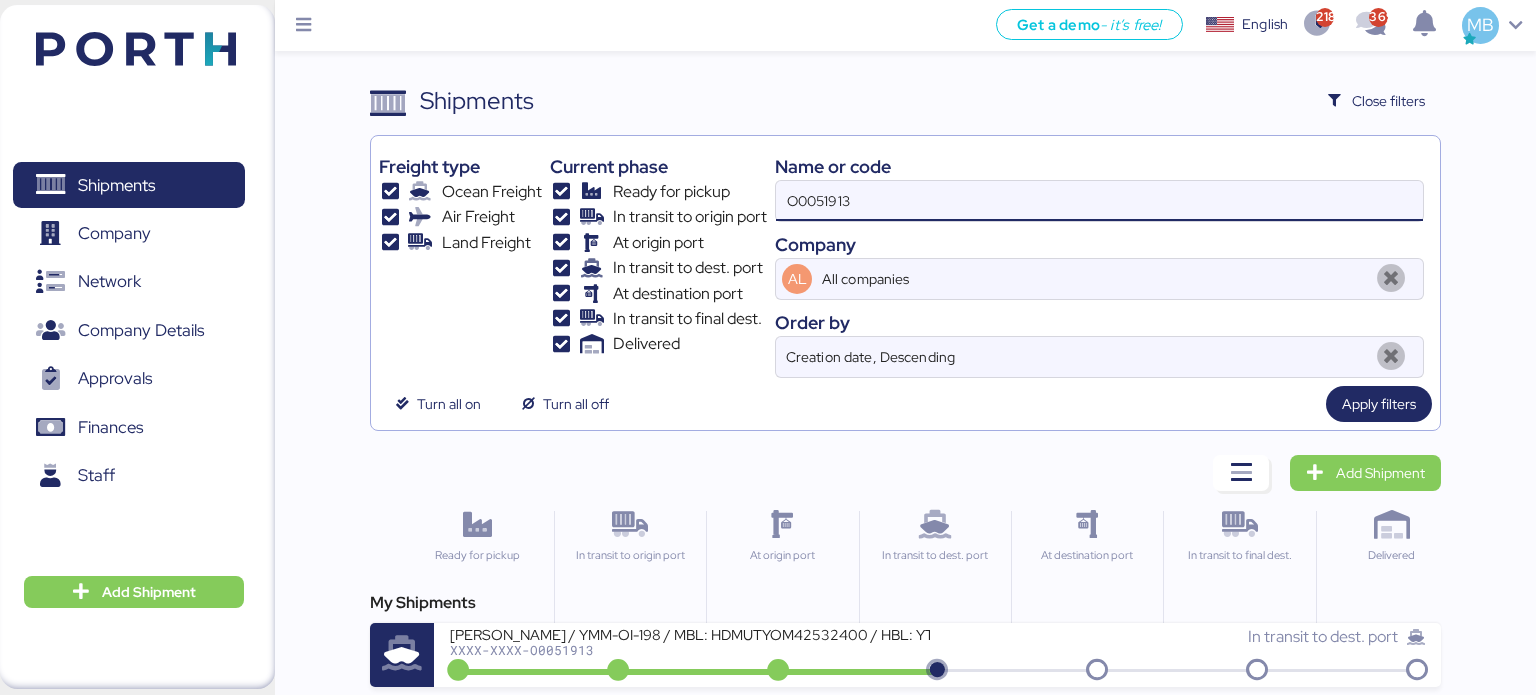drag, startPoint x: 899, startPoint y: 196, endPoint x: 677, endPoint y: 195, distance: 222.00226 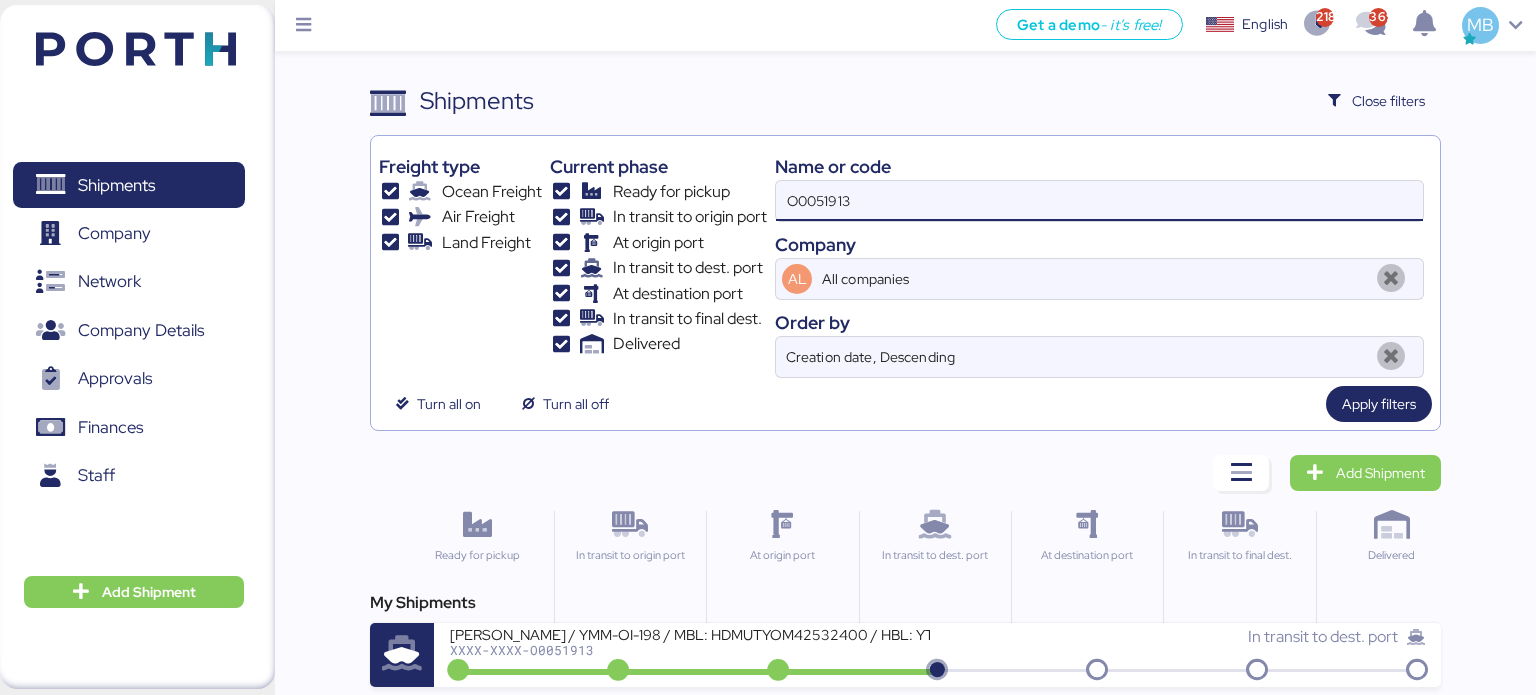 click on "Freight type   Ocean Freight   Air Freight   Land Freight Current phase   Ready for pickup   In transit to origin port   At origin port   In transit to dest. port   At destination port   In transit to final dest.   Delivered Name or code O0051913 Company AL All companies   Order by Creation date, Descending" at bounding box center [906, 261] 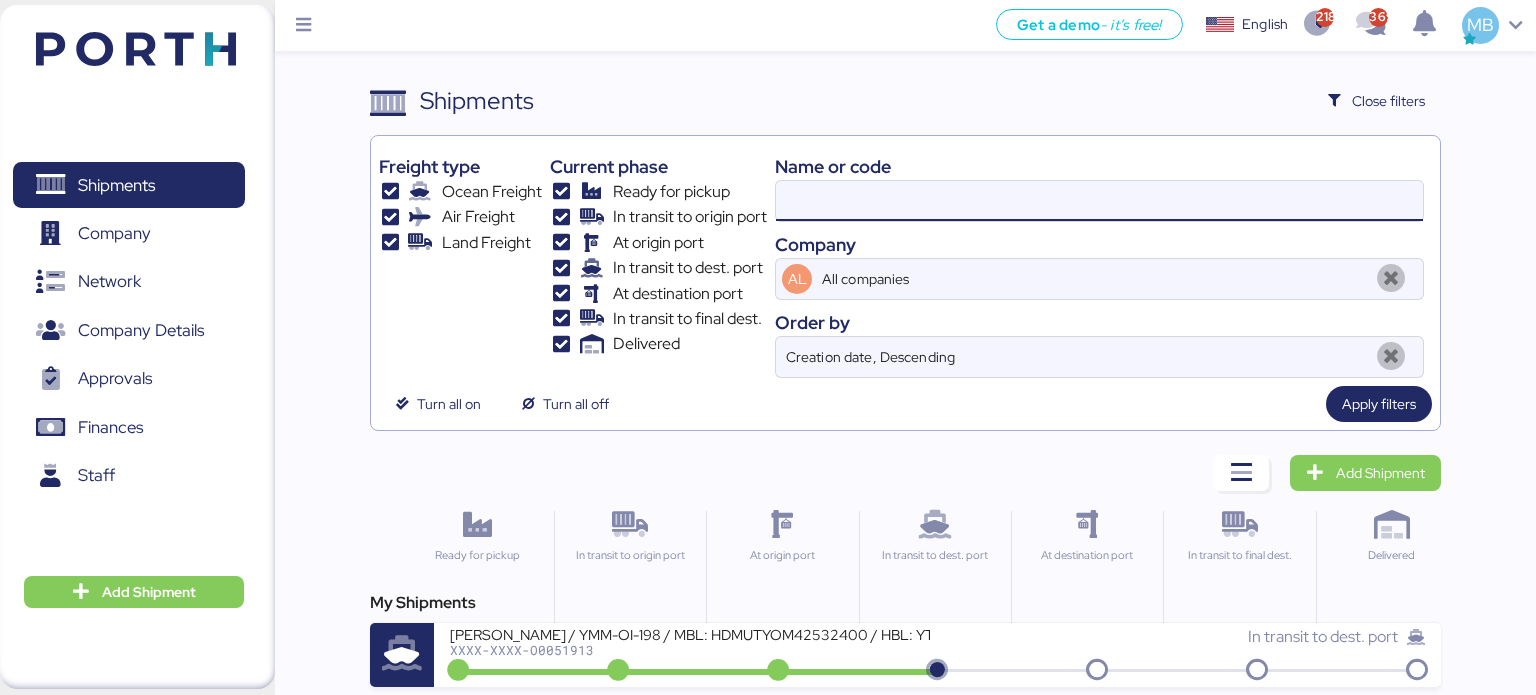 paste on "Hyundai" 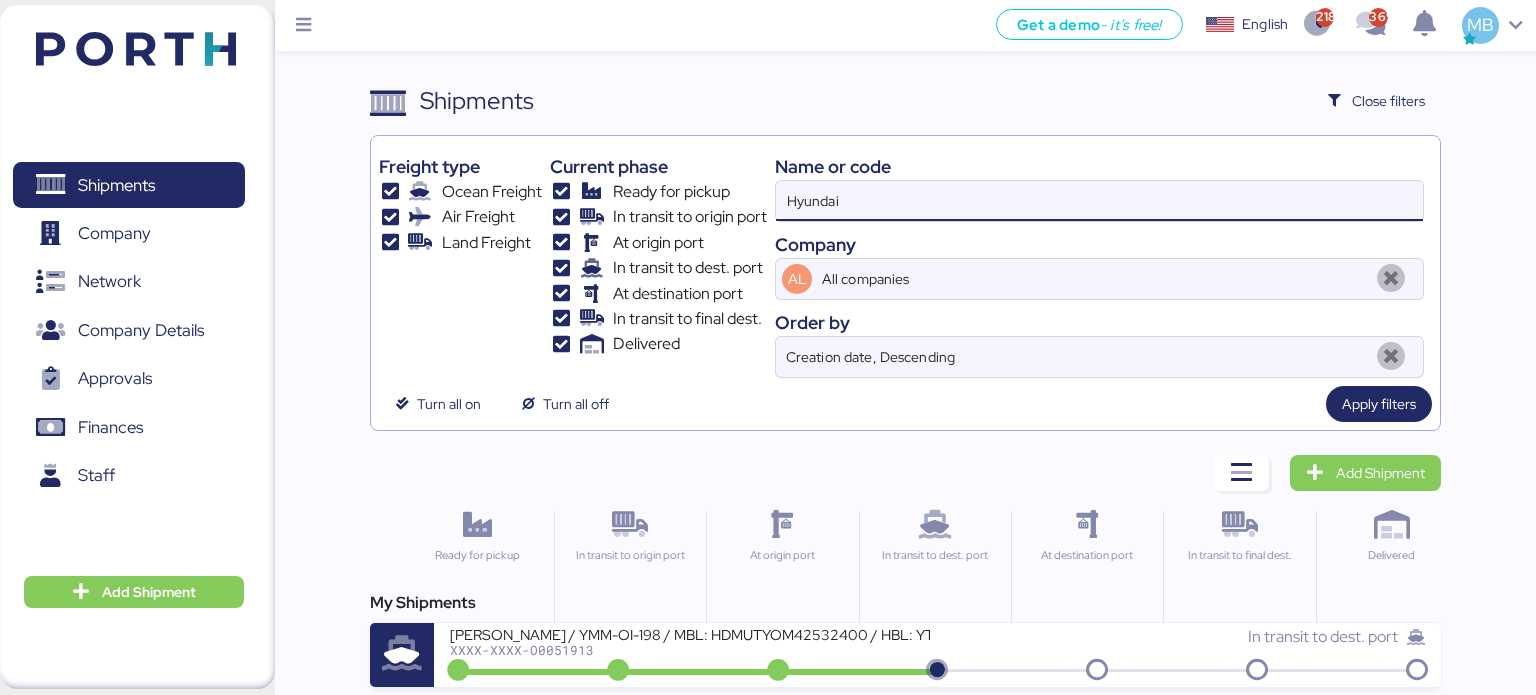 type on "Hyundai" 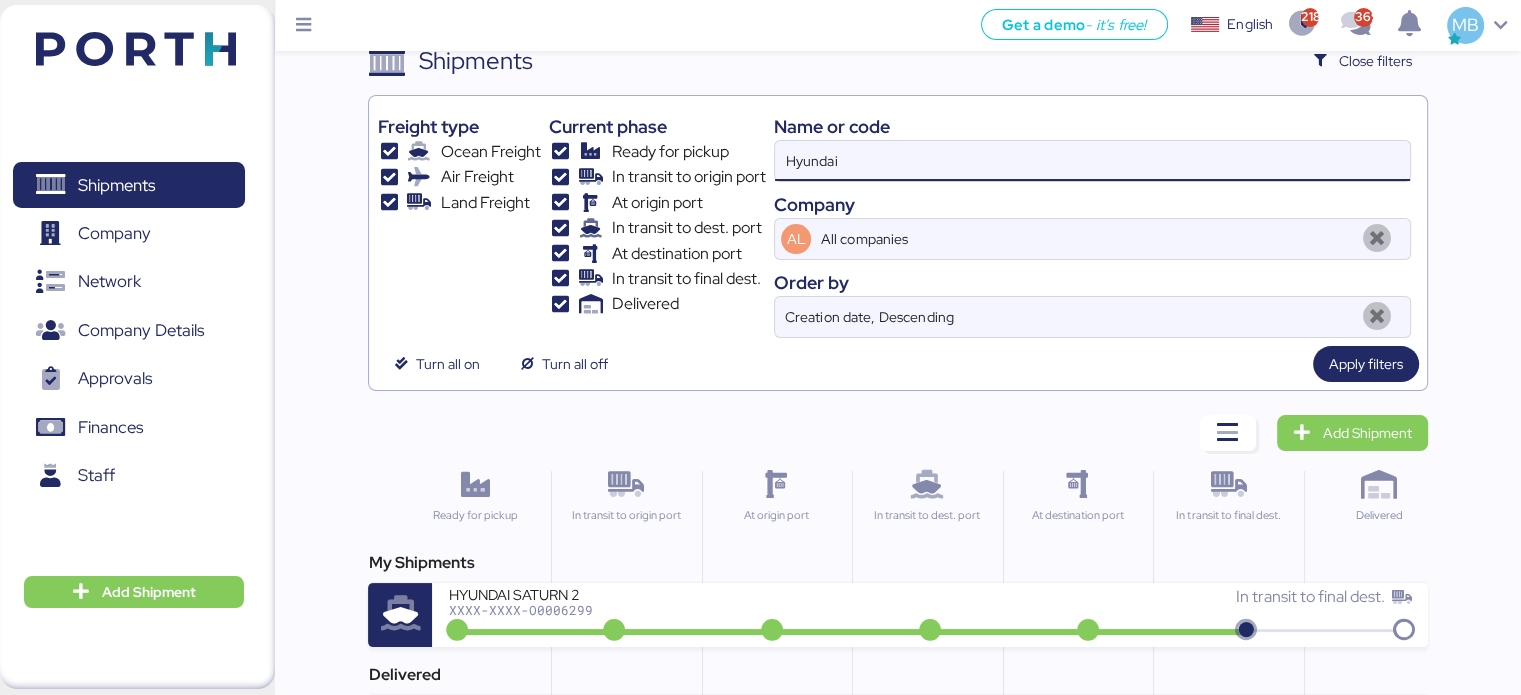 scroll, scrollTop: 0, scrollLeft: 0, axis: both 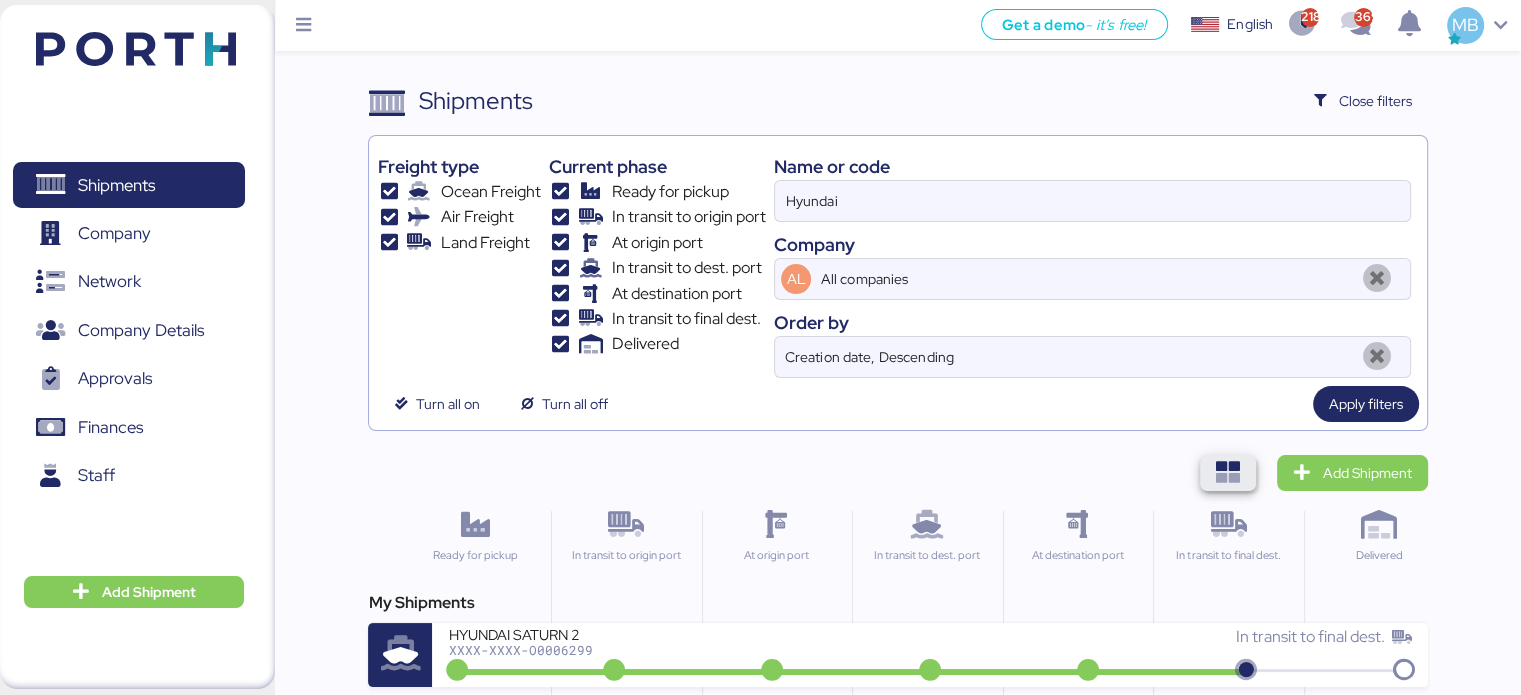 click at bounding box center (1228, 473) 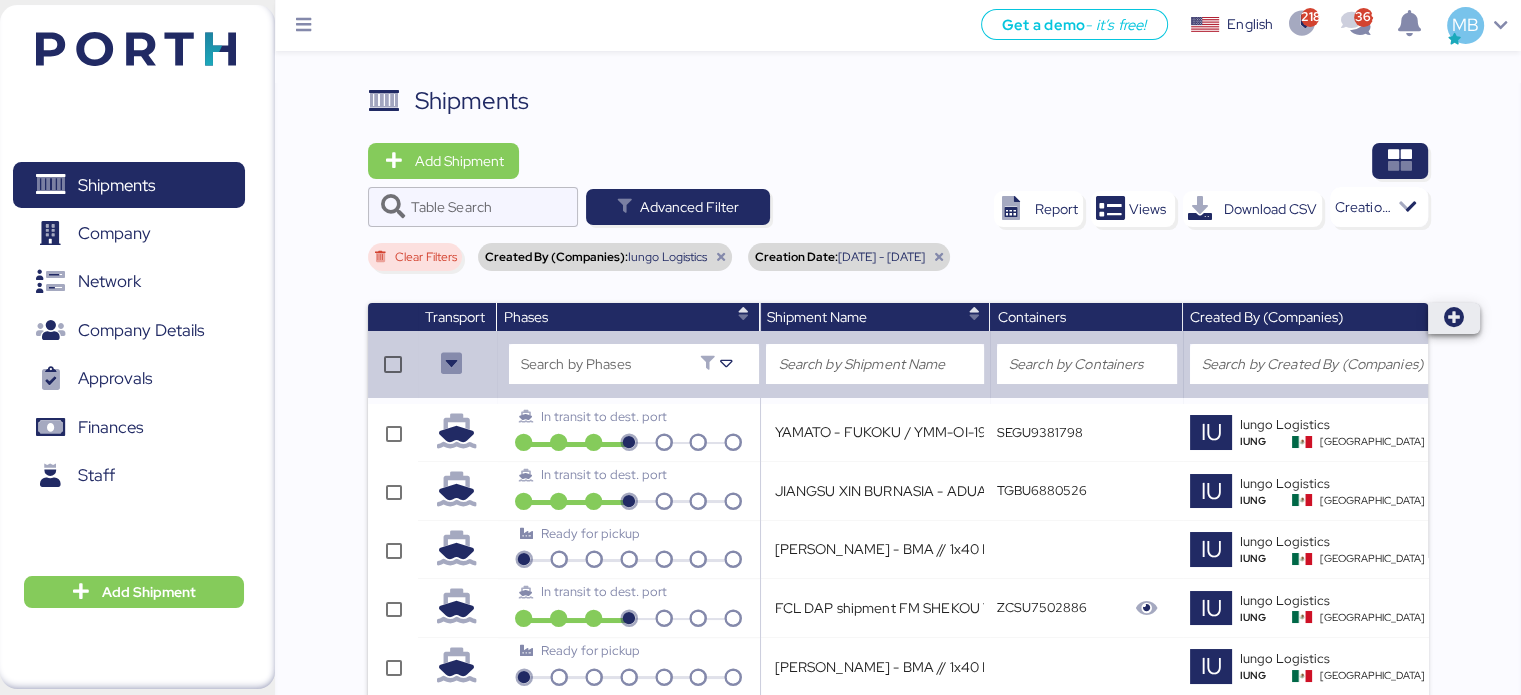 click at bounding box center [1454, 318] 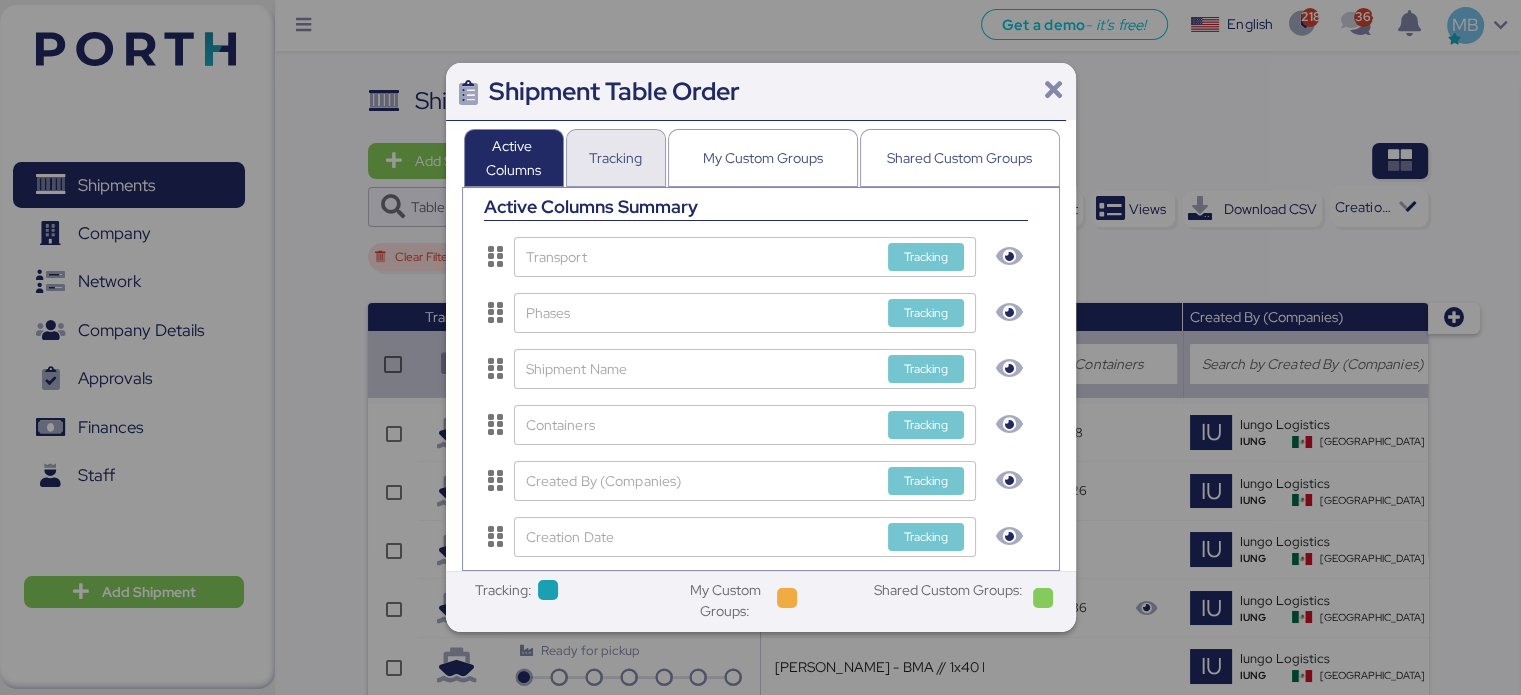 click on "Tracking" at bounding box center [615, 158] 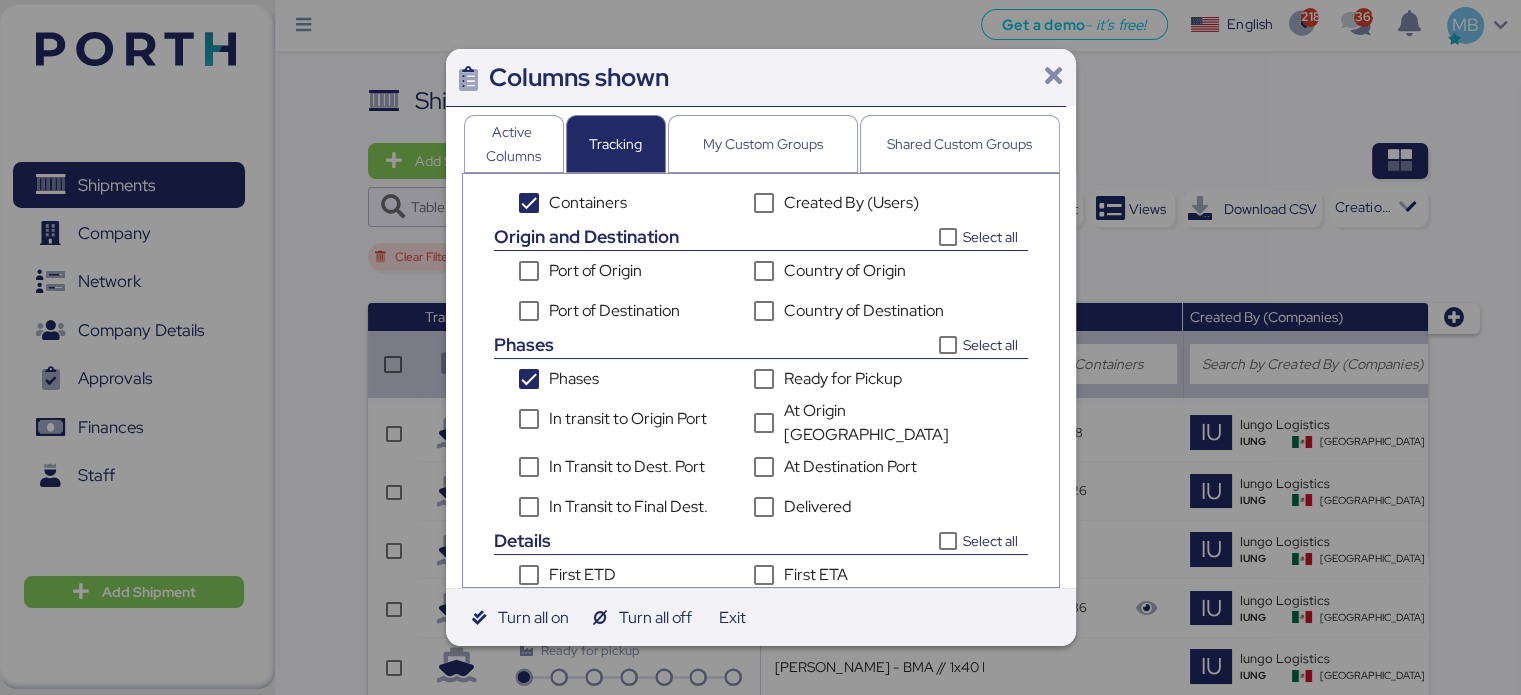 scroll, scrollTop: 400, scrollLeft: 0, axis: vertical 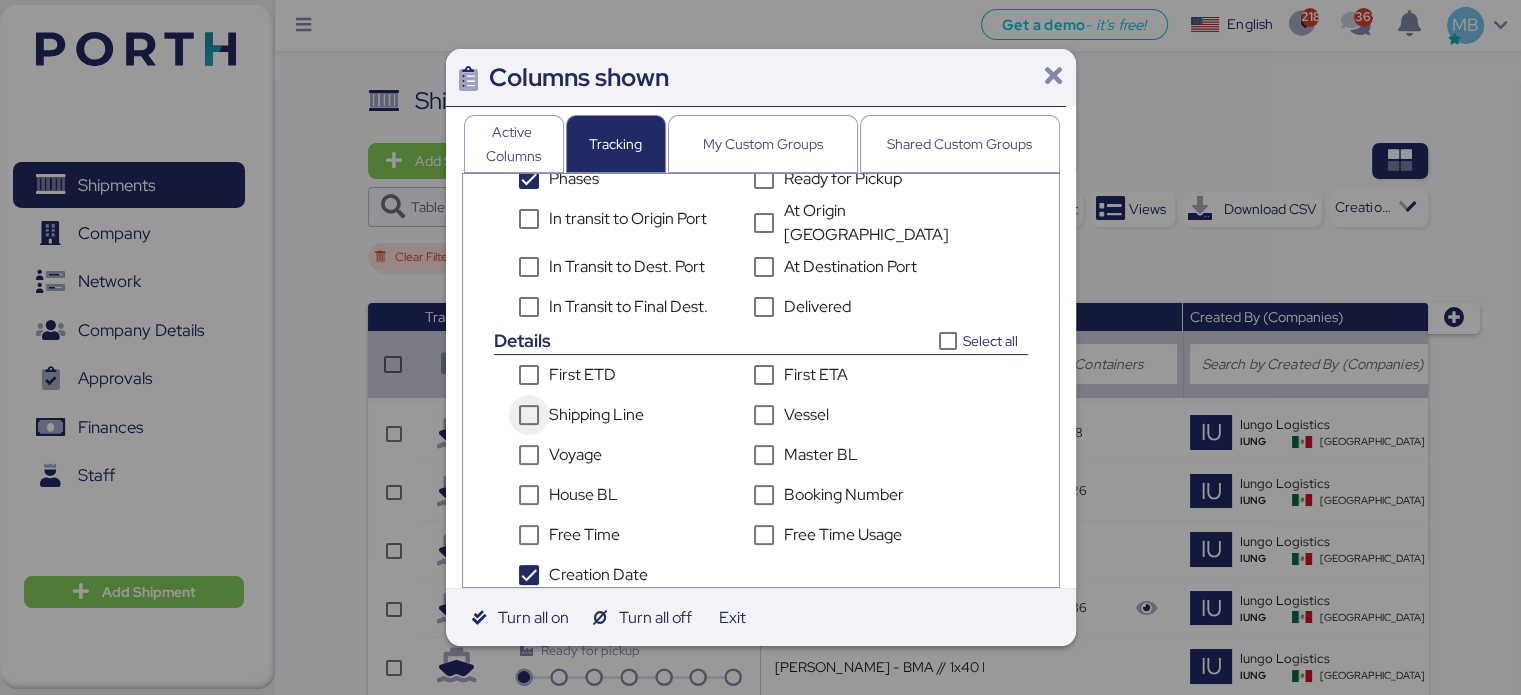 click 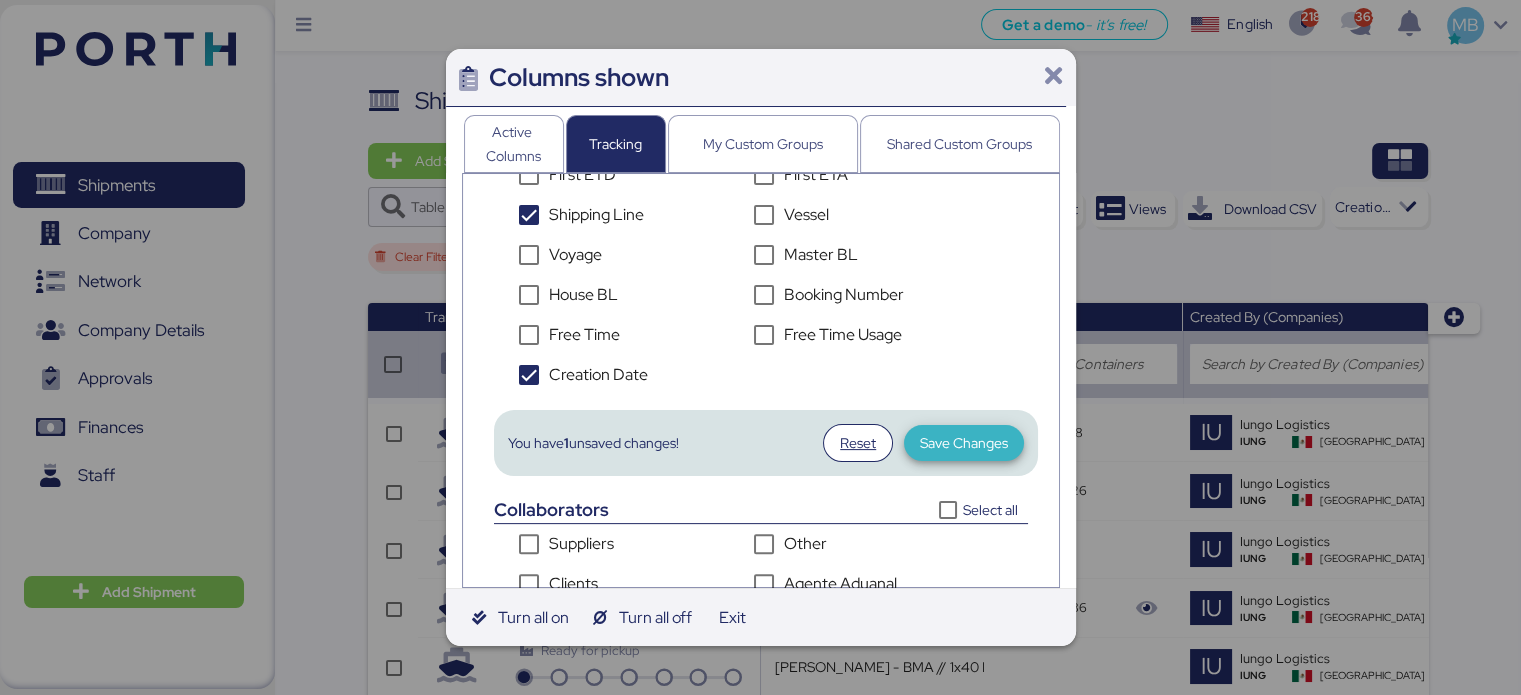 click on "Save Changes" at bounding box center [964, 443] 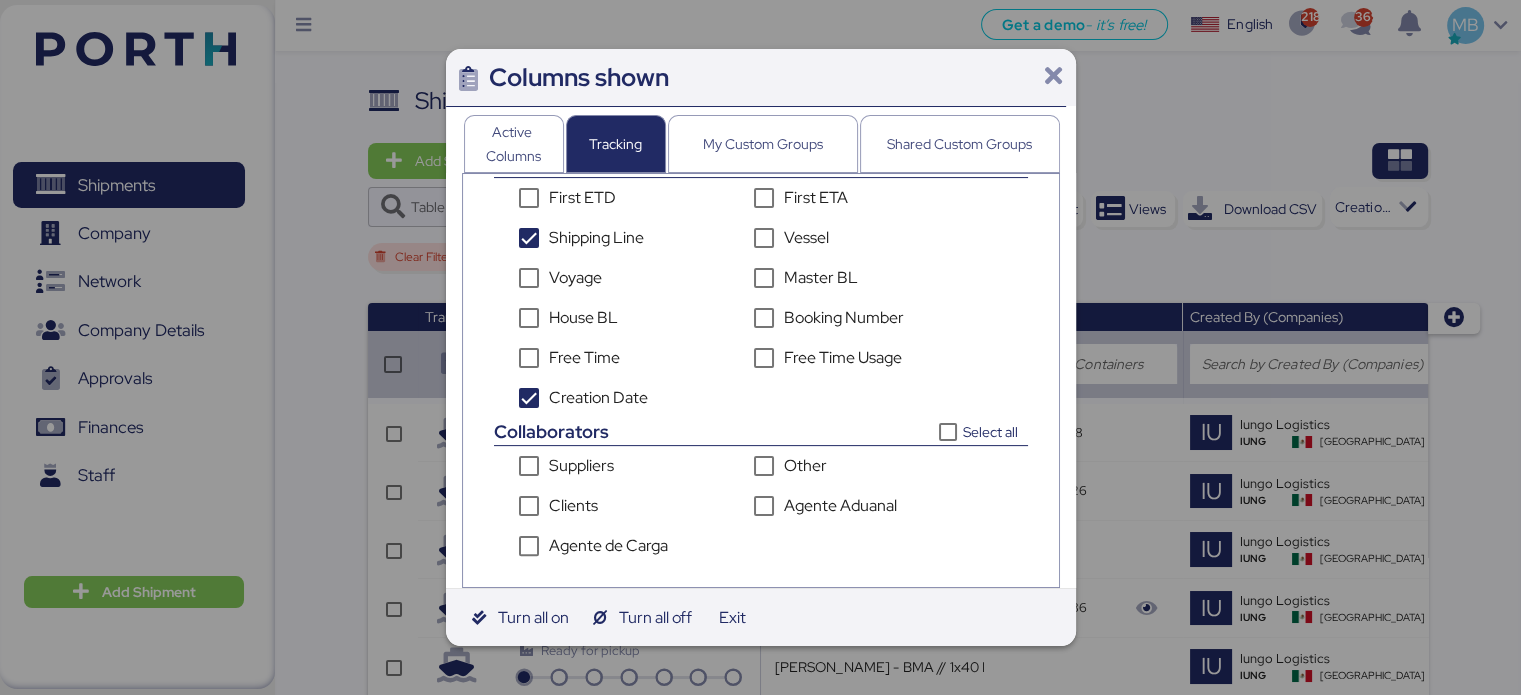 scroll, scrollTop: 568, scrollLeft: 0, axis: vertical 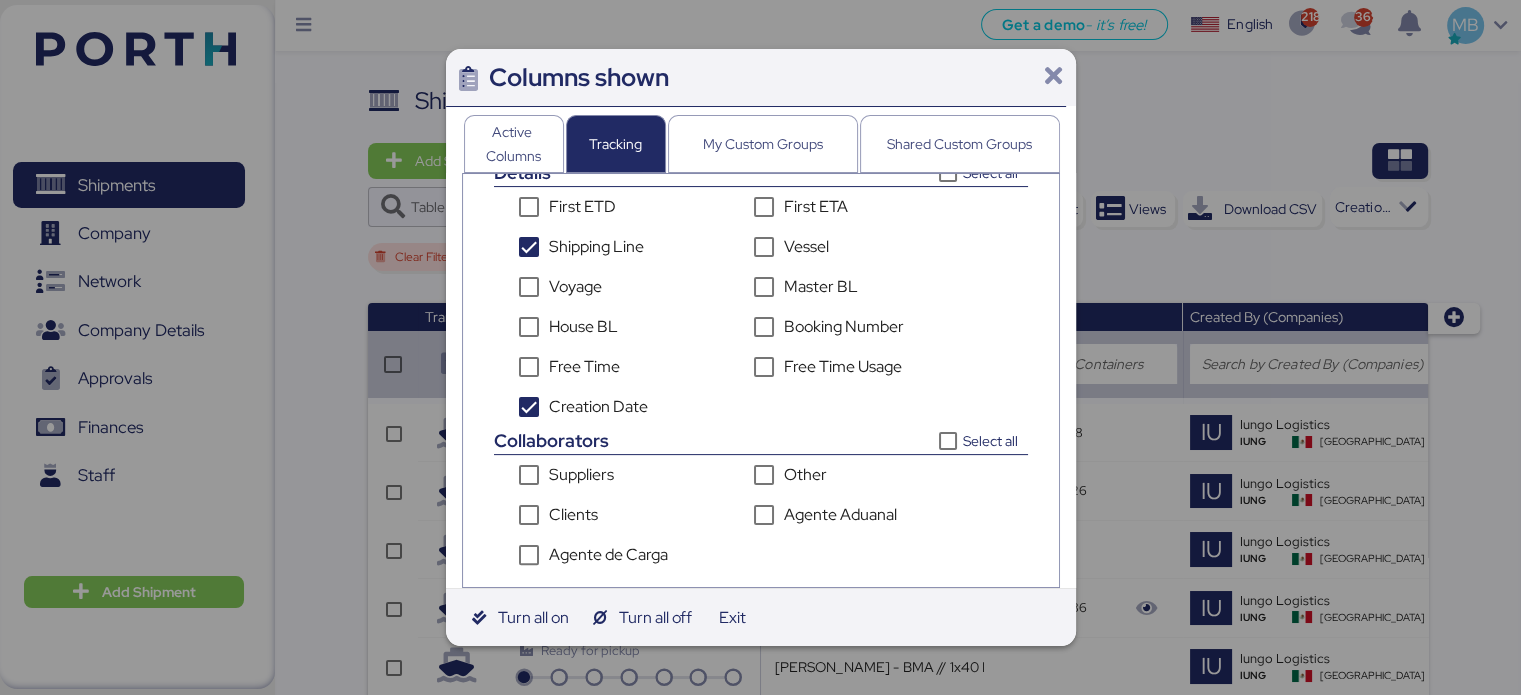 click at bounding box center (1053, 76) 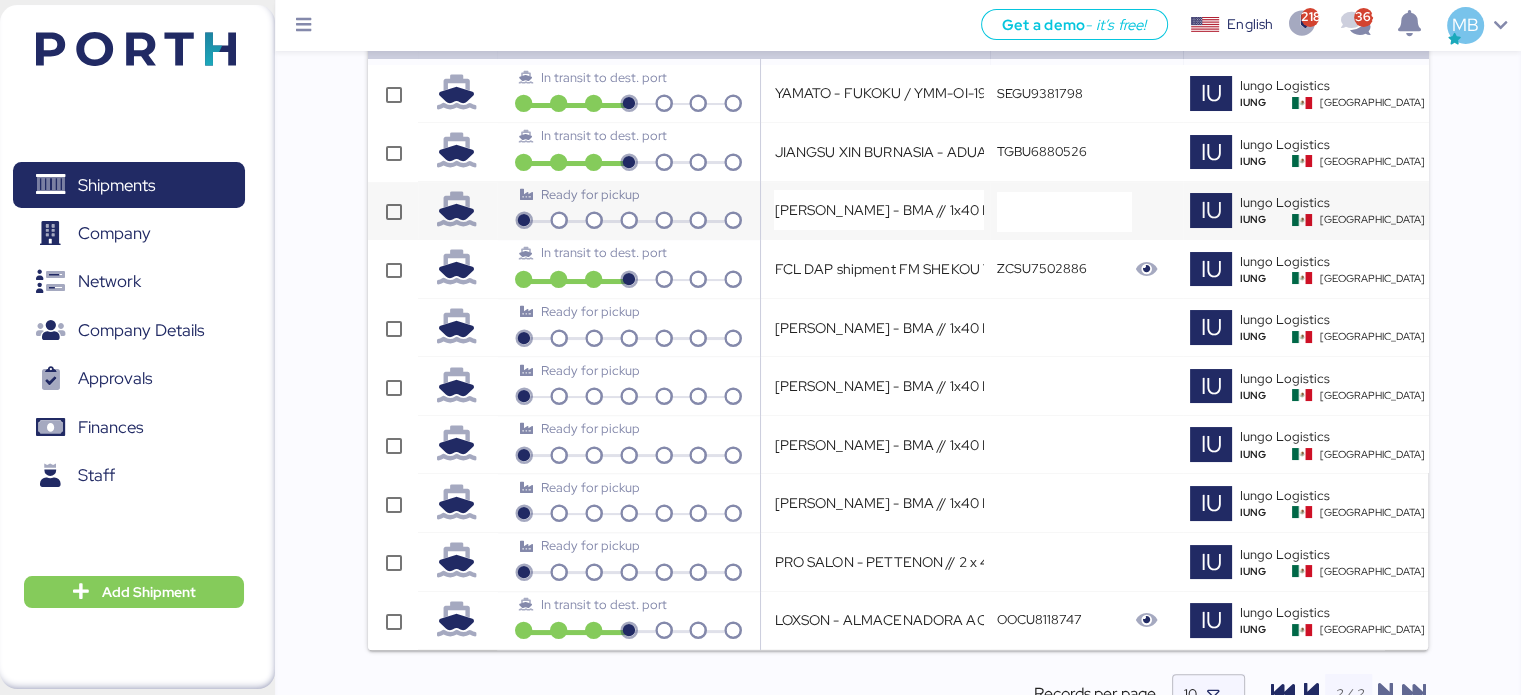 scroll, scrollTop: 421, scrollLeft: 0, axis: vertical 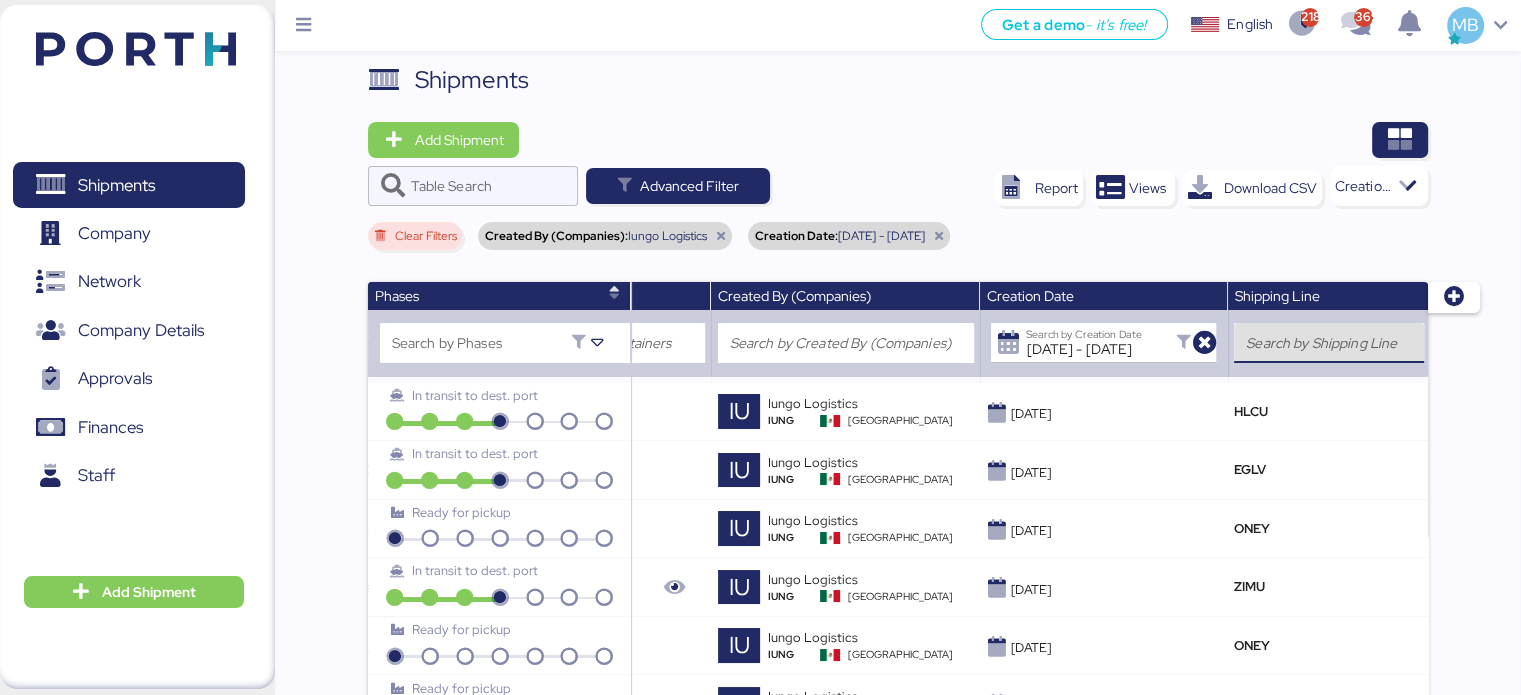 click at bounding box center [1329, 343] 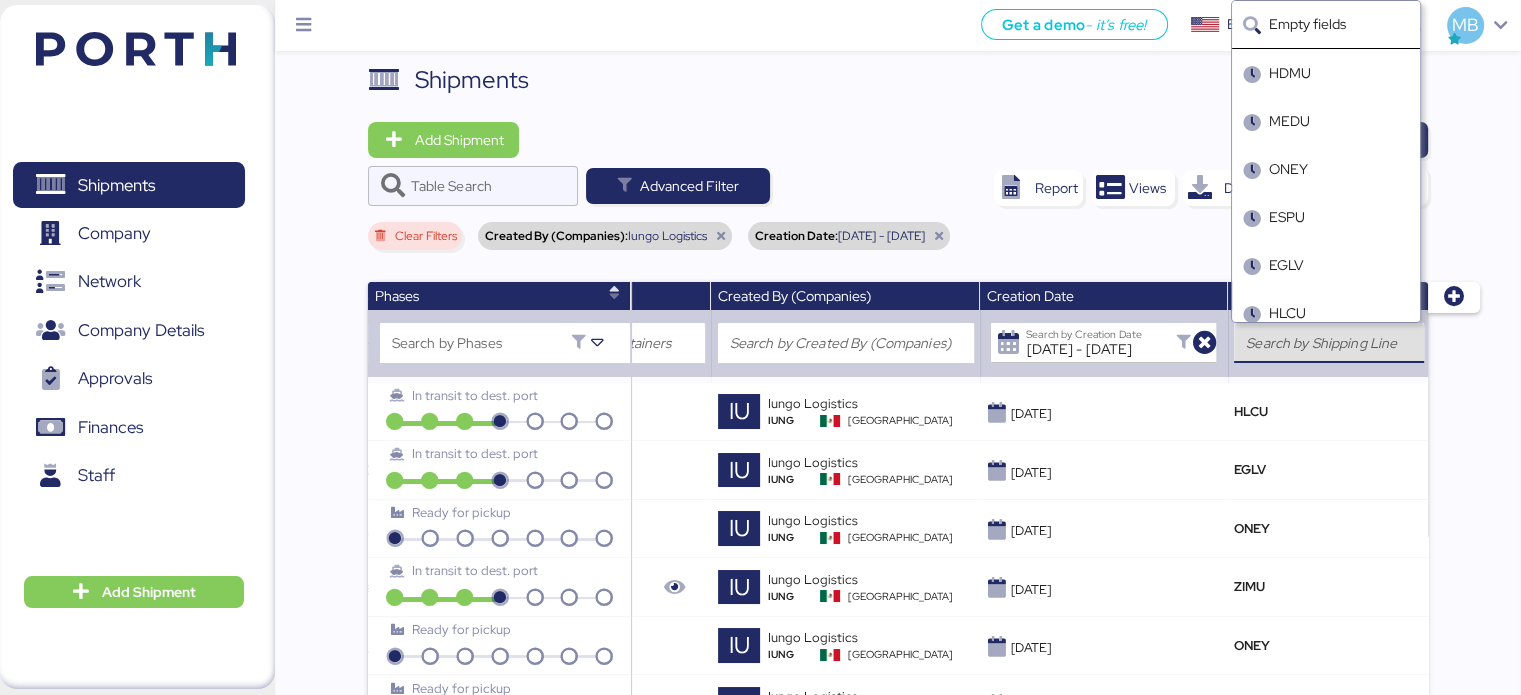 paste on "Hyundai" 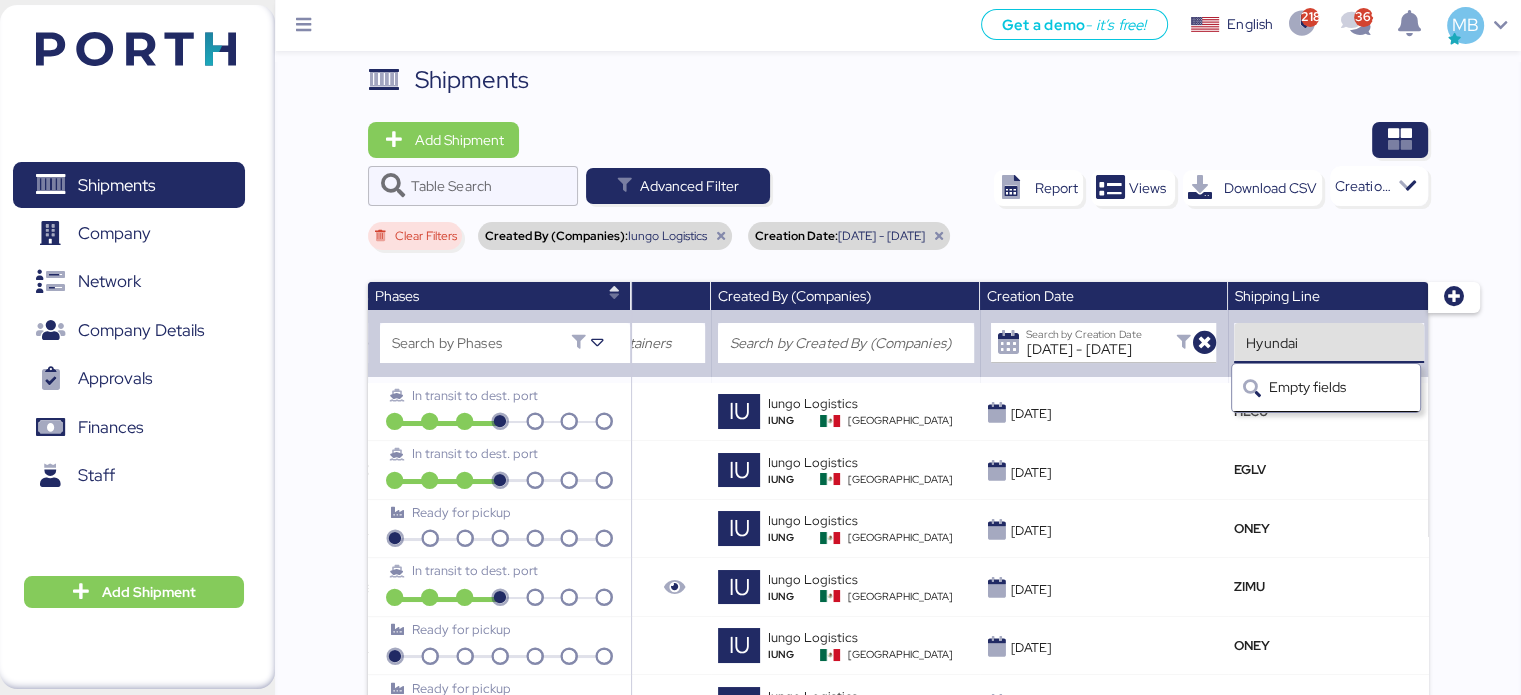 type on "Hyundai" 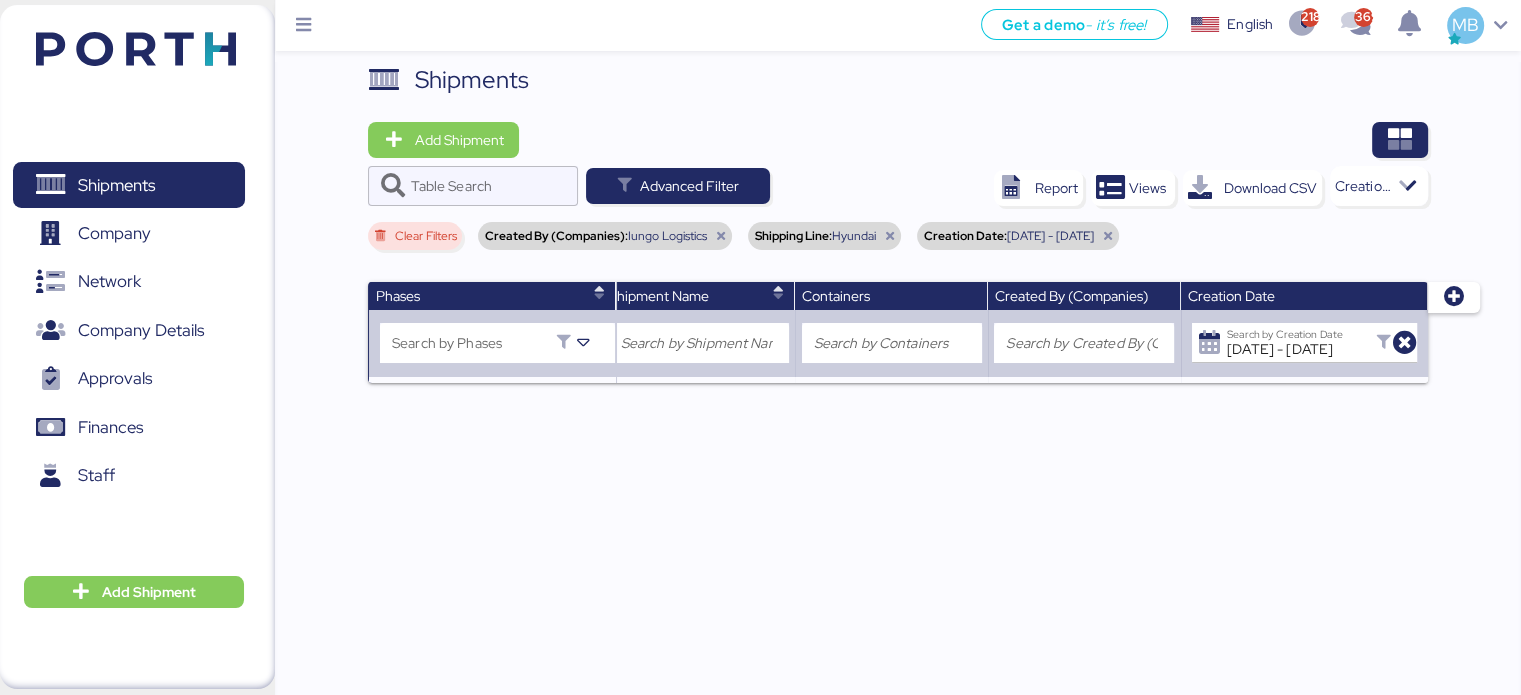 scroll, scrollTop: 0, scrollLeft: 297, axis: horizontal 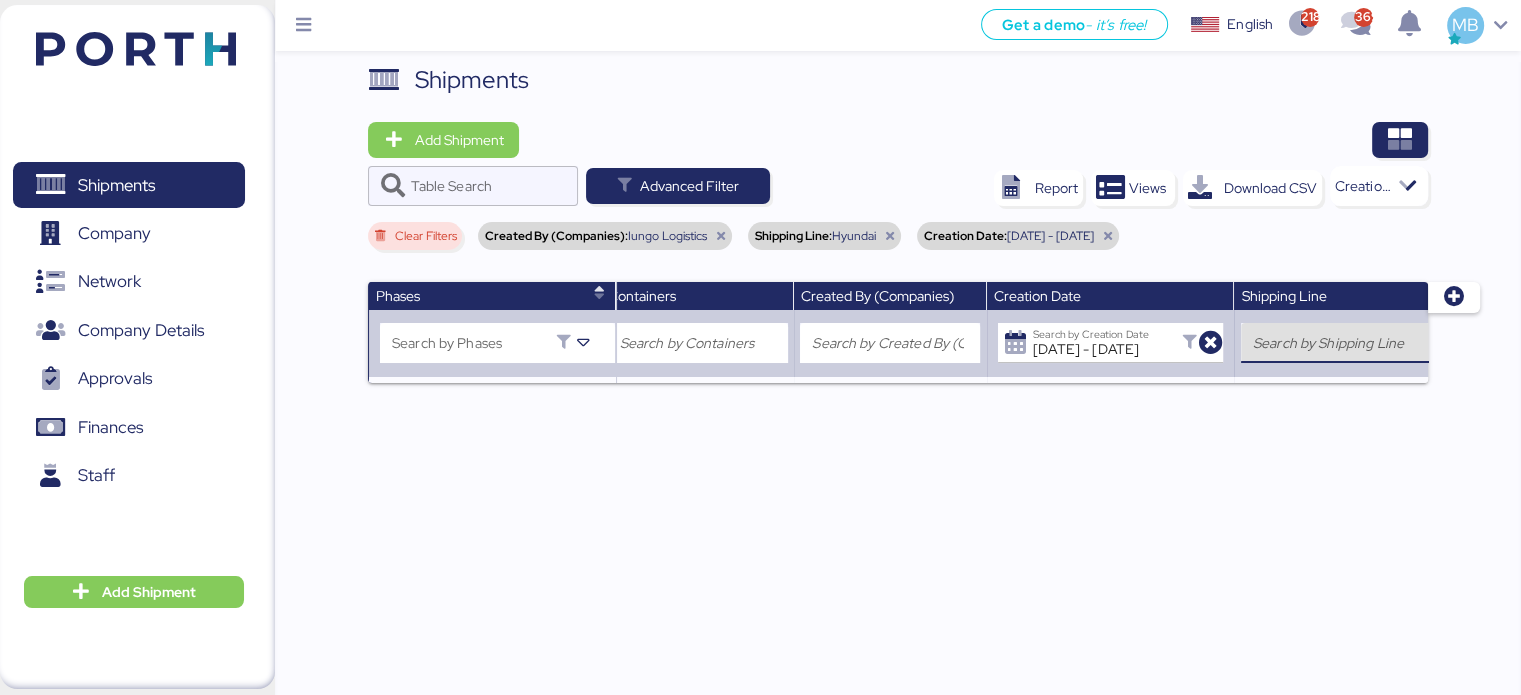 click at bounding box center [1336, 343] 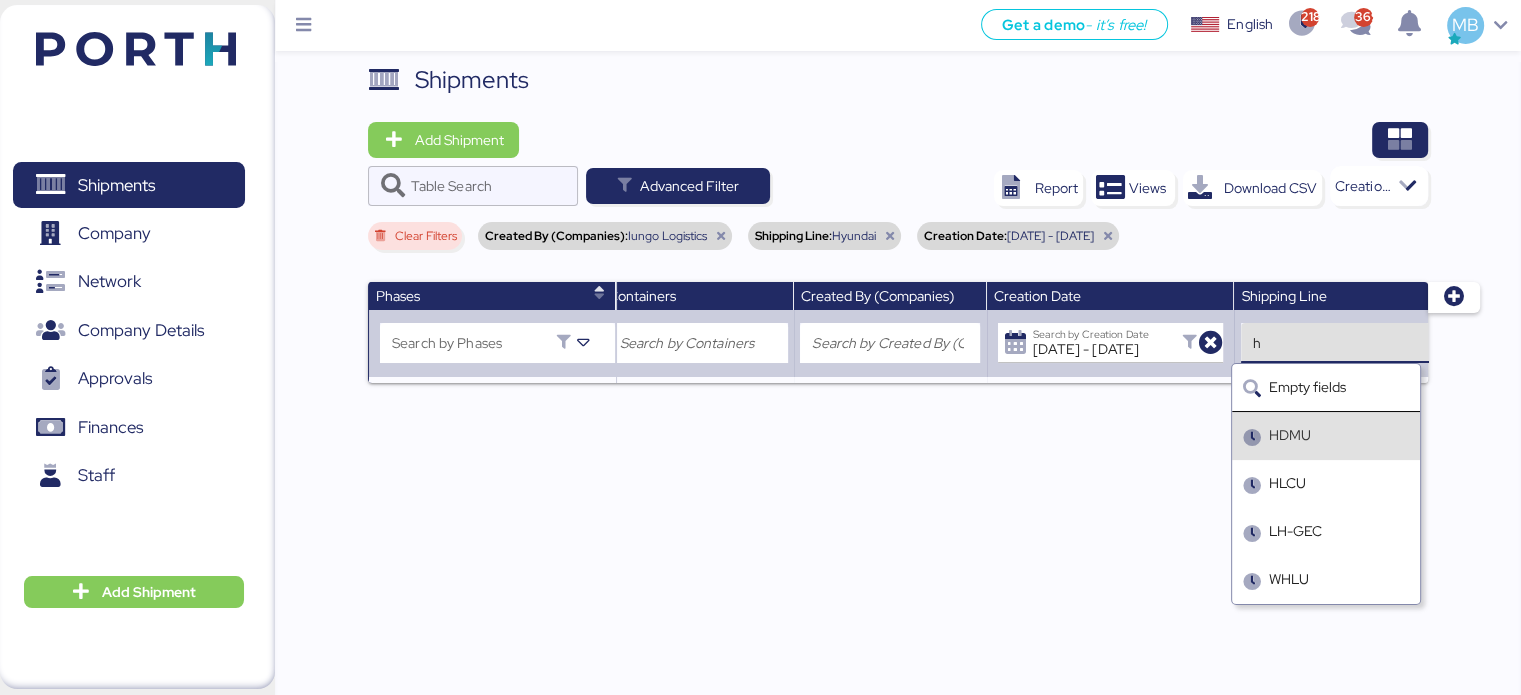 click on "HDMU" at bounding box center [1326, 436] 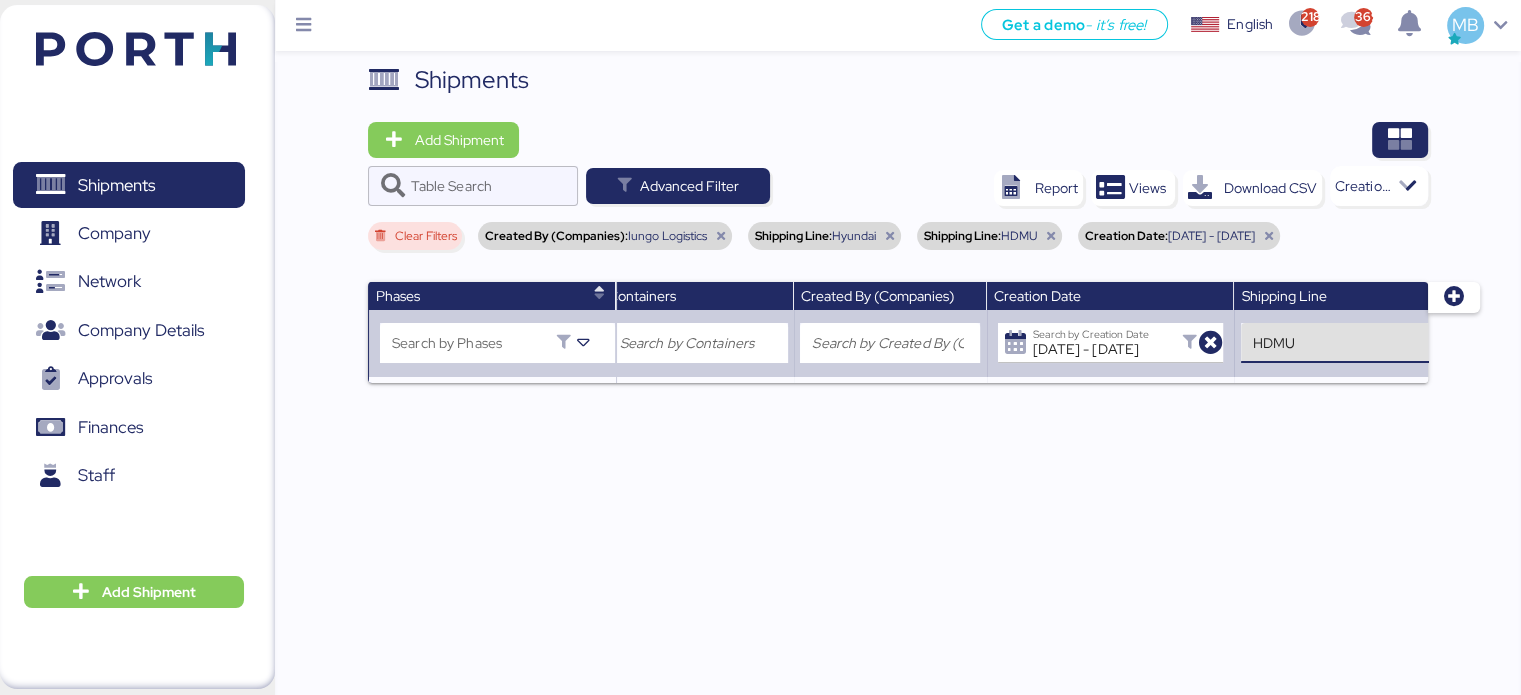 type 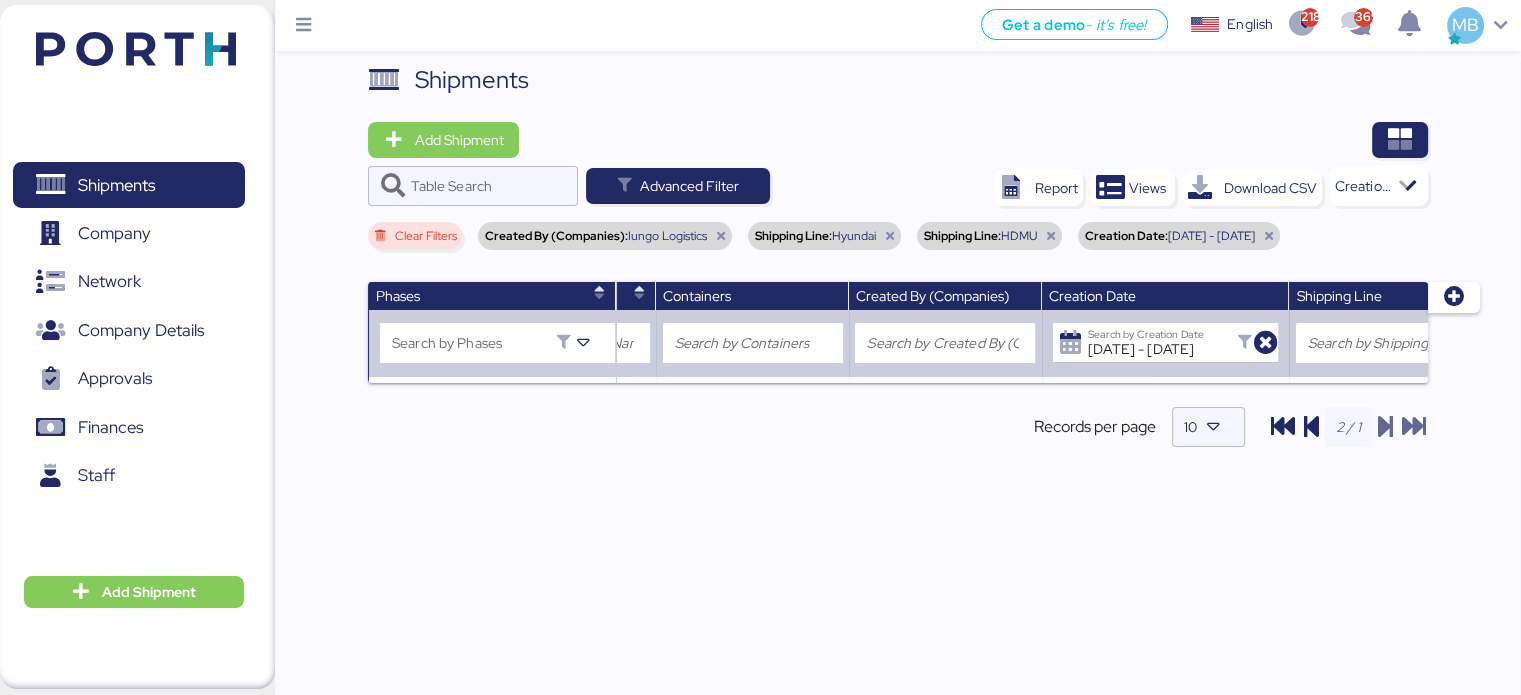 scroll, scrollTop: 0, scrollLeft: 297, axis: horizontal 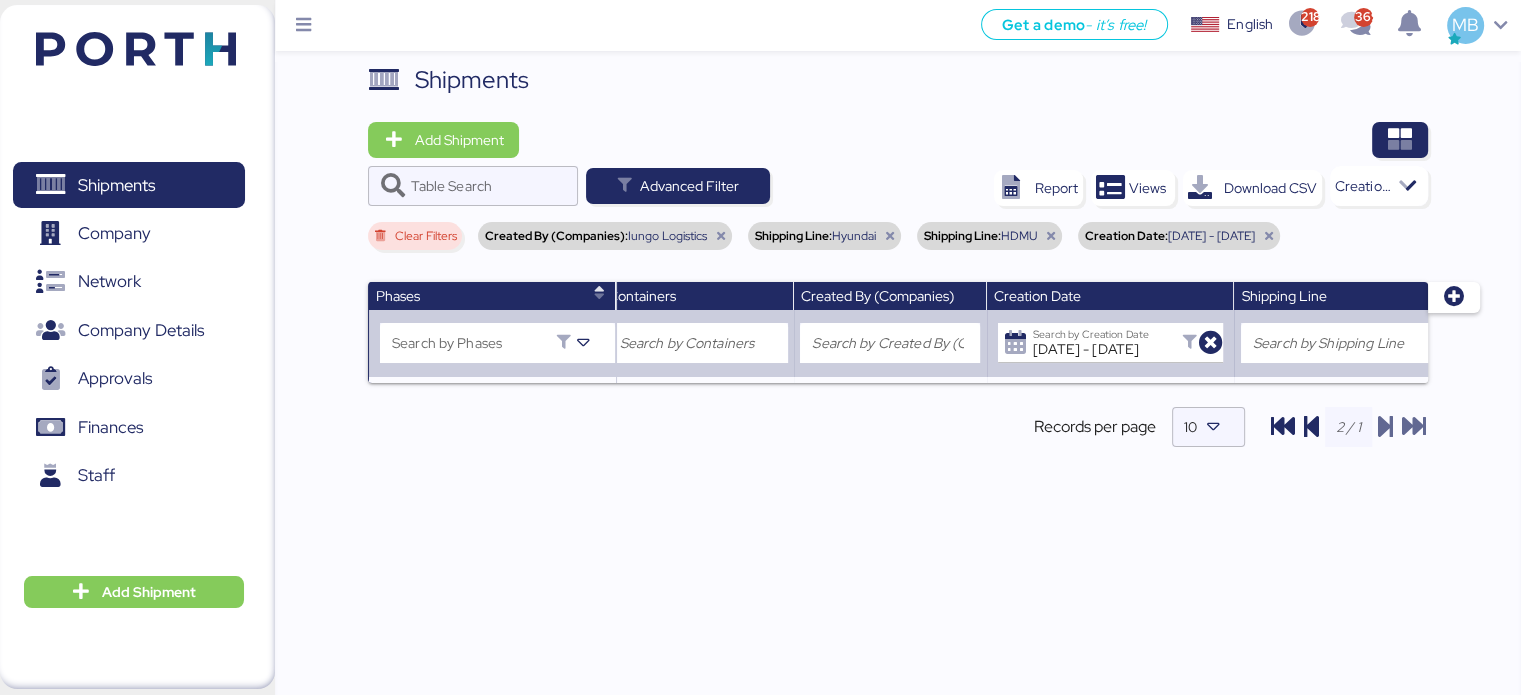 click at bounding box center (1268, 236) 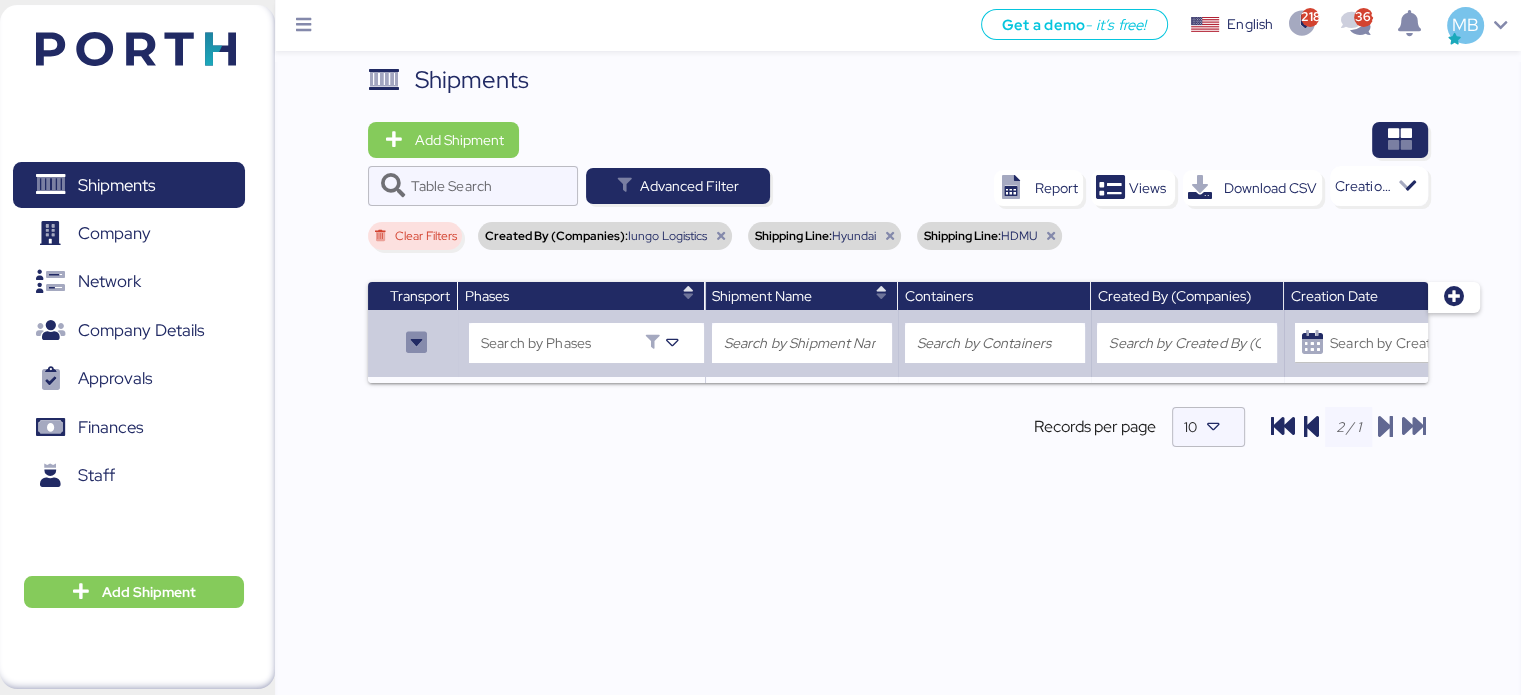 click at bounding box center (889, 236) 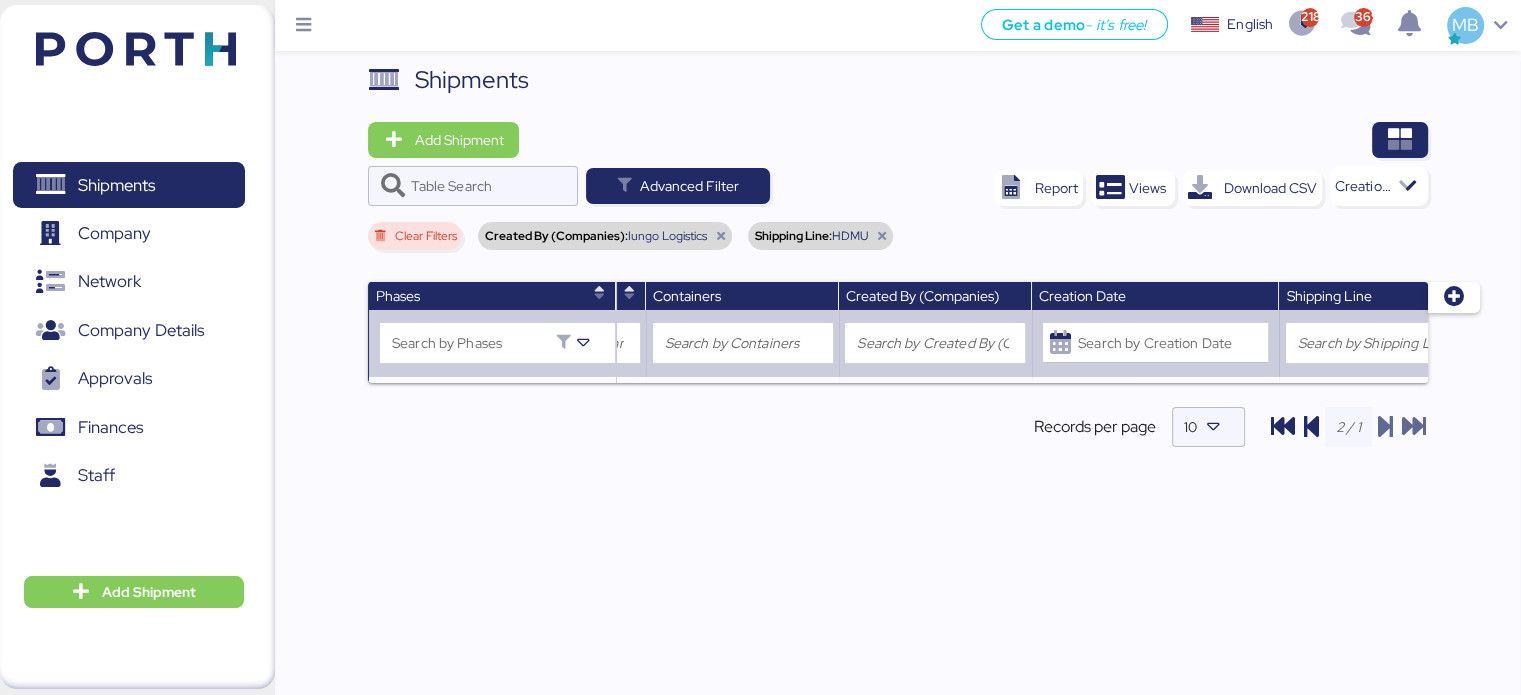 scroll, scrollTop: 0, scrollLeft: 297, axis: horizontal 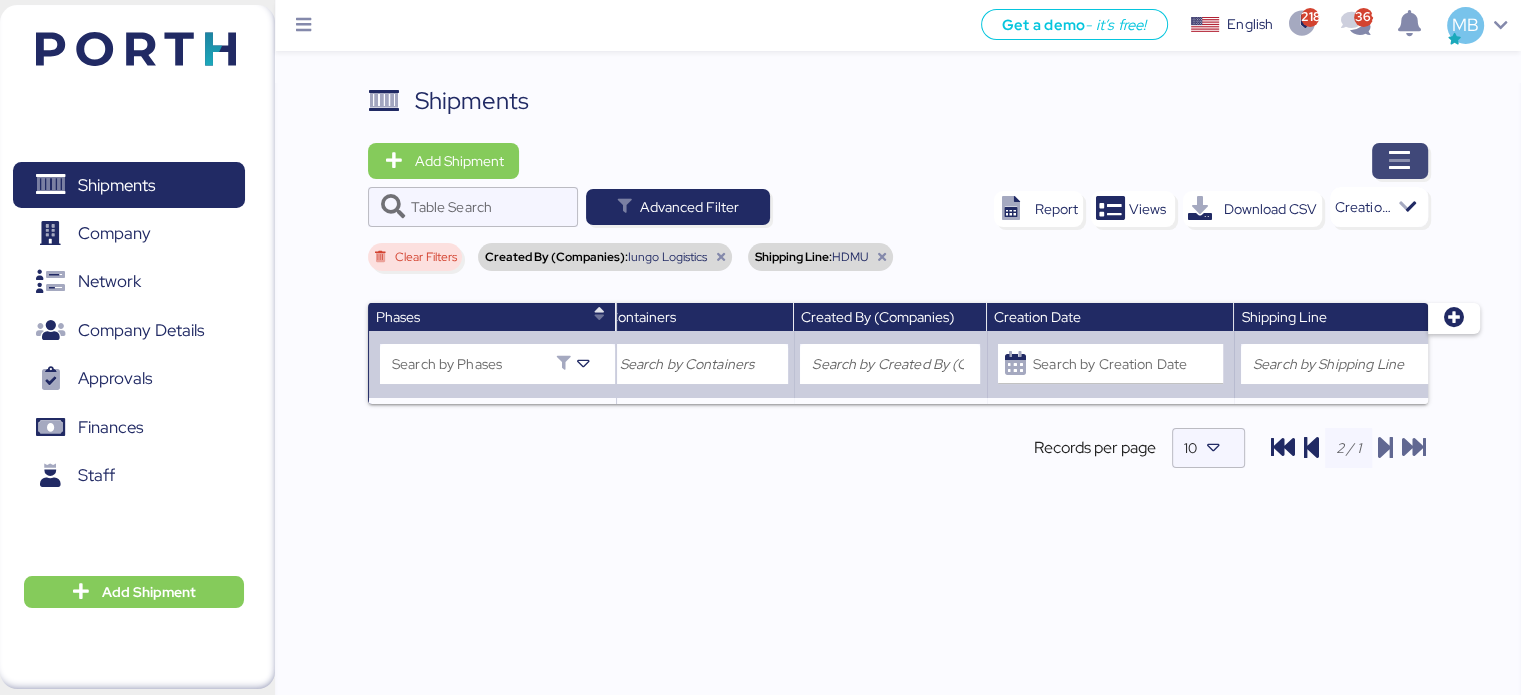 click at bounding box center (1400, 161) 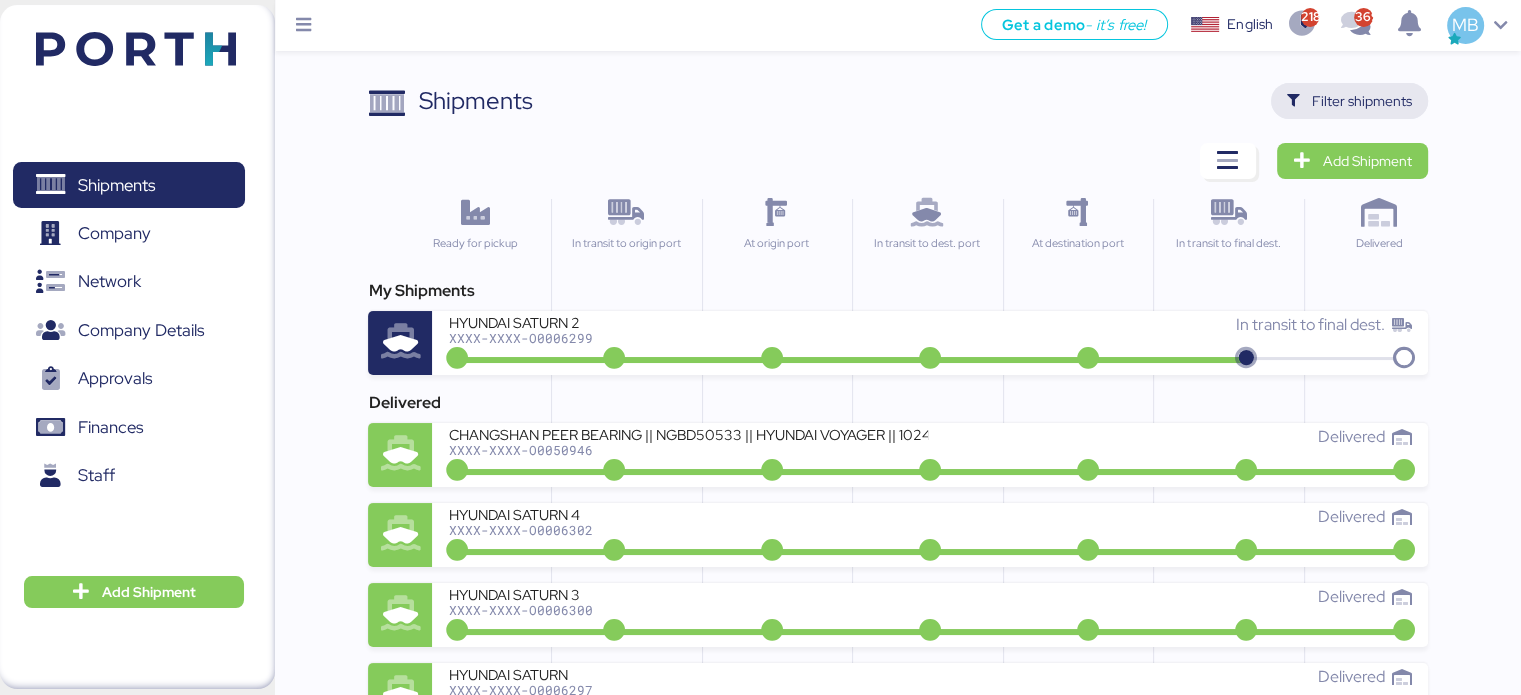 click on "Filter shipments" at bounding box center [1362, 101] 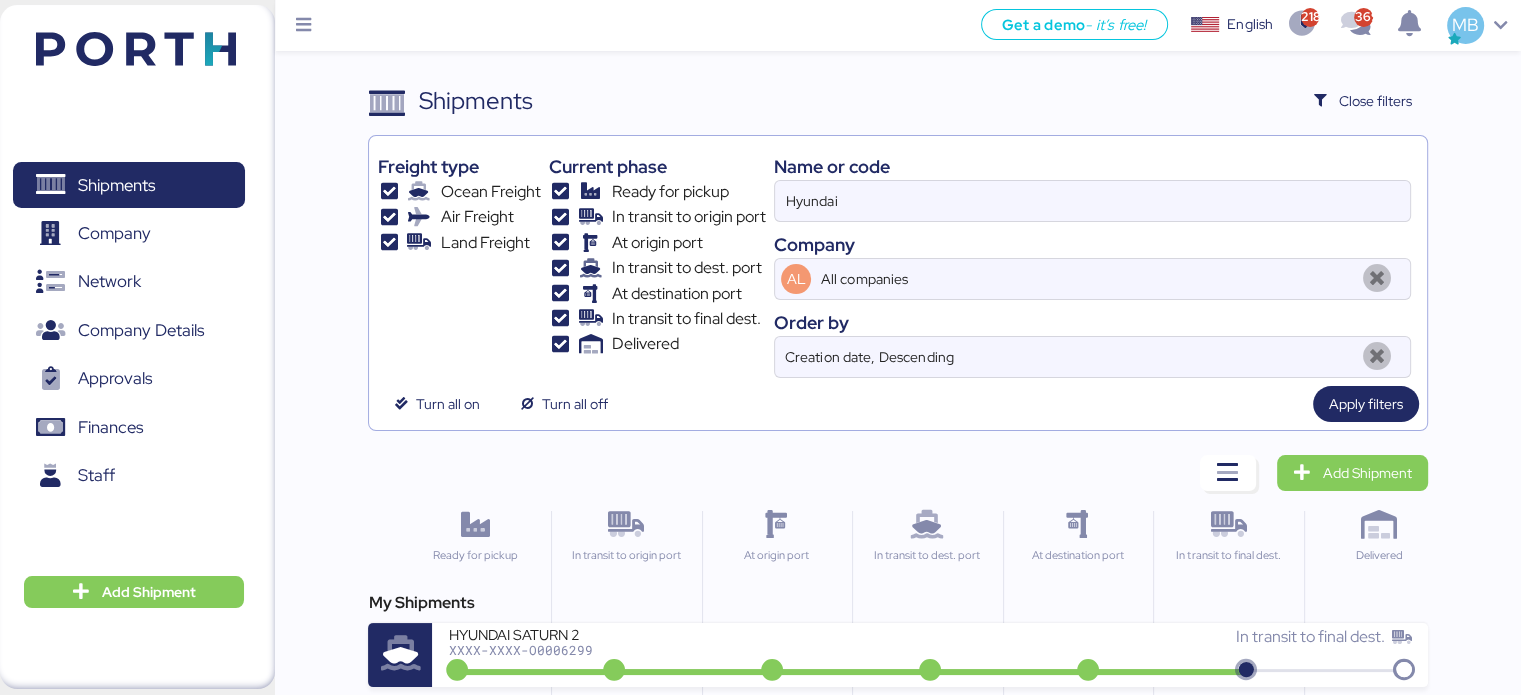 drag, startPoint x: 858, startPoint y: 200, endPoint x: 568, endPoint y: 183, distance: 290.49786 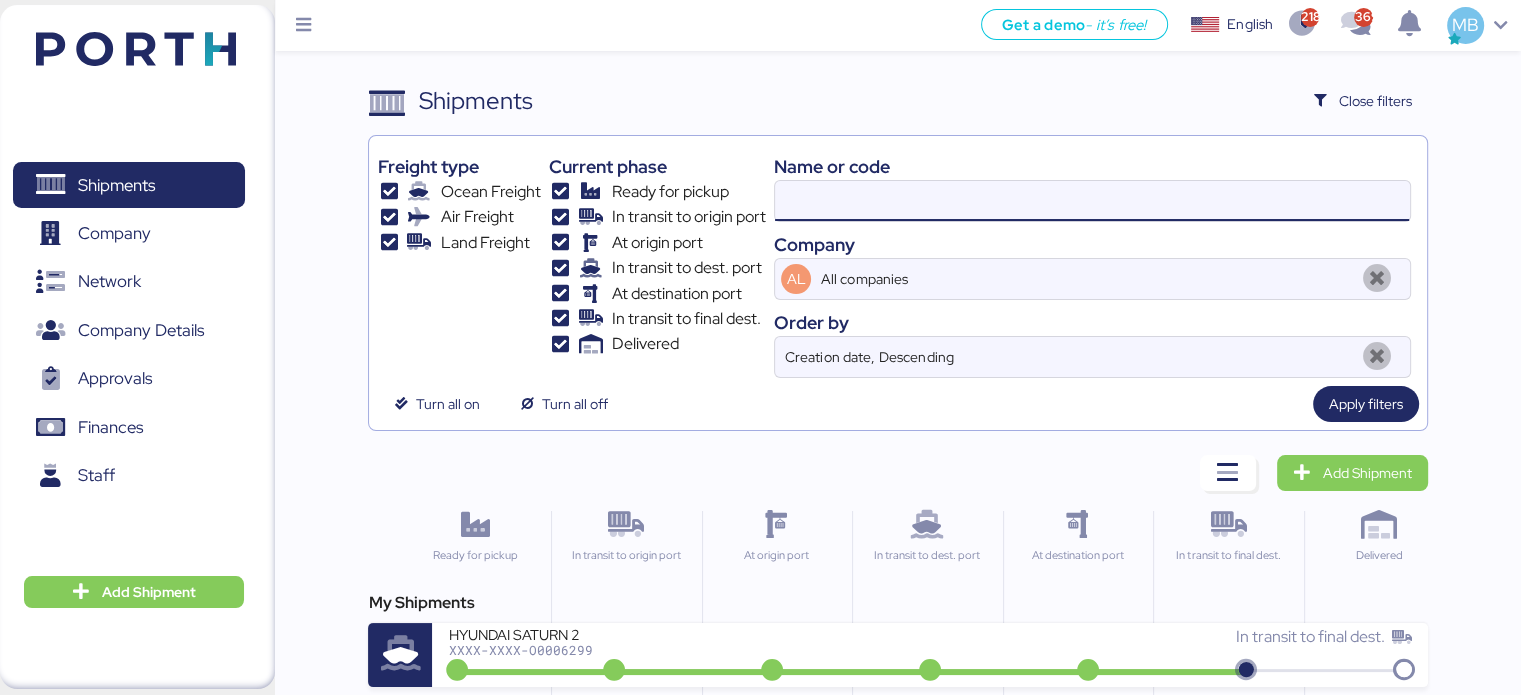 paste on "O0051913" 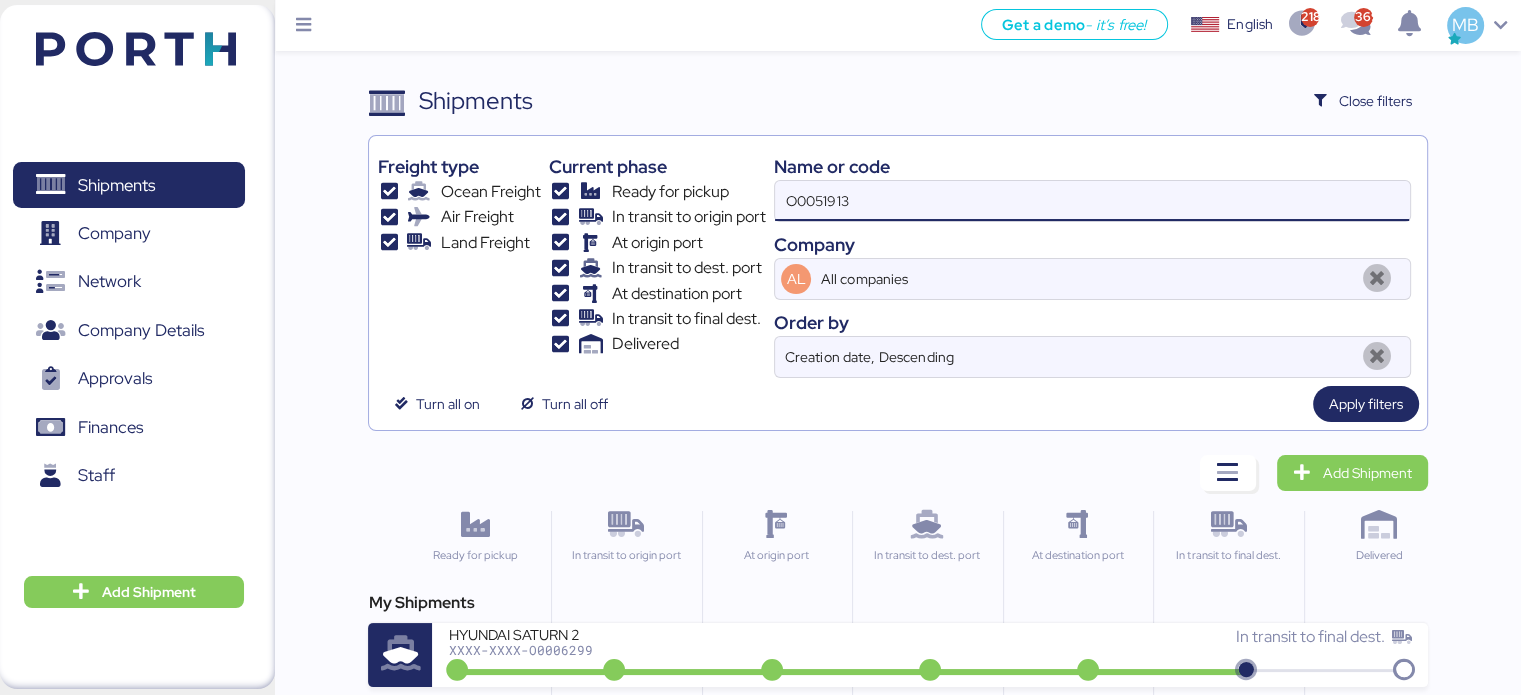 type on "O0051913" 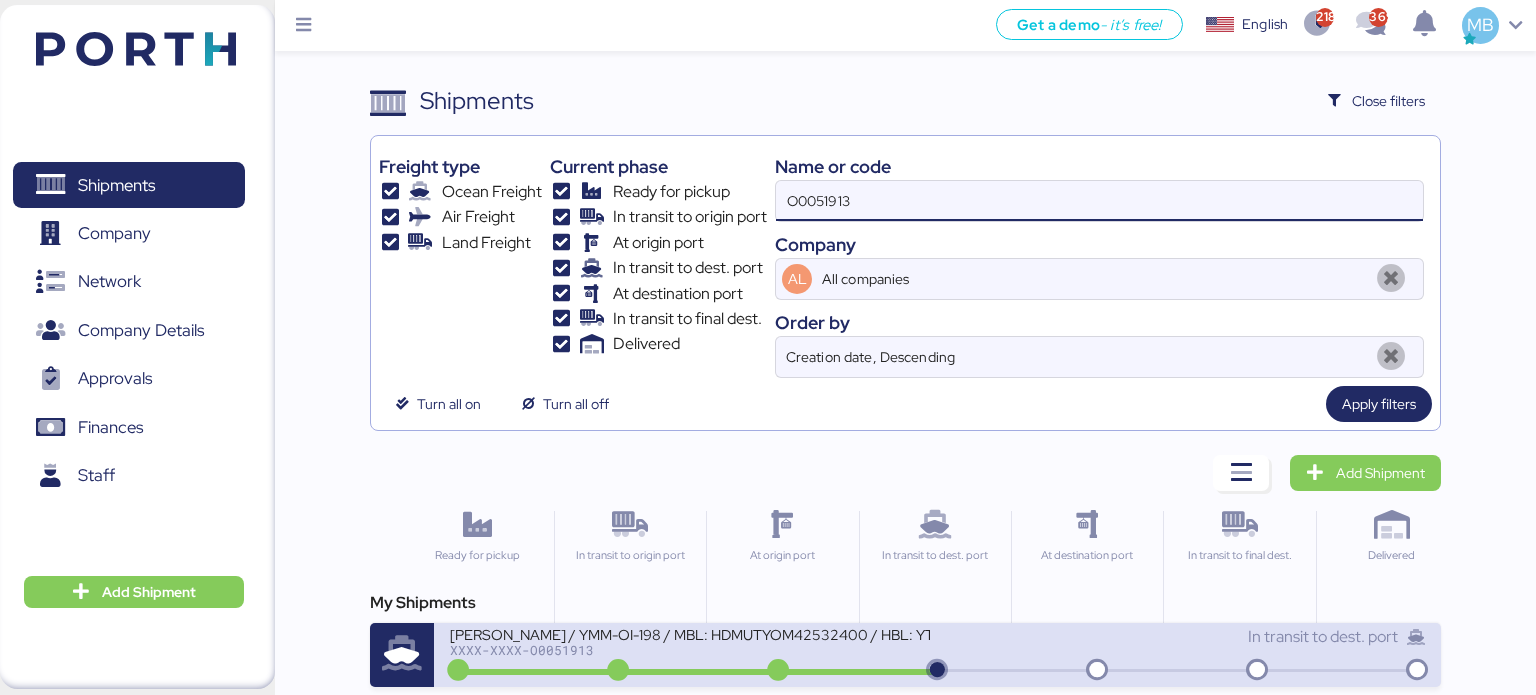 click on "XXXX-XXXX-O0051913" at bounding box center [690, 650] 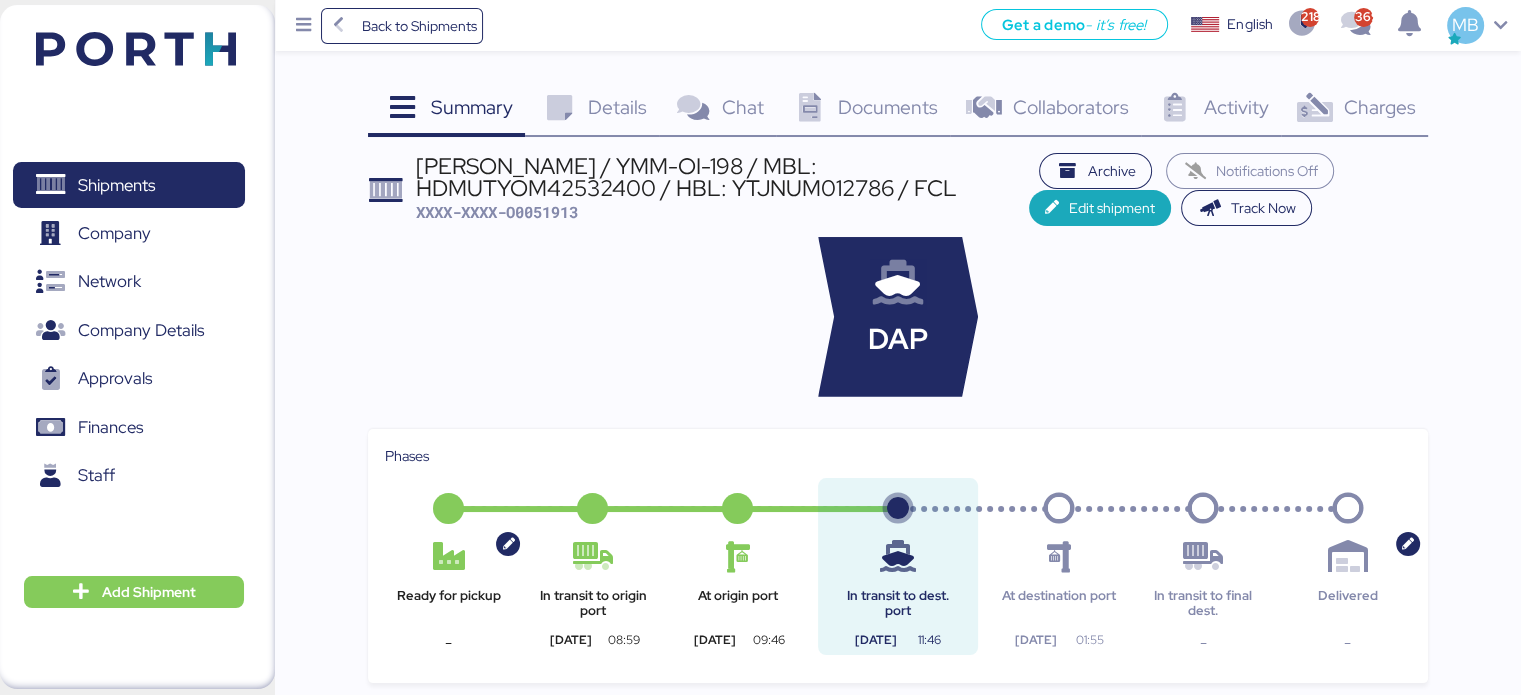 click on "Details" at bounding box center [617, 107] 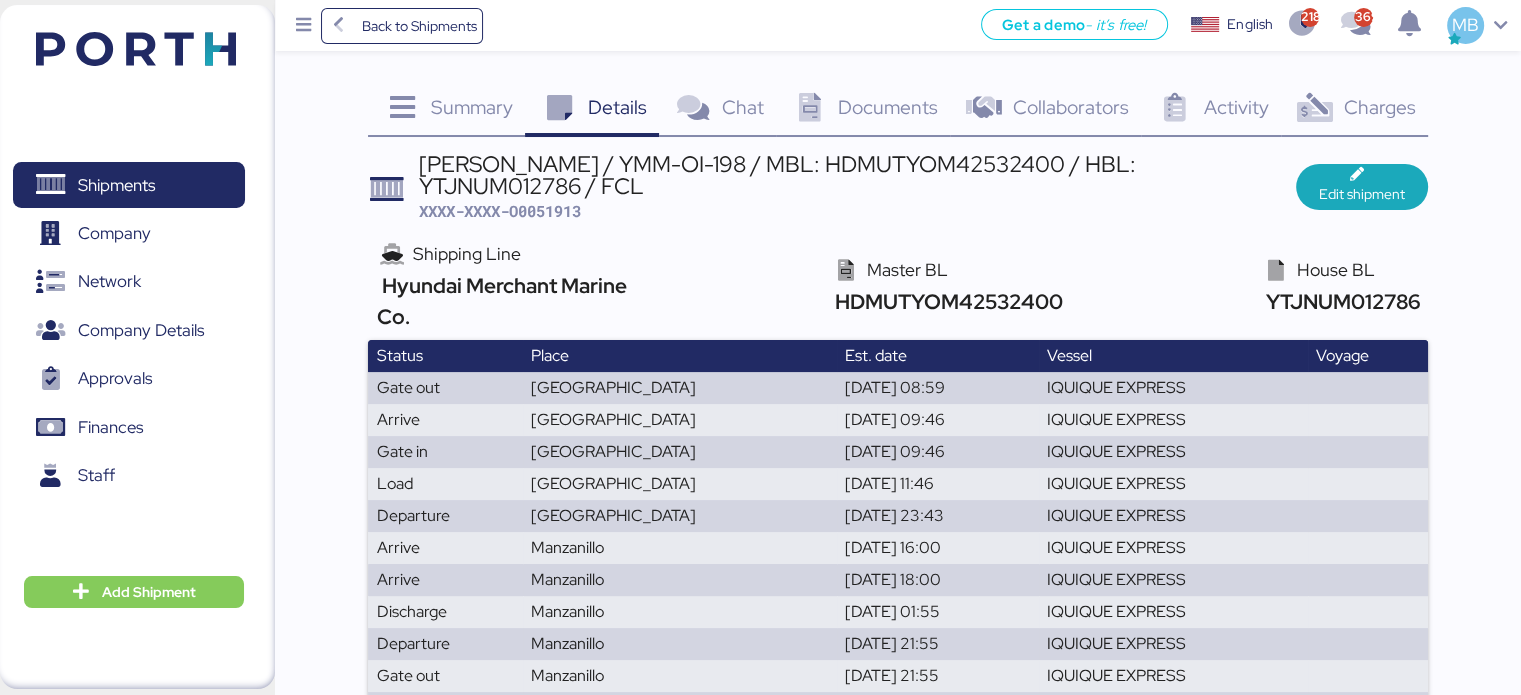 click on "Charges 0" at bounding box center [1354, 110] 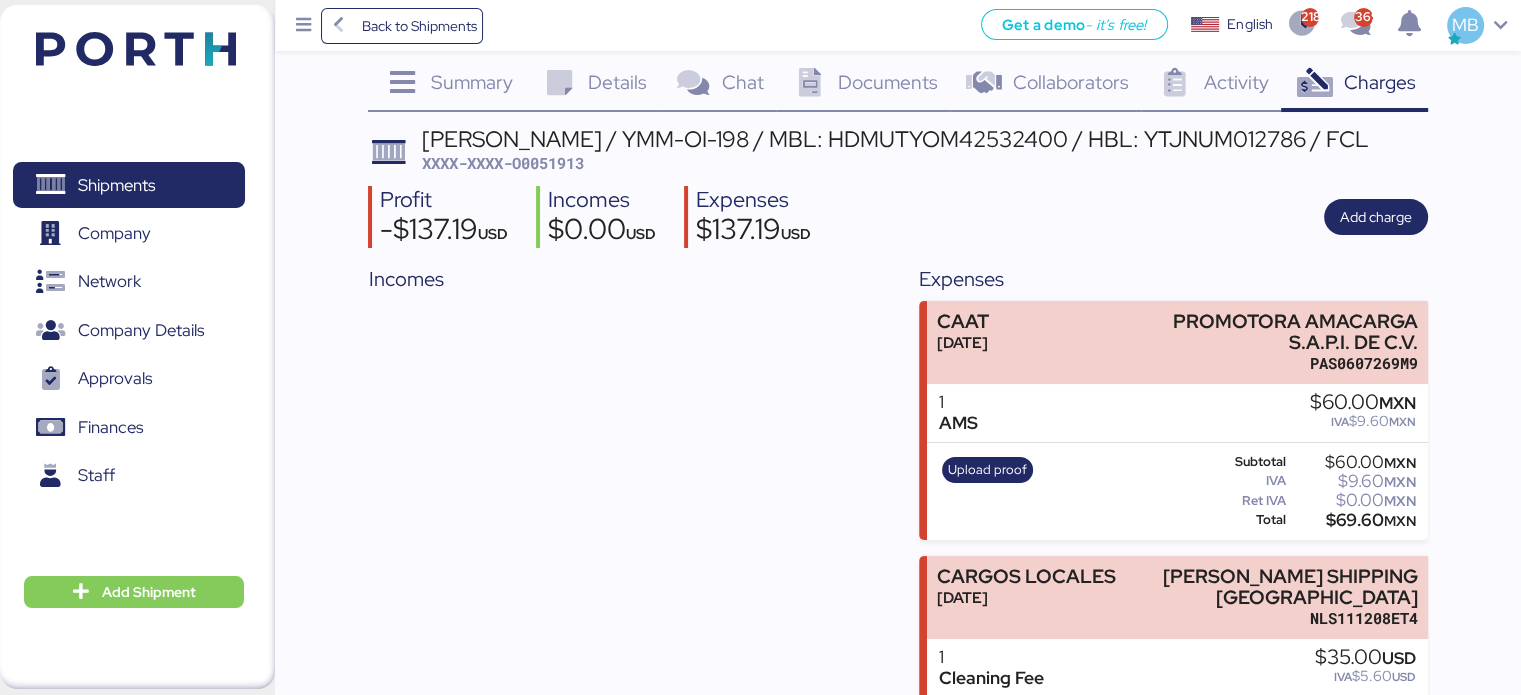 scroll, scrollTop: 0, scrollLeft: 0, axis: both 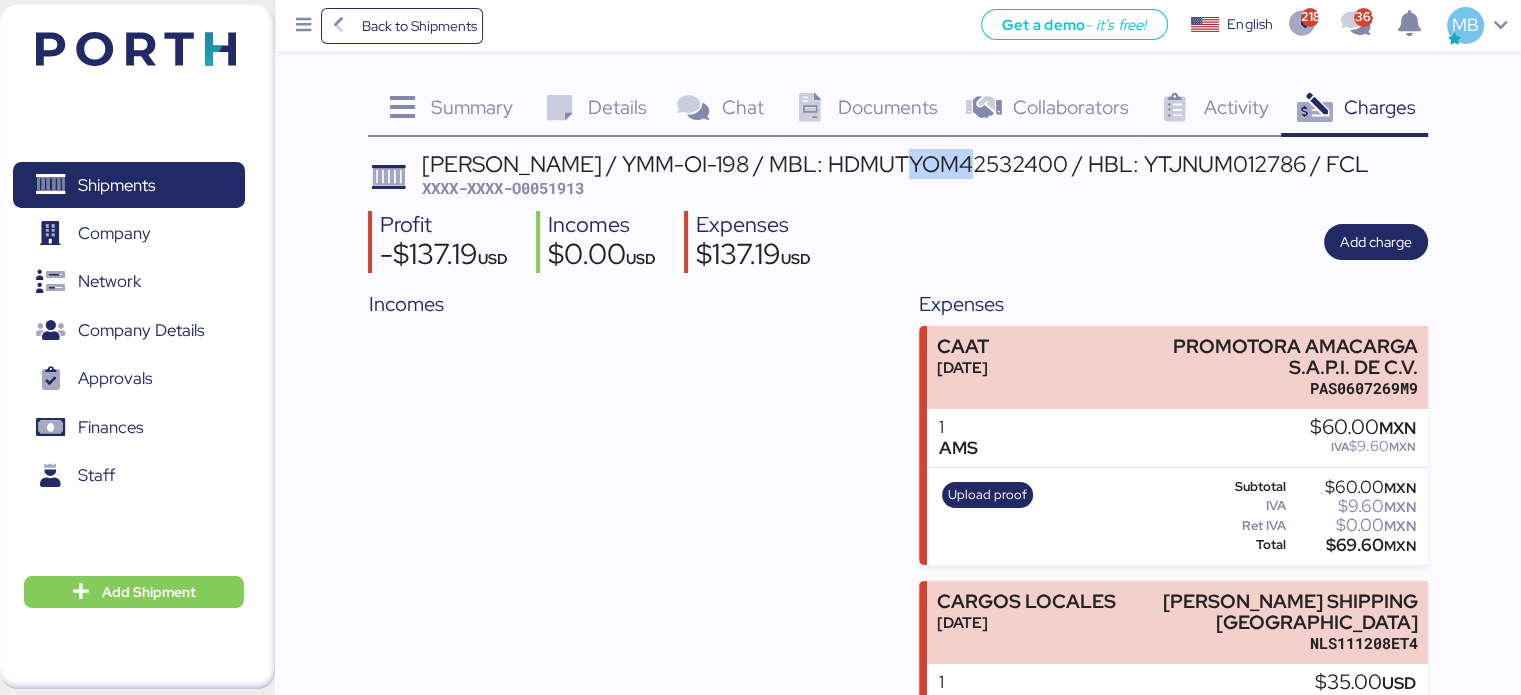 drag, startPoint x: 891, startPoint y: 164, endPoint x: 956, endPoint y: 166, distance: 65.03076 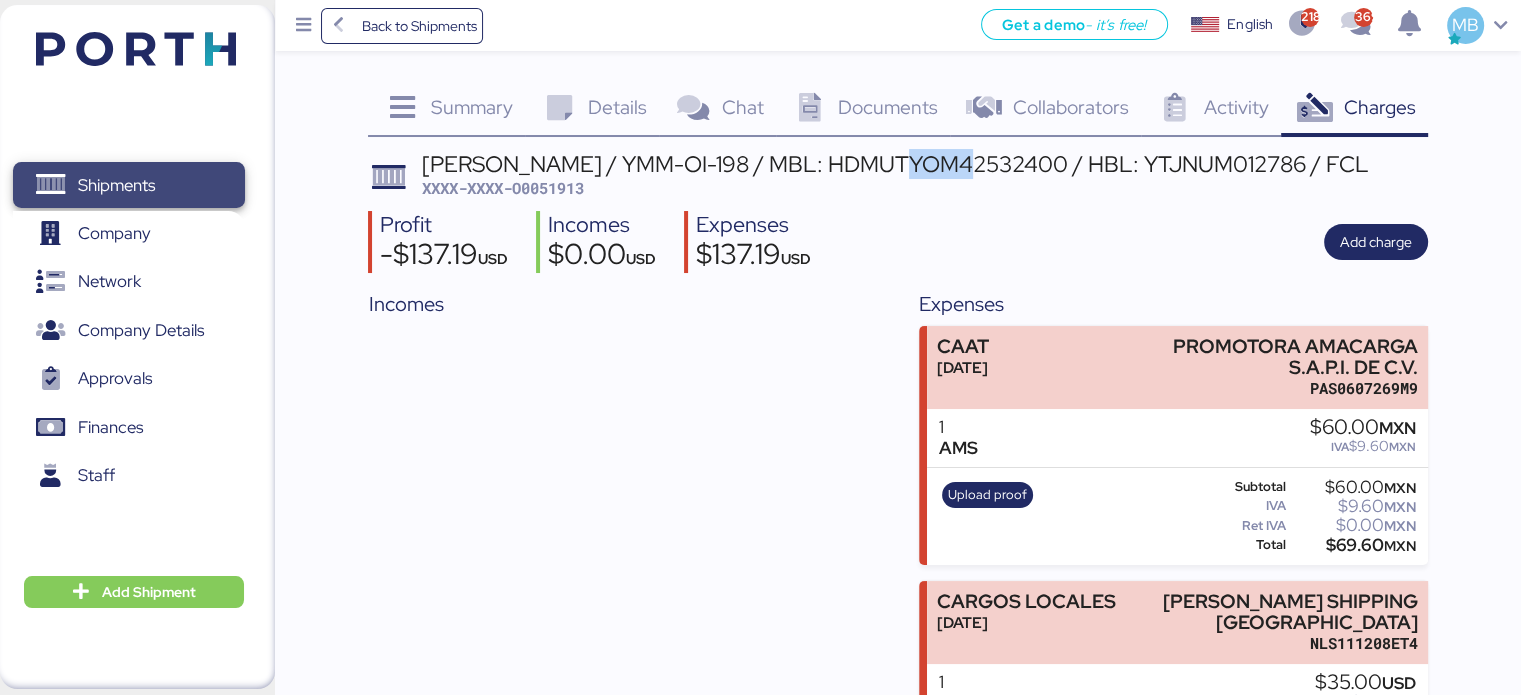 click on "Shipments" at bounding box center (128, 185) 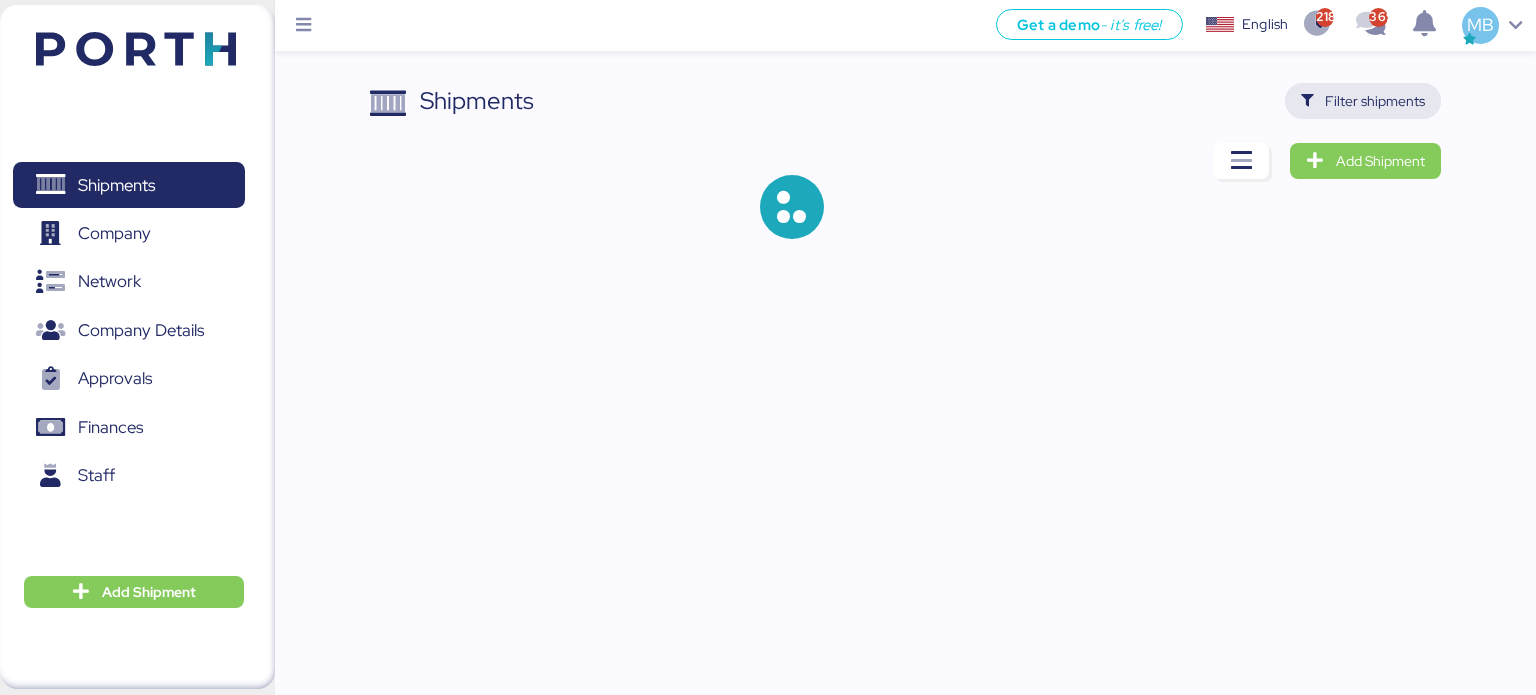 click on "Filter shipments" at bounding box center [1375, 101] 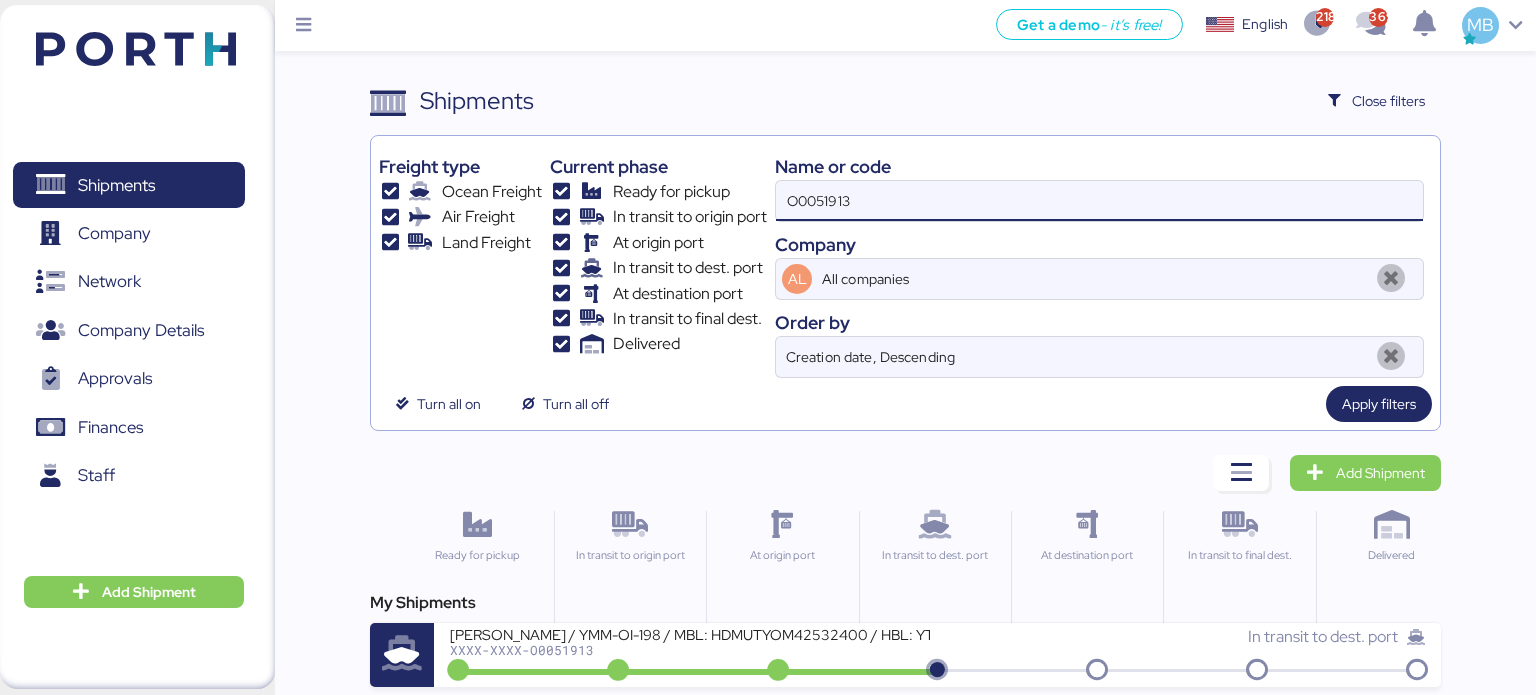 drag, startPoint x: 897, startPoint y: 200, endPoint x: 708, endPoint y: 200, distance: 189 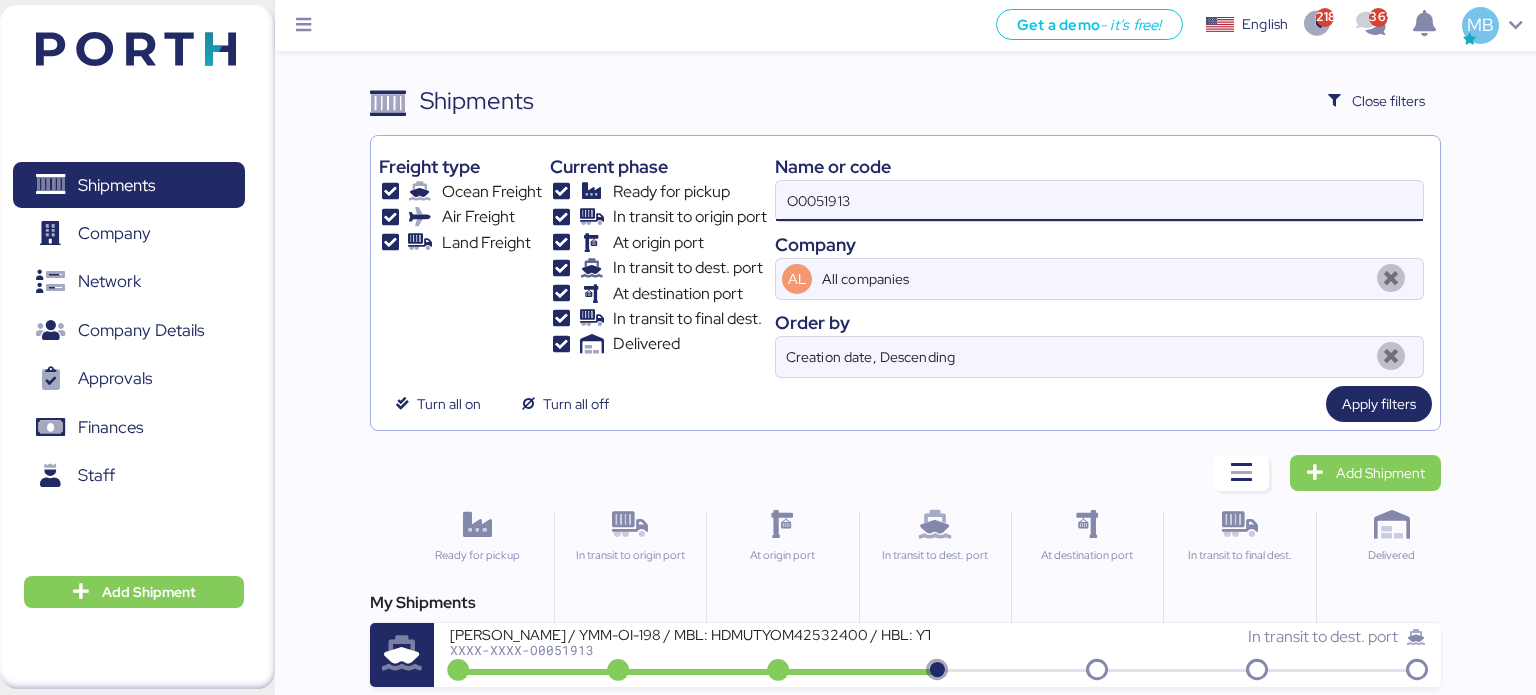 click on "Freight type   Ocean Freight   Air Freight   Land Freight Current phase   Ready for pickup   In transit to origin port   At origin port   In transit to dest. port   At destination port   In transit to final dest.   Delivered Name or code O0051913 Company AL All companies   Order by Creation date, Descending" at bounding box center [906, 261] 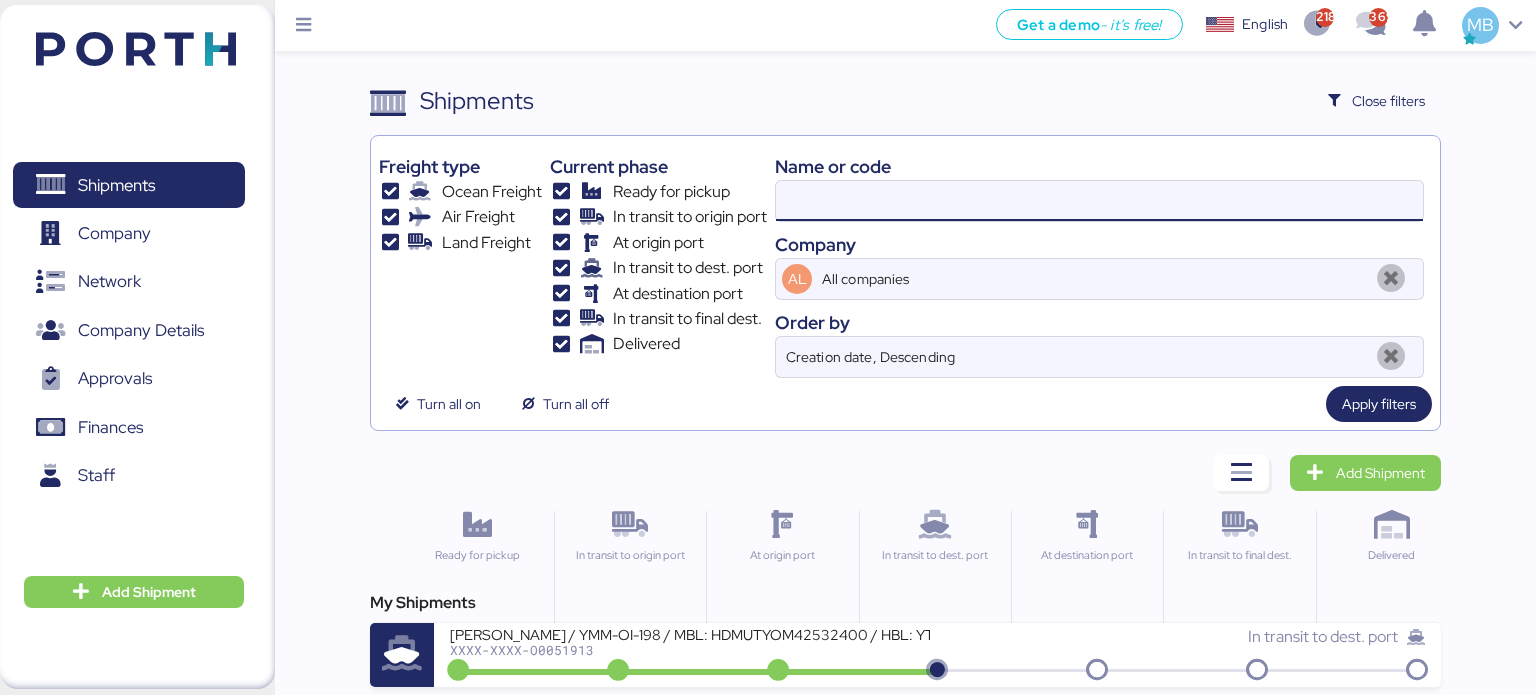 paste on "O0050205" 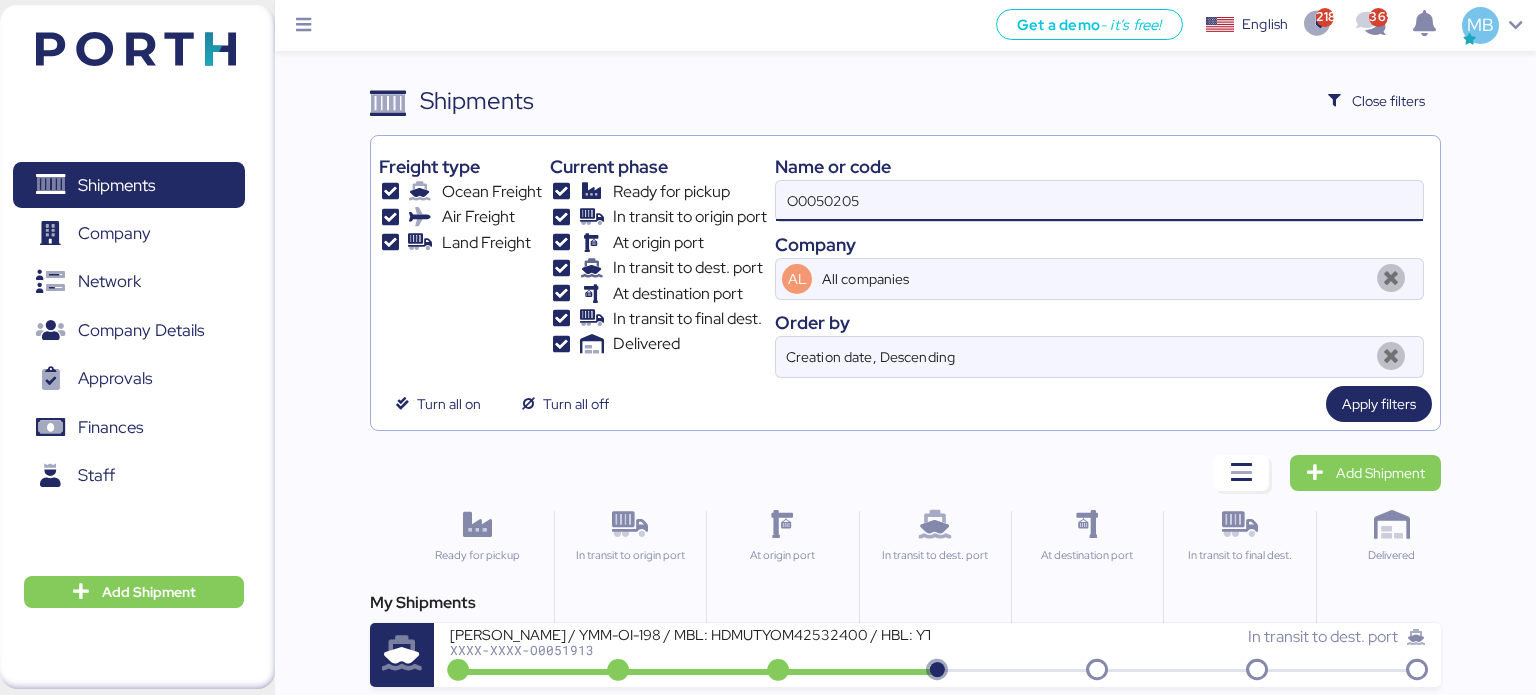 type on "O0050205" 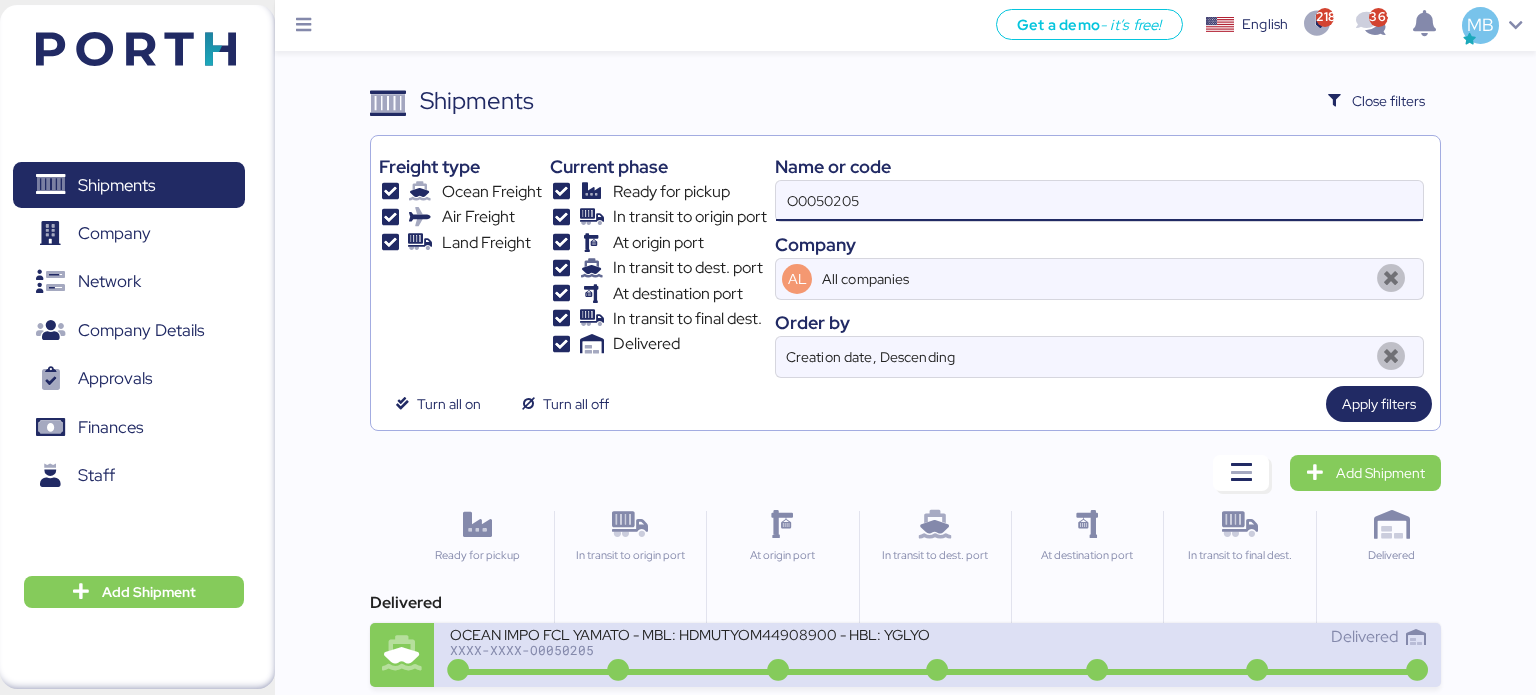 click on "OCEAN IMPO FCL YAMATO - MBL: HDMUTYOM44908900 - HBL: YGLYOK013702 / DESCON / MOI-2506-04 XXXX-XXXX-O0050205" at bounding box center [694, 646] 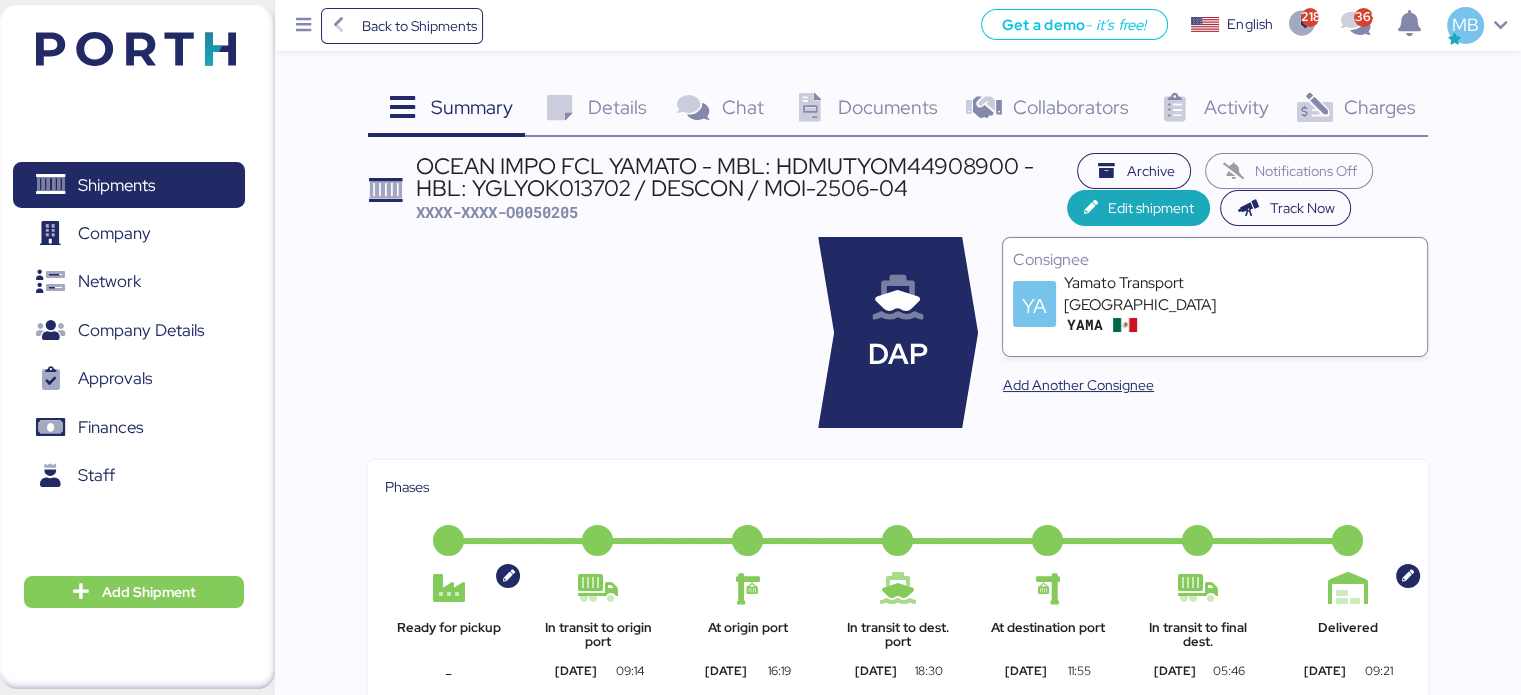 click on "Charges 0" at bounding box center [1354, 110] 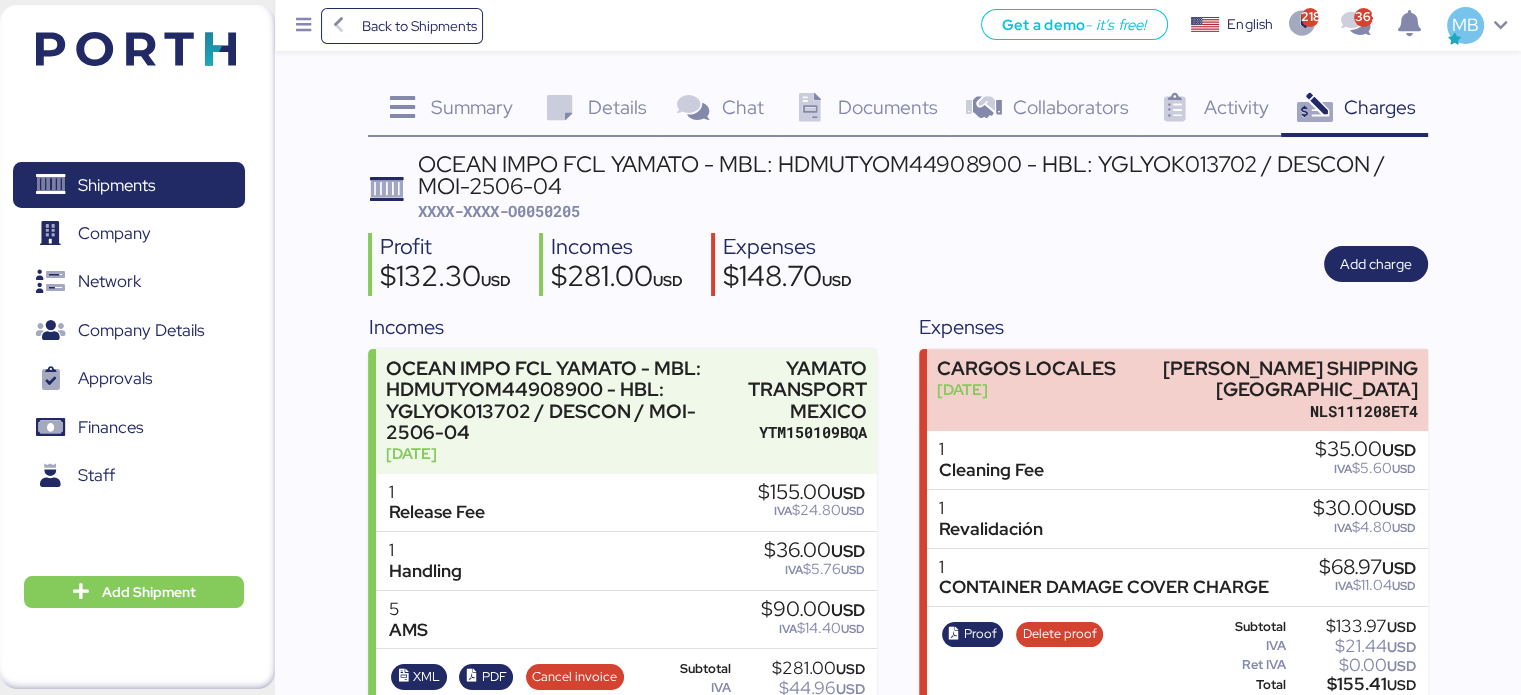 scroll, scrollTop: 200, scrollLeft: 0, axis: vertical 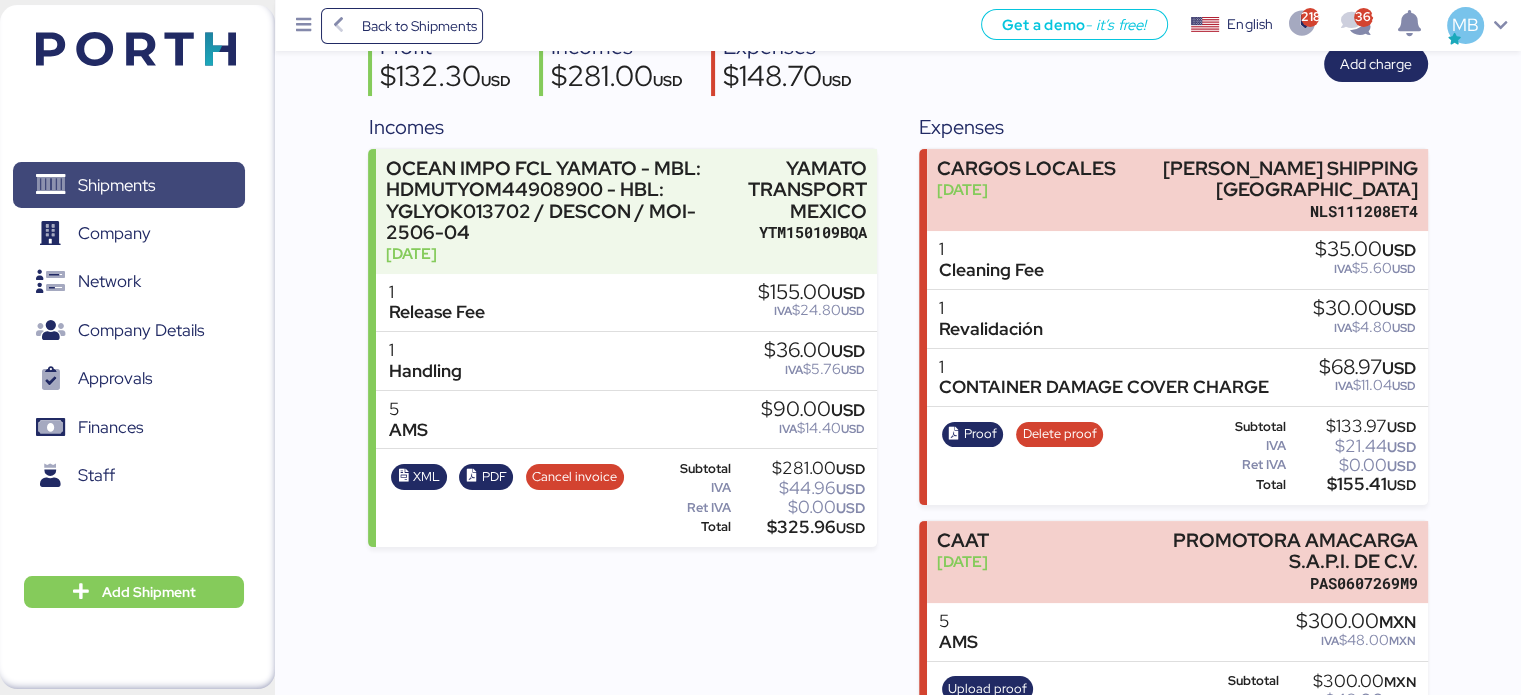 click on "Shipments" at bounding box center (116, 185) 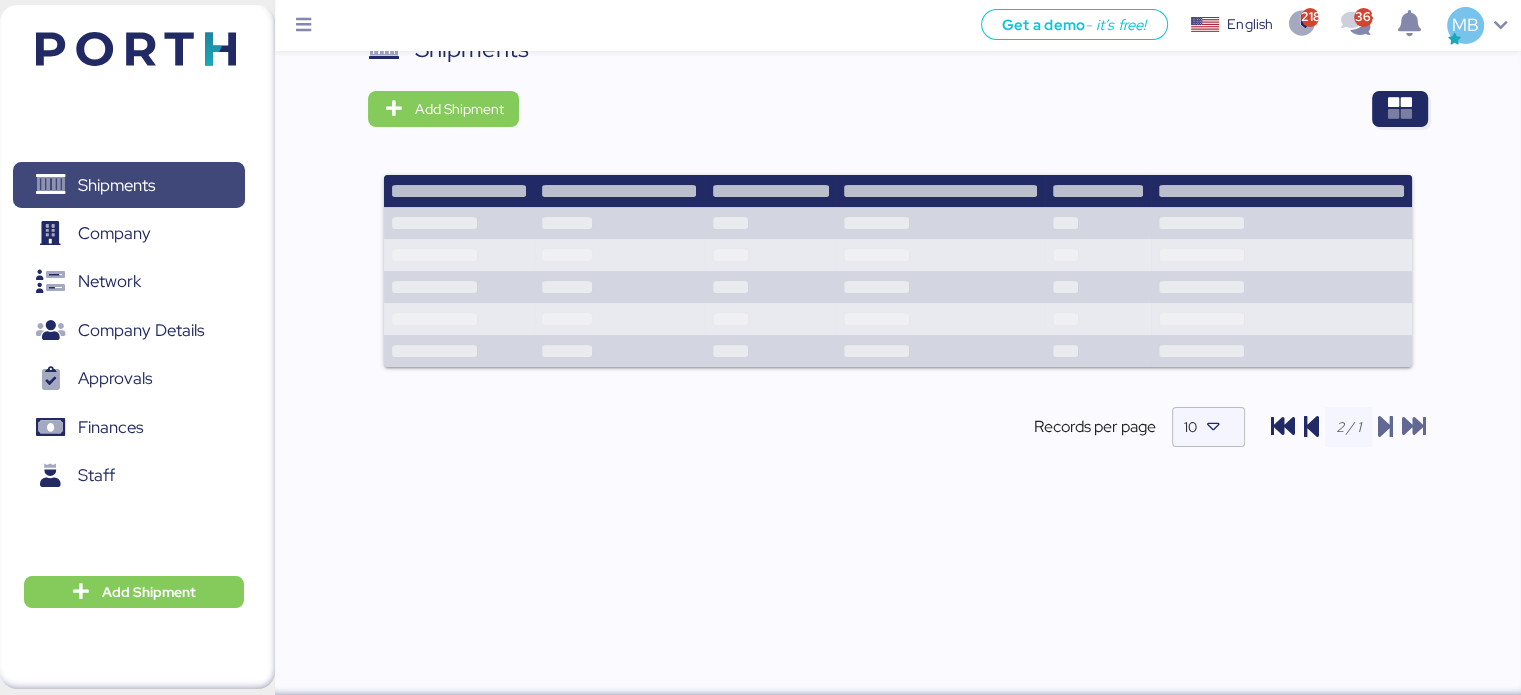 scroll, scrollTop: 0, scrollLeft: 0, axis: both 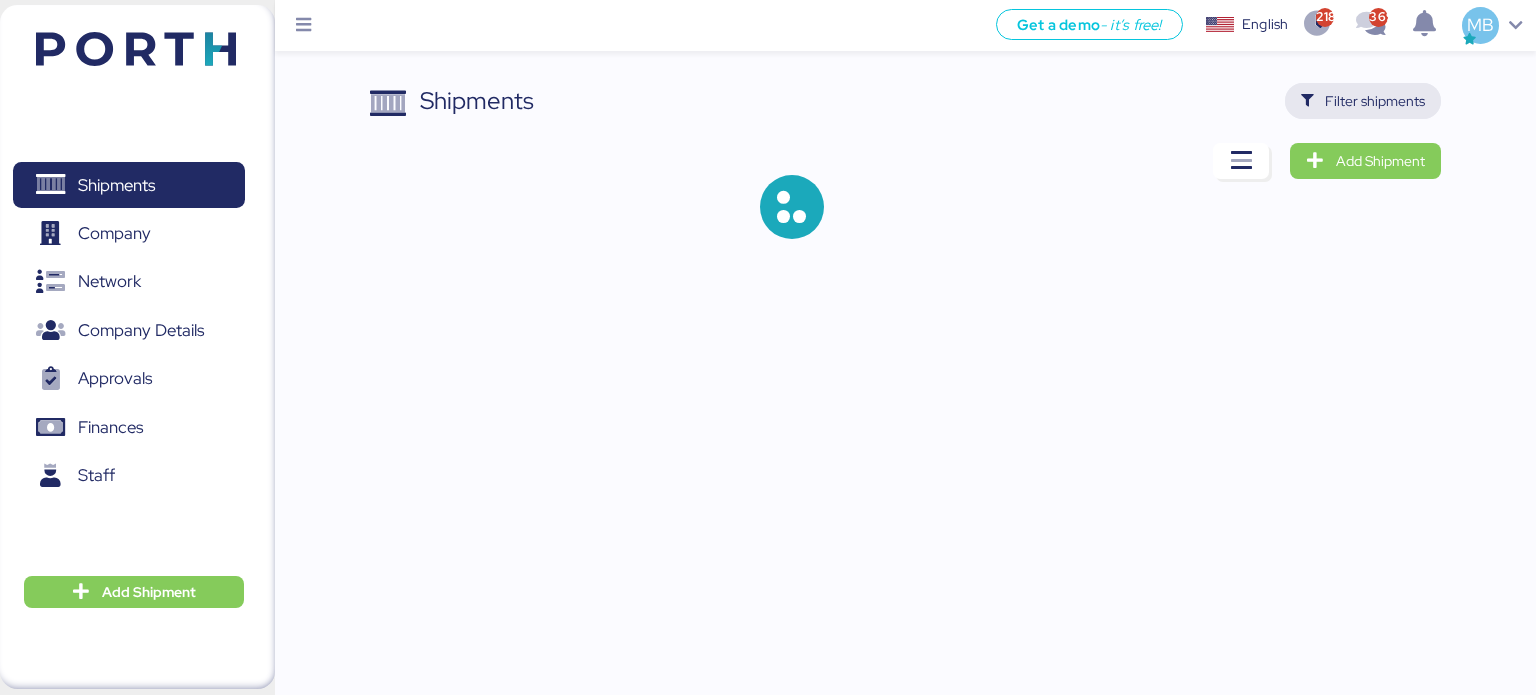 click on "Filter shipments" at bounding box center [1375, 101] 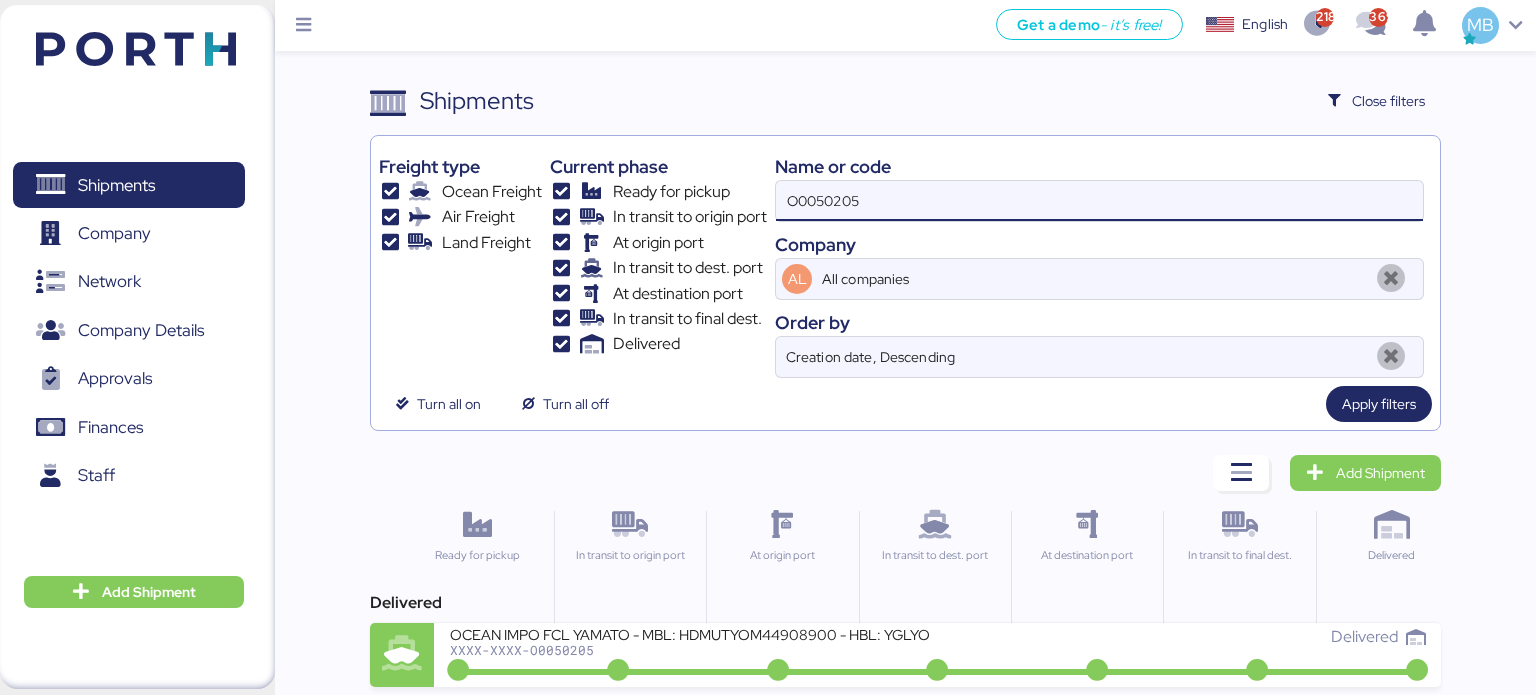 drag, startPoint x: 927, startPoint y: 200, endPoint x: 672, endPoint y: 191, distance: 255.15877 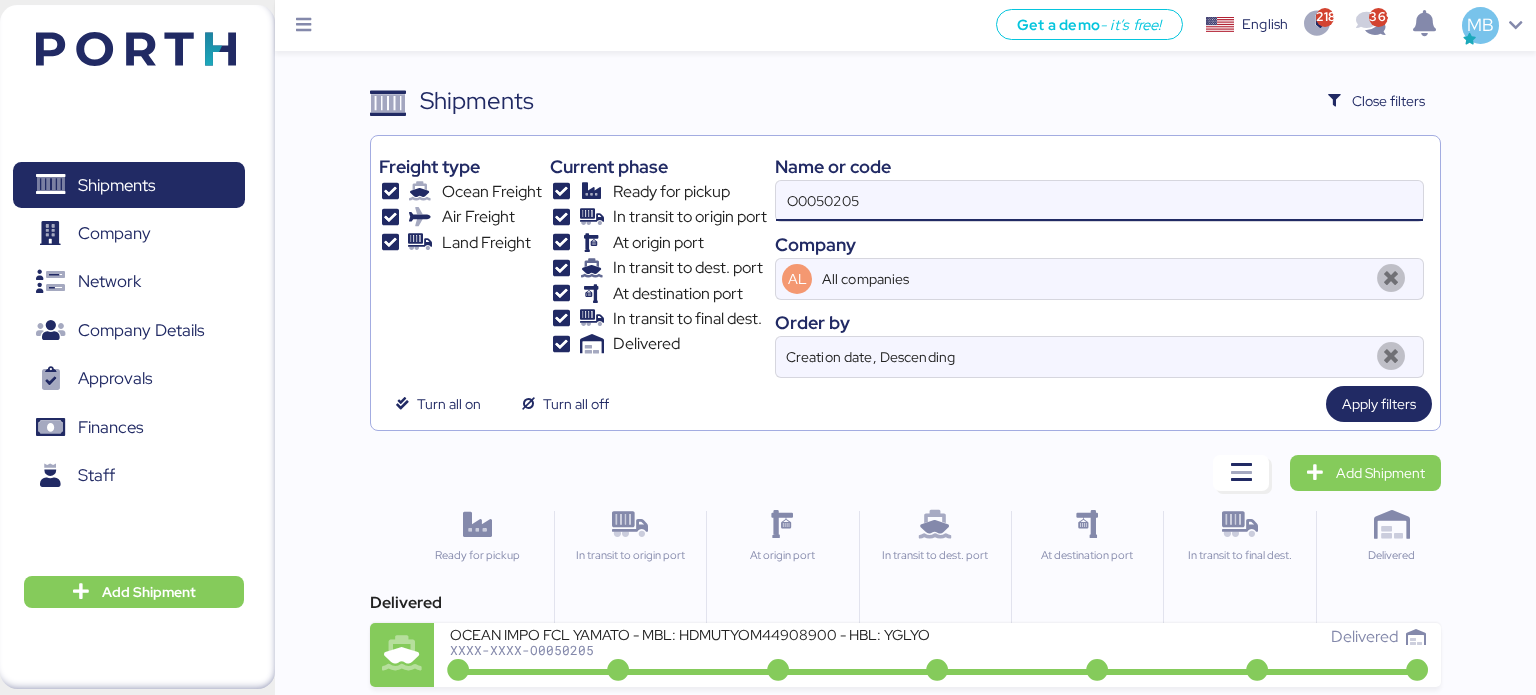 click on "Freight type   Ocean Freight   Air Freight   Land Freight Current phase   Ready for pickup   In transit to origin port   At origin port   In transit to dest. port   At destination port   In transit to final dest.   Delivered Name or code O0050205 Company AL All companies   Order by Creation date, Descending" at bounding box center [906, 261] 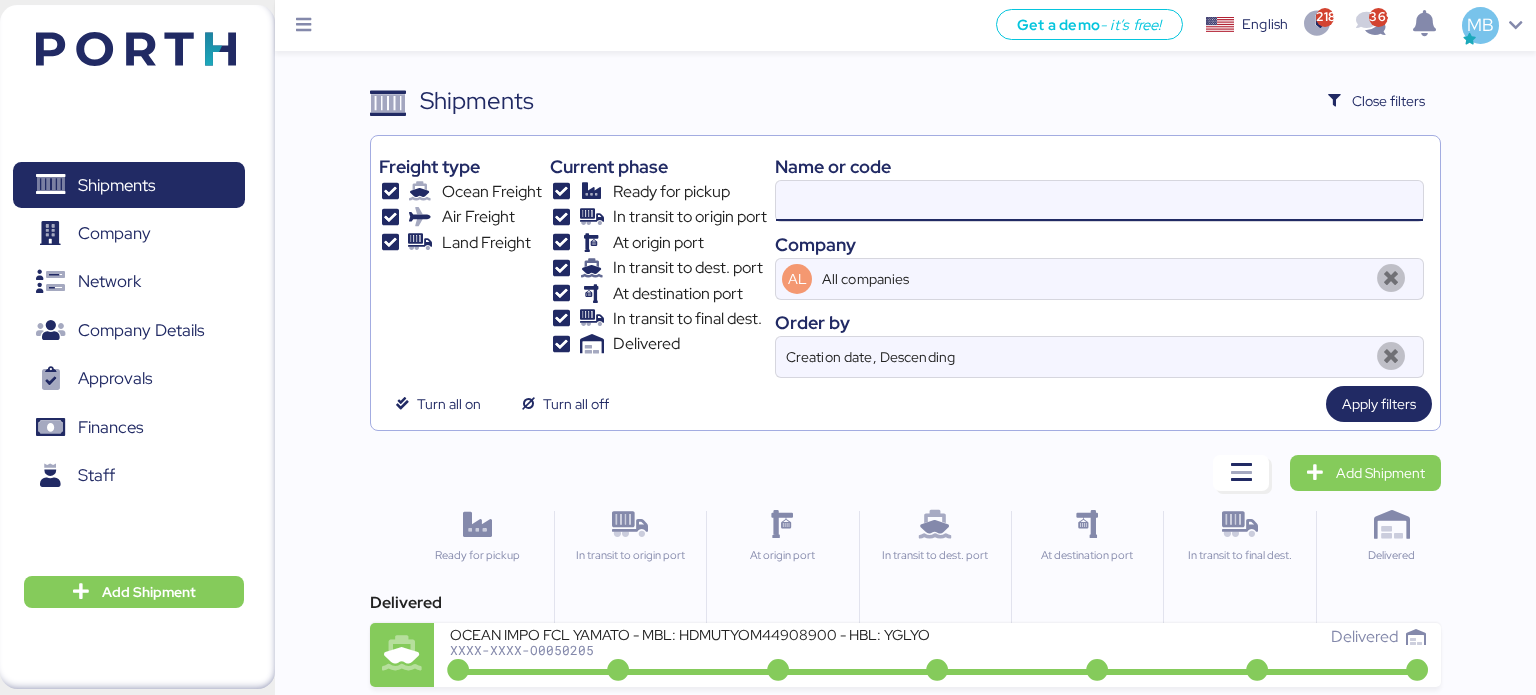paste on "O0051913" 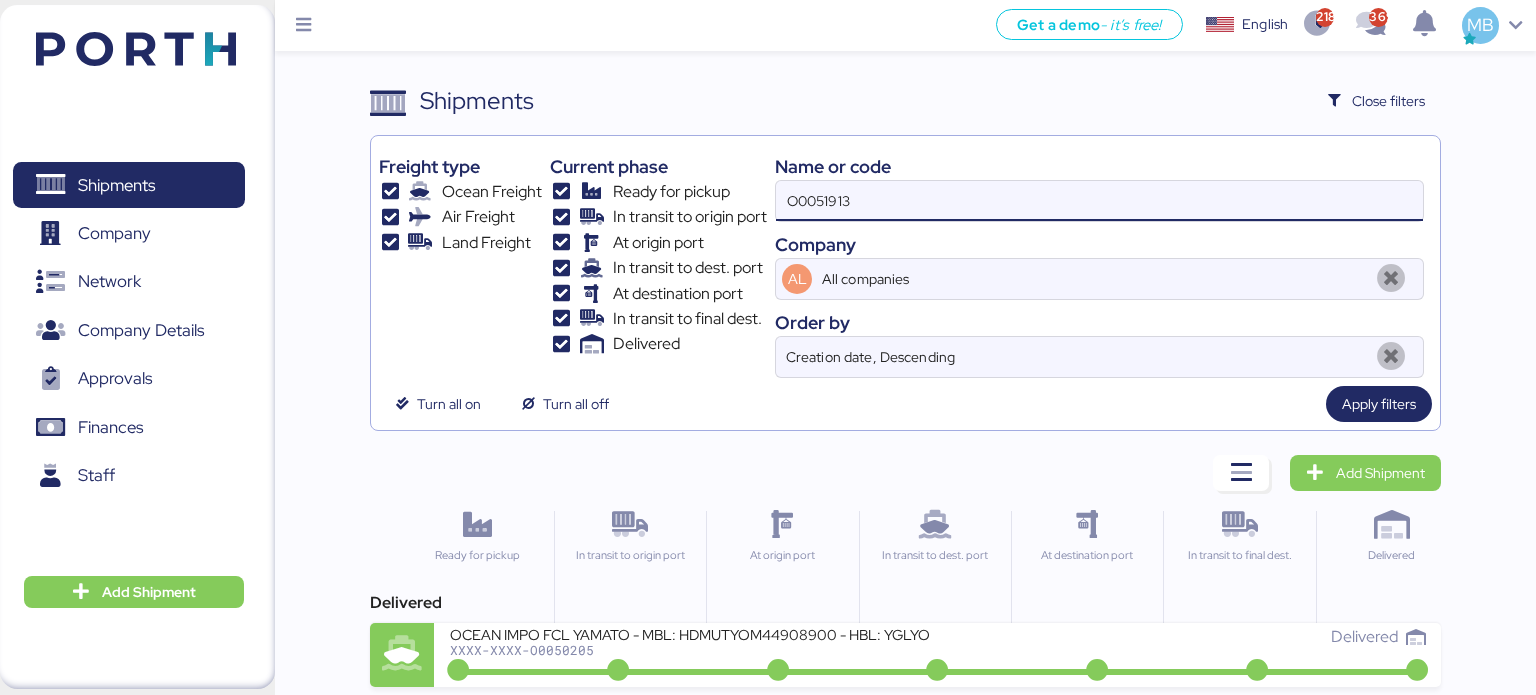type on "O0051913" 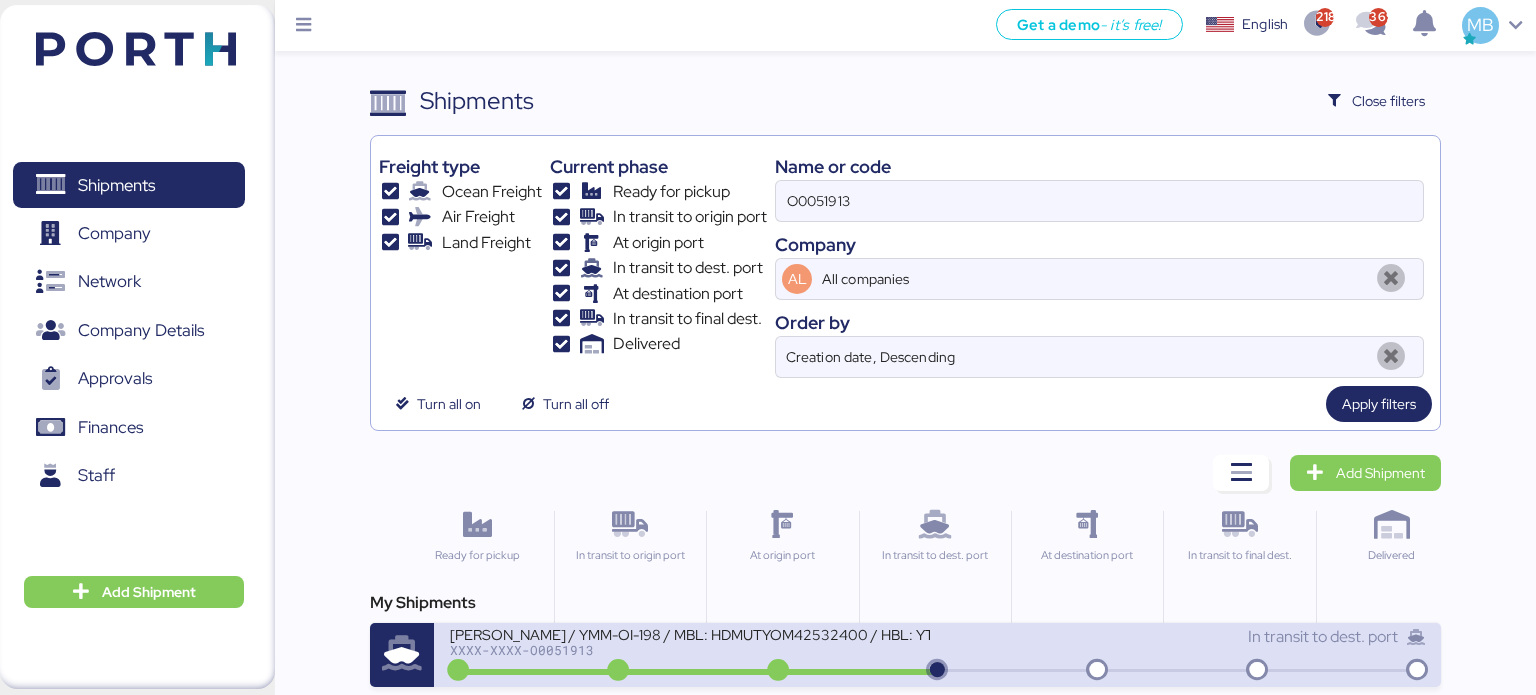 click on "XXXX-XXXX-O0051913" at bounding box center (690, 650) 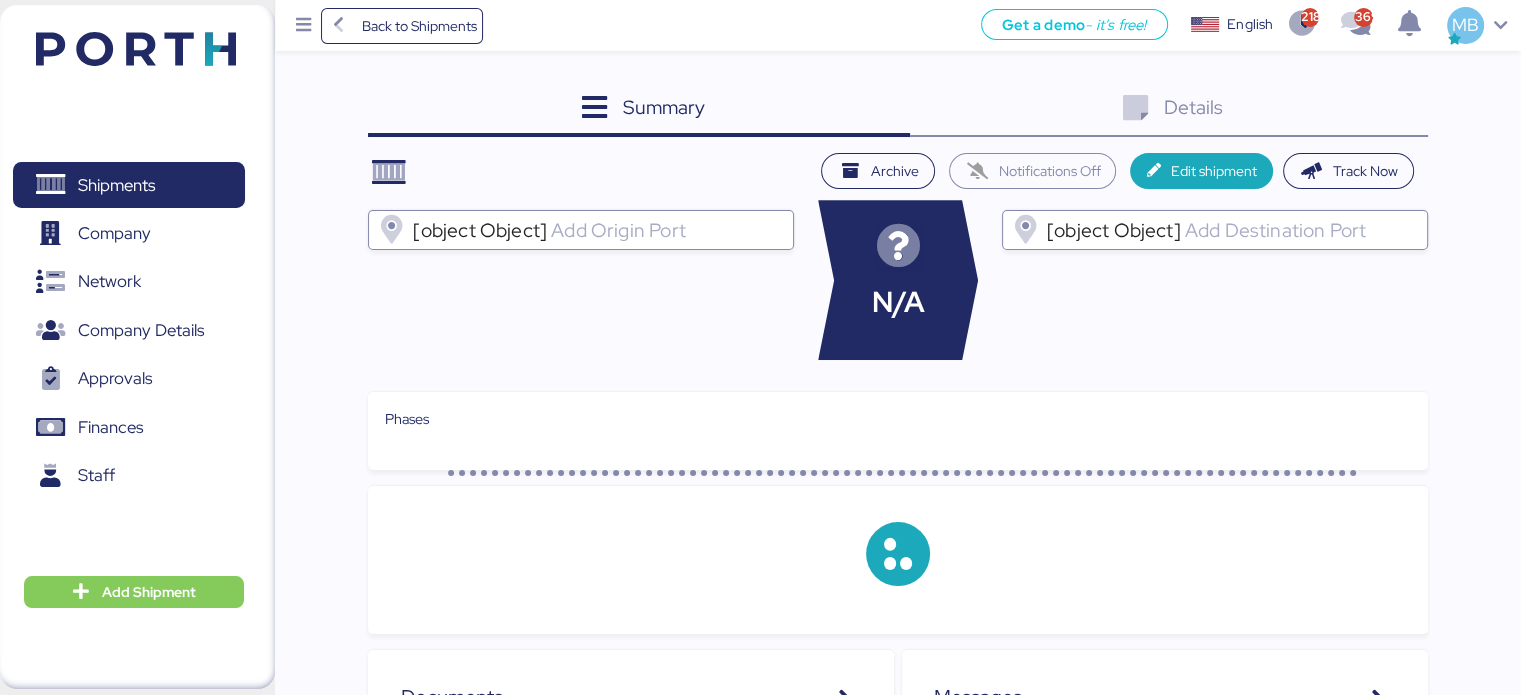 click on "Details 0" at bounding box center (1169, 110) 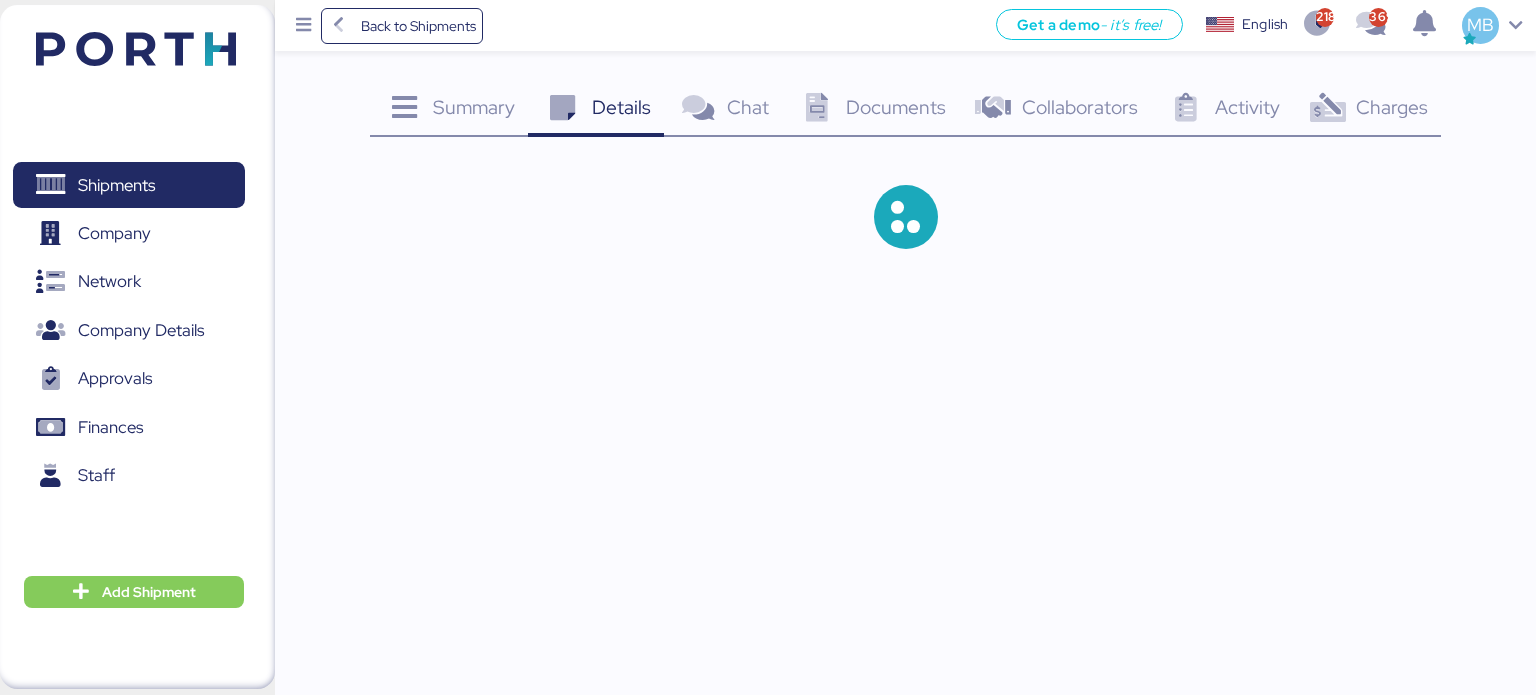 click on "Charges 0" at bounding box center (1367, 110) 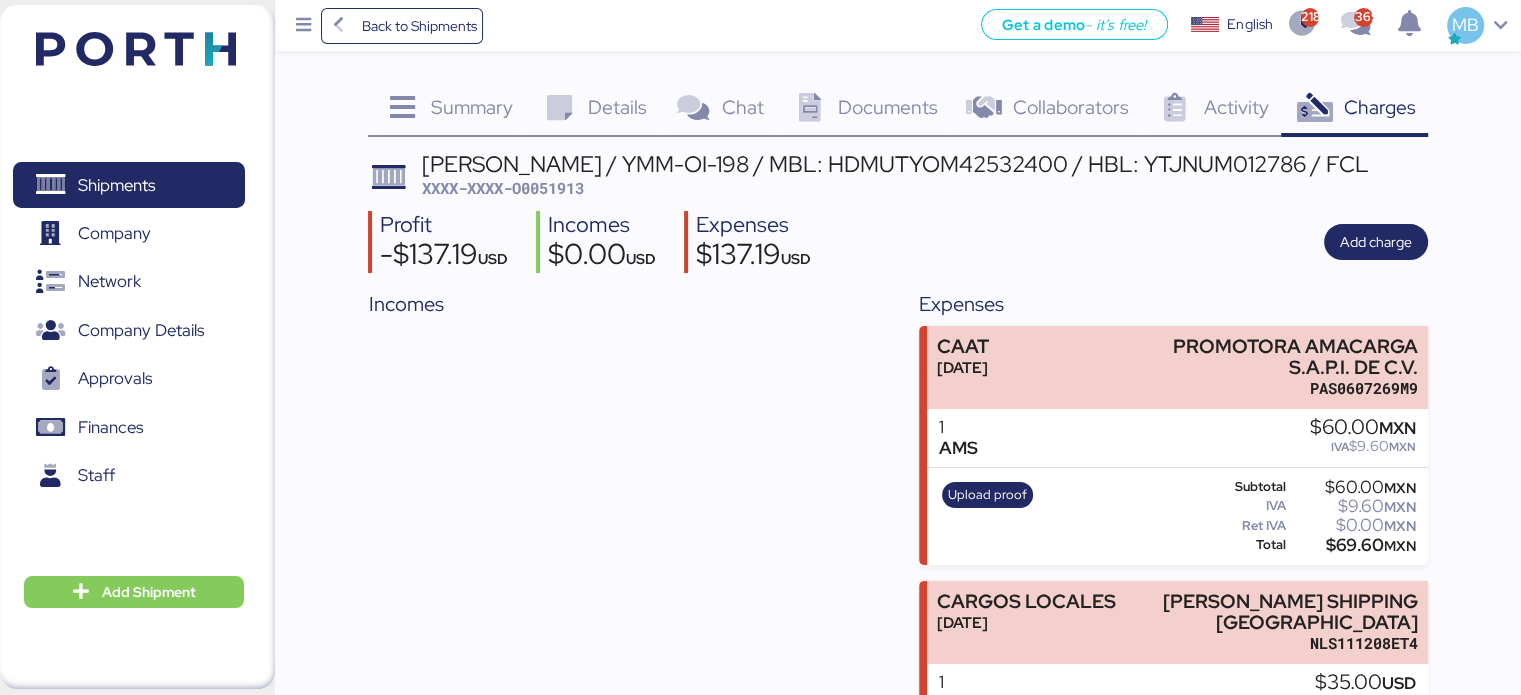 drag, startPoint x: 421, startPoint y: 163, endPoint x: 467, endPoint y: 187, distance: 51.884487 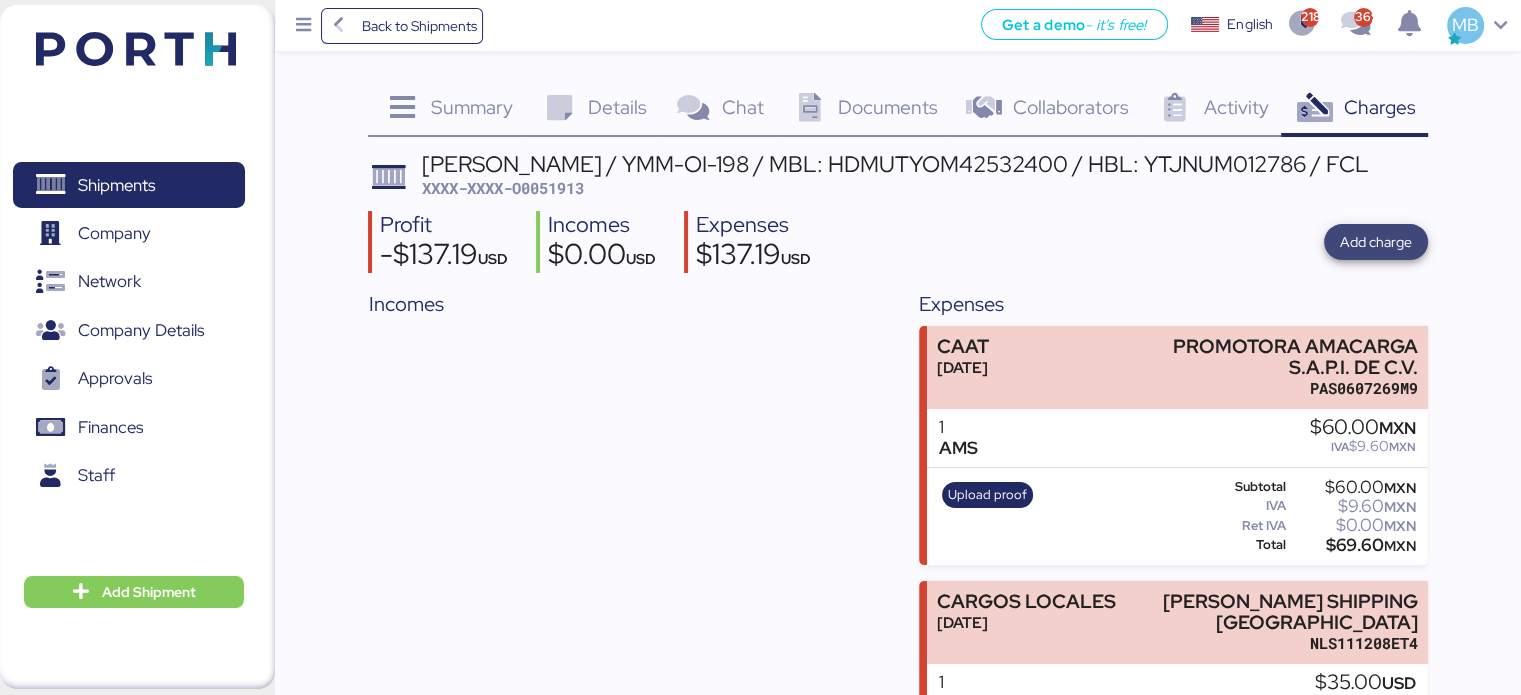 click on "Add charge" at bounding box center (1376, 242) 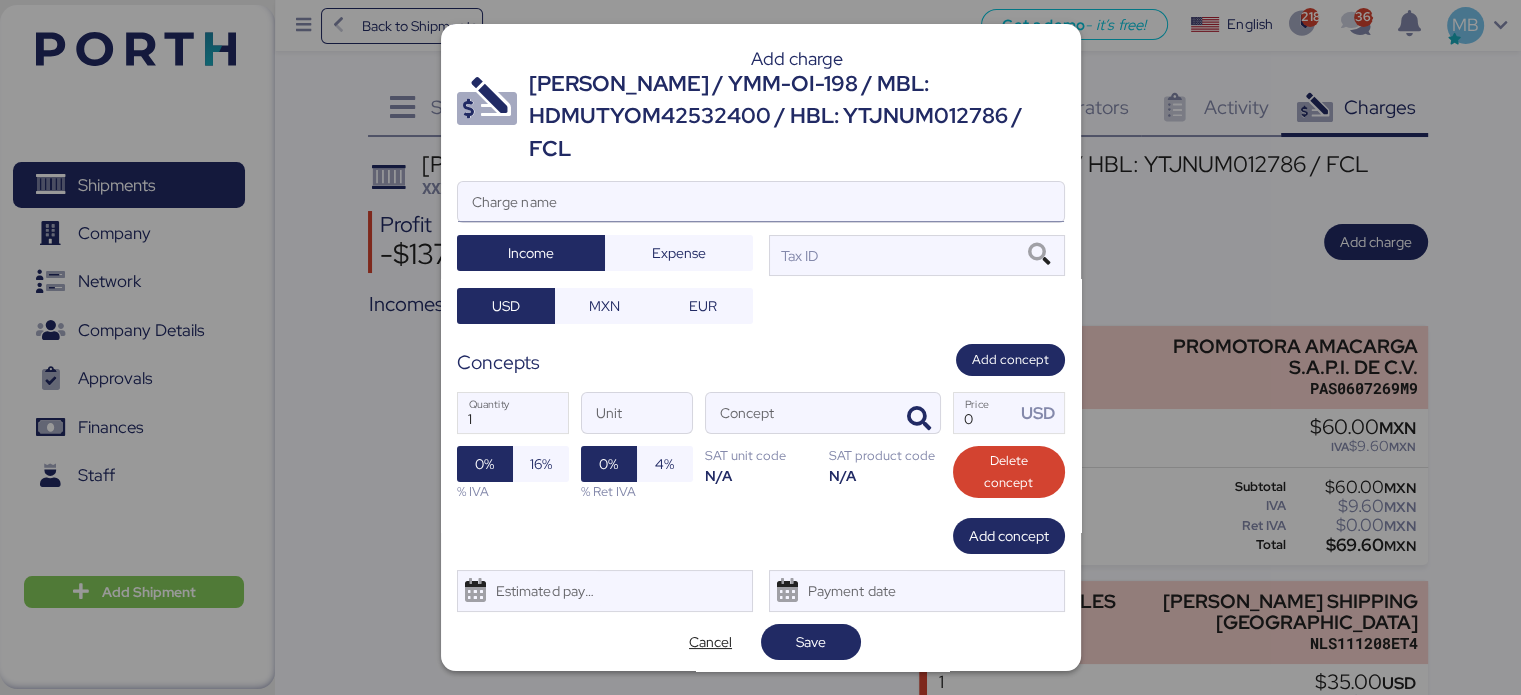 click on "Charge name" at bounding box center (761, 202) 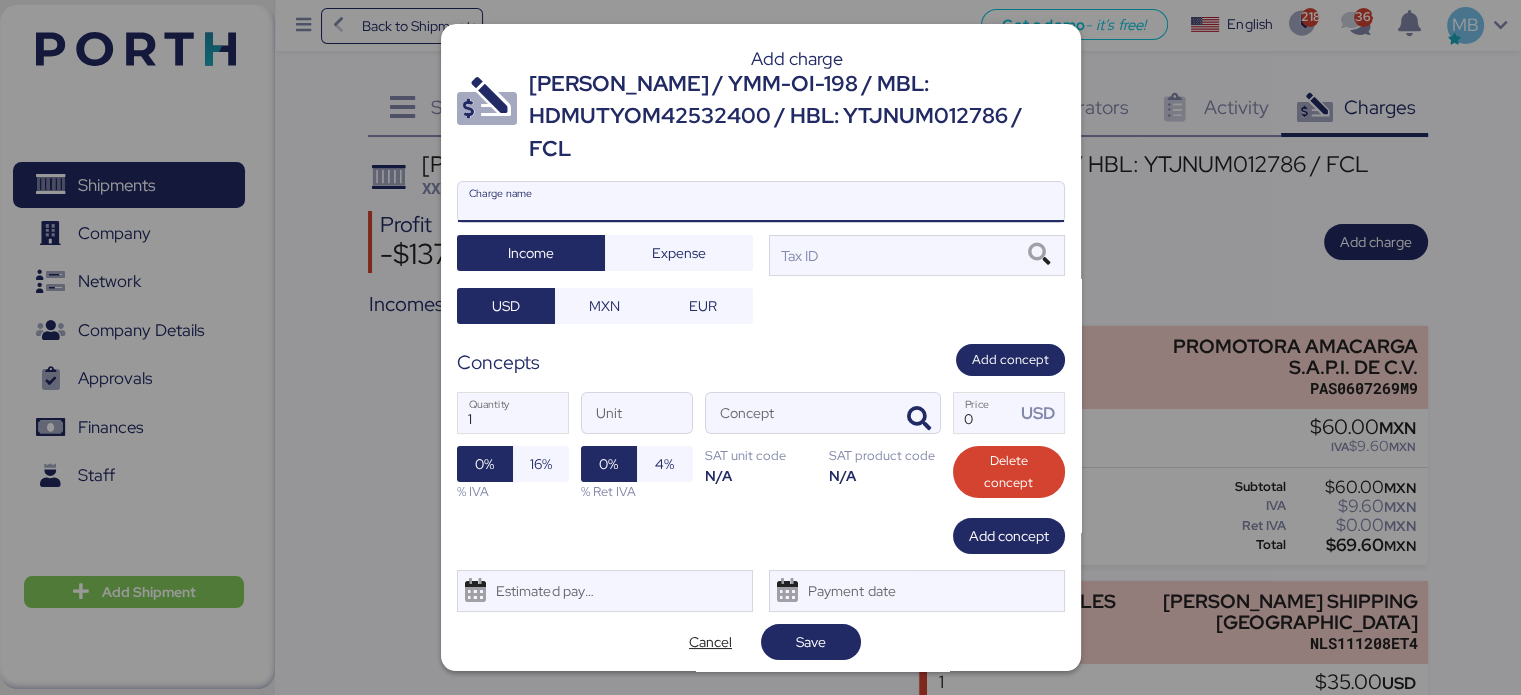 paste on "[PERSON_NAME] / YMM-OI-198 / MBL: HDMUTYOM42532400 / HBL: YTJNUM012786 / FCL" 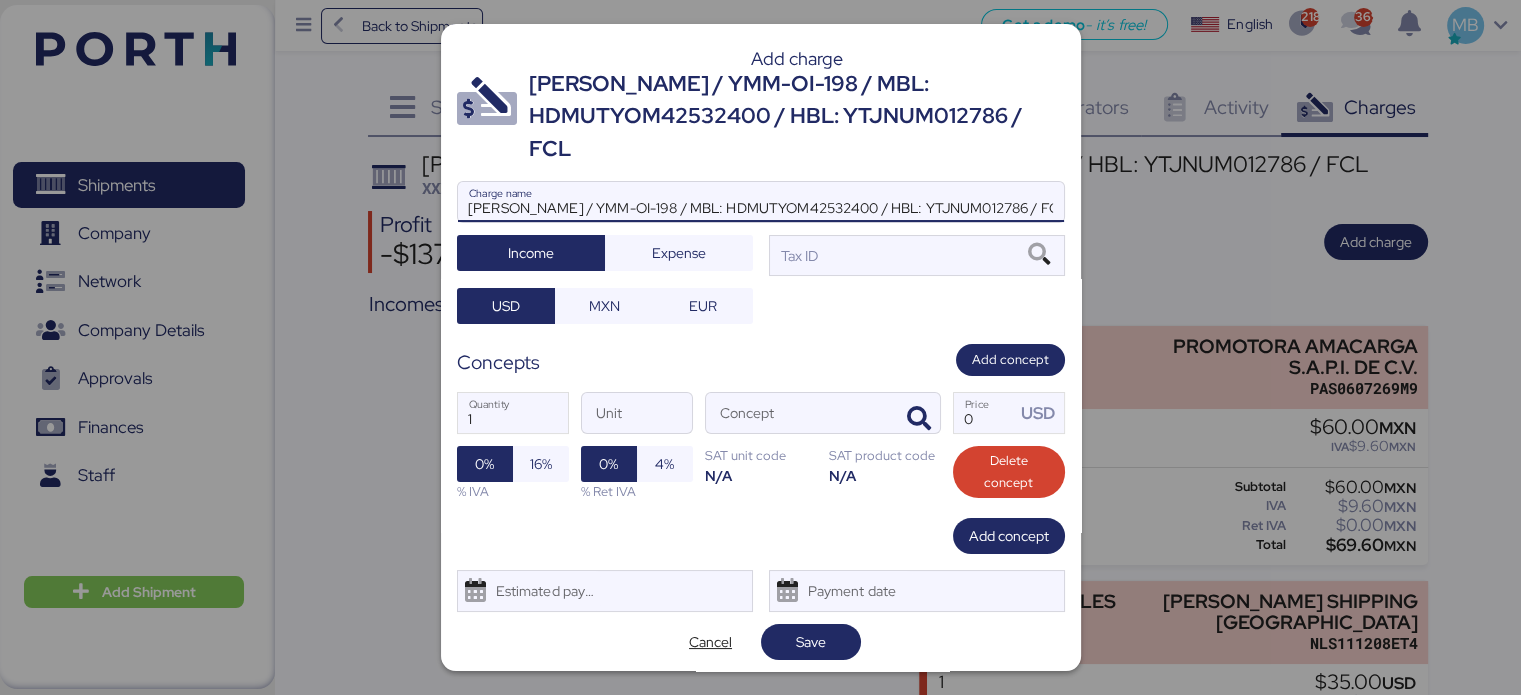 scroll, scrollTop: 0, scrollLeft: 54, axis: horizontal 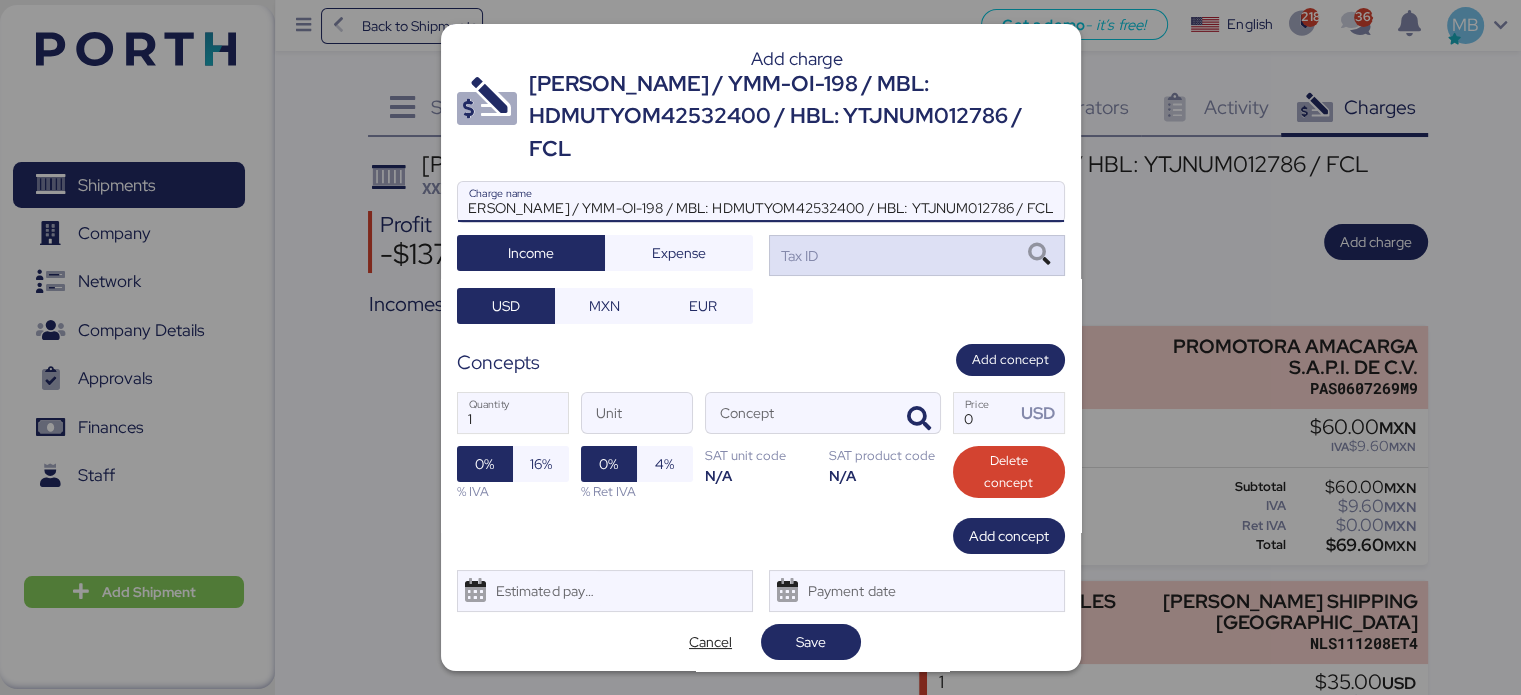 type on "[PERSON_NAME] / YMM-OI-198 / MBL: HDMUTYOM42532400 / HBL: YTJNUM012786 / FCL" 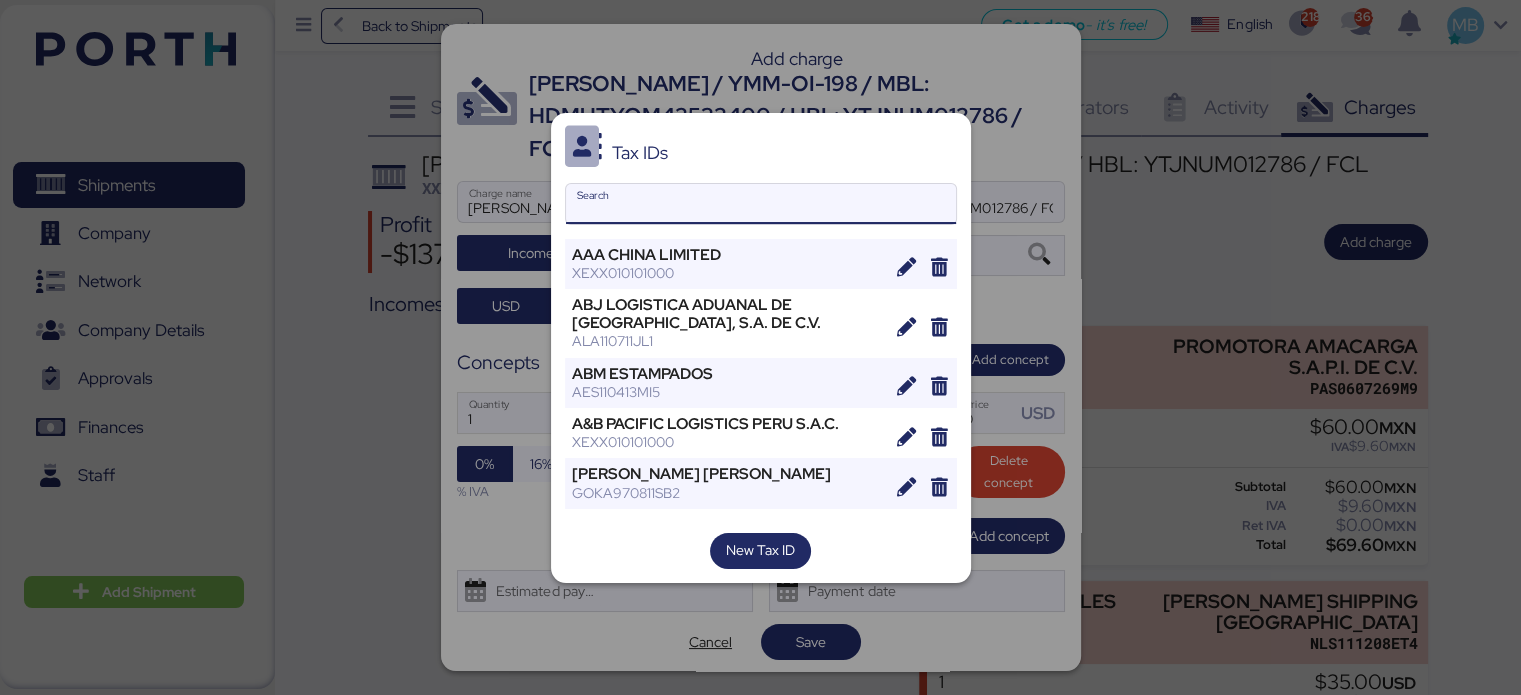 click on "Search" at bounding box center [761, 204] 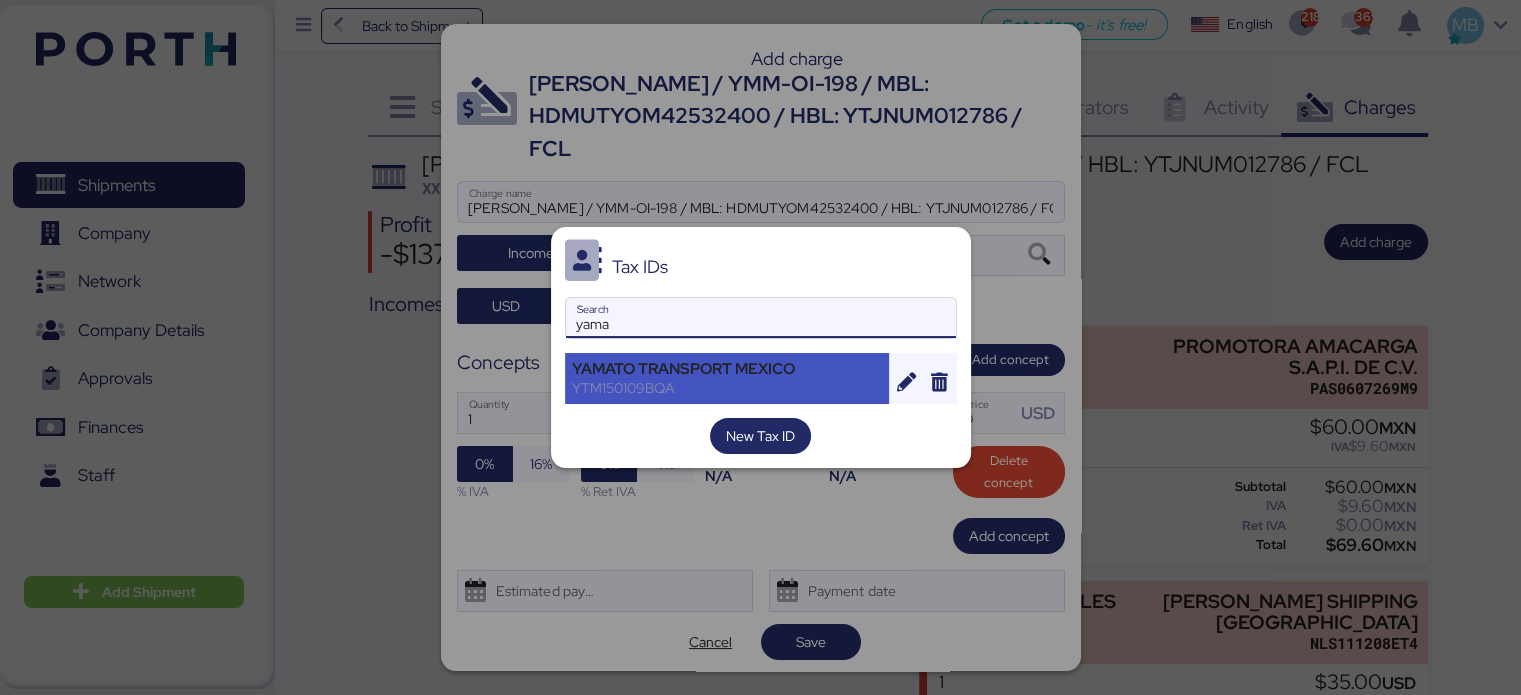 type on "yama" 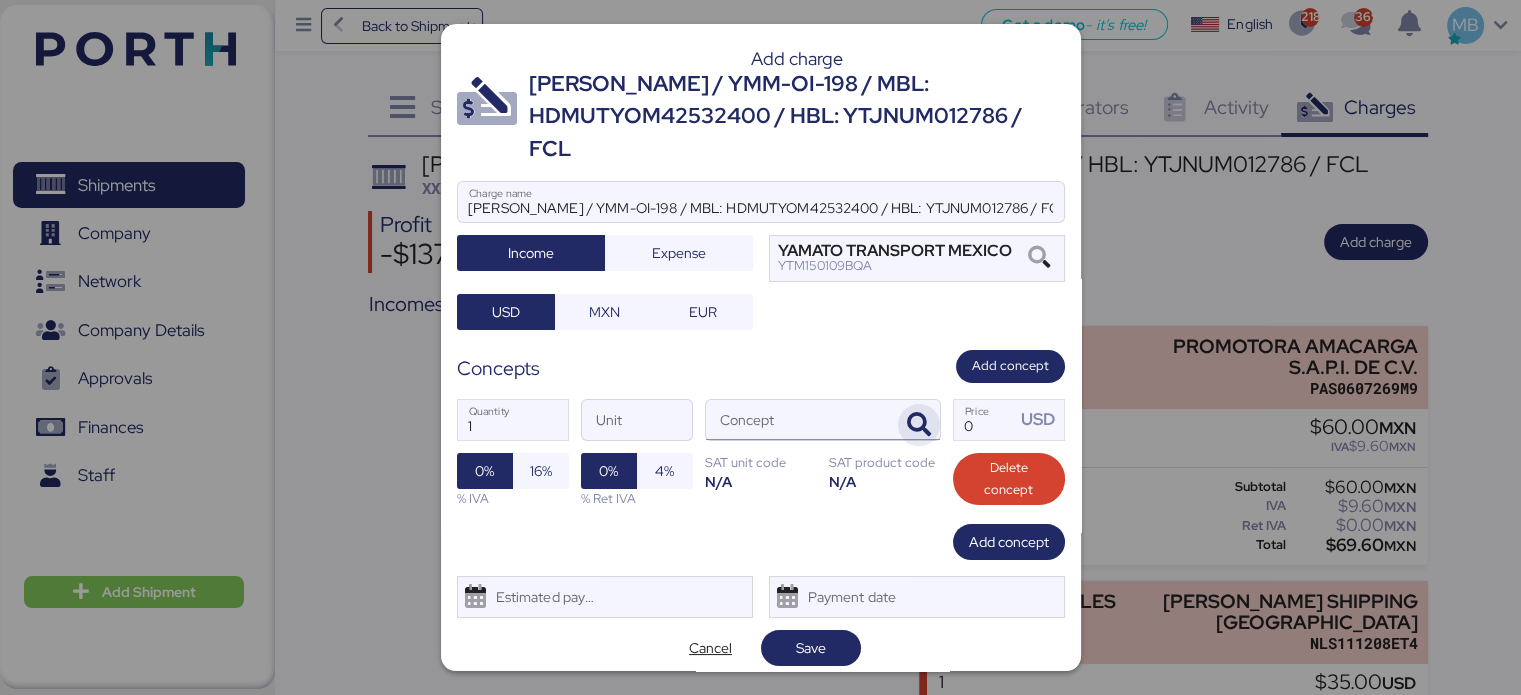 click at bounding box center (919, 425) 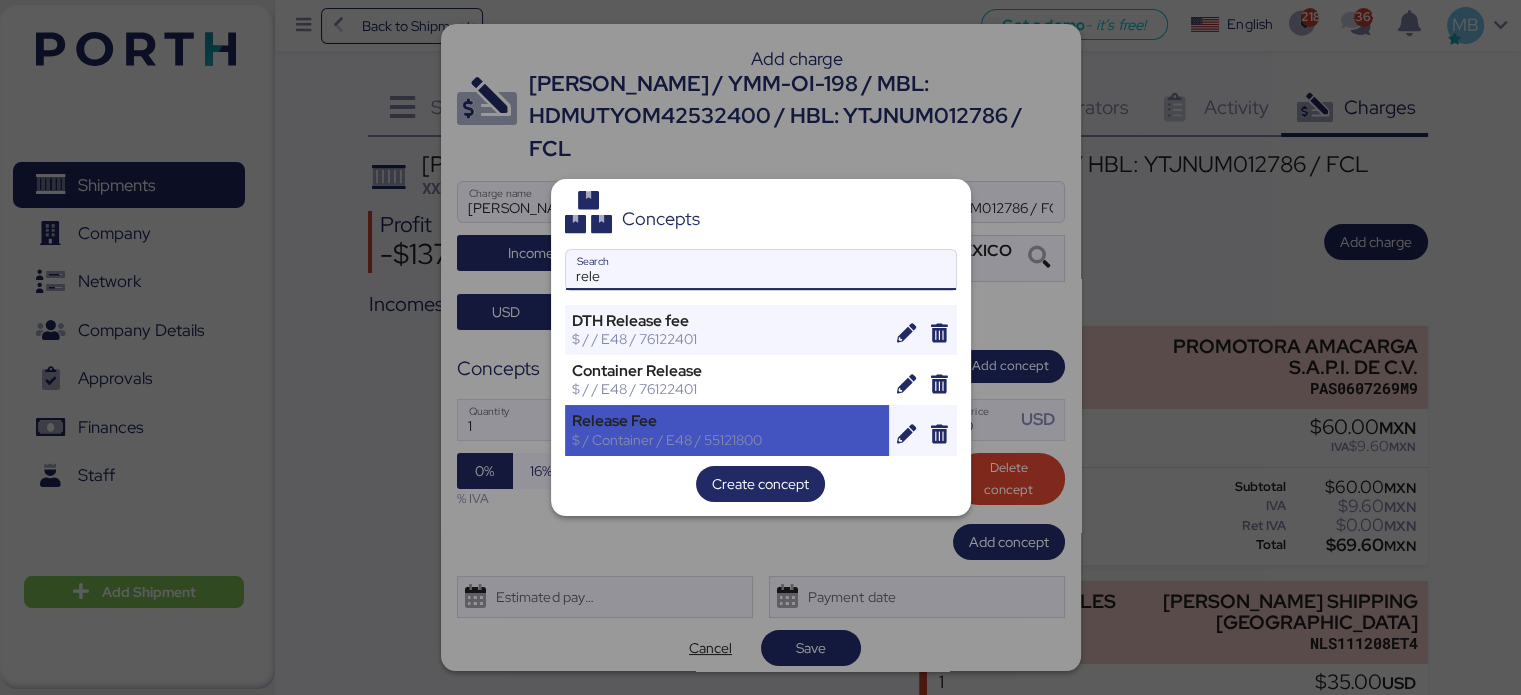 type on "rele" 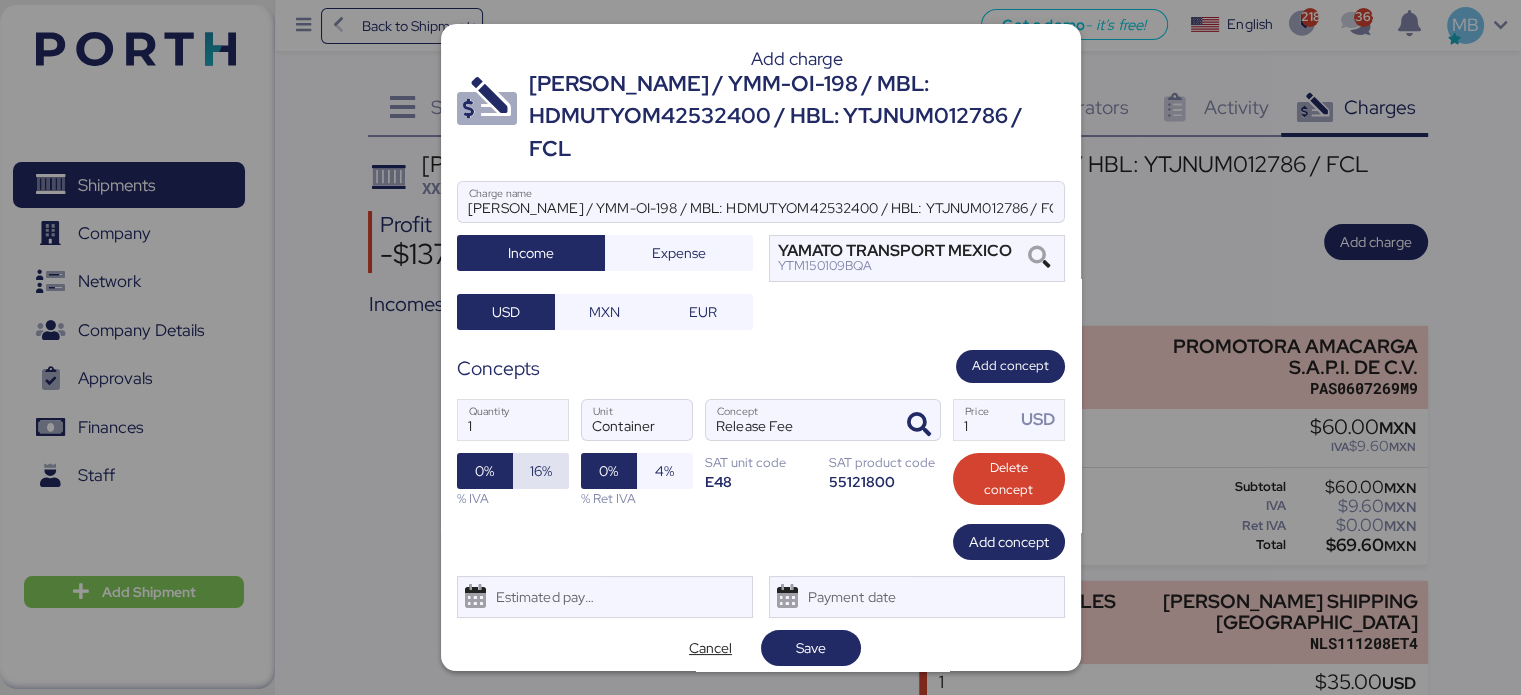 click on "16%" at bounding box center [541, 471] 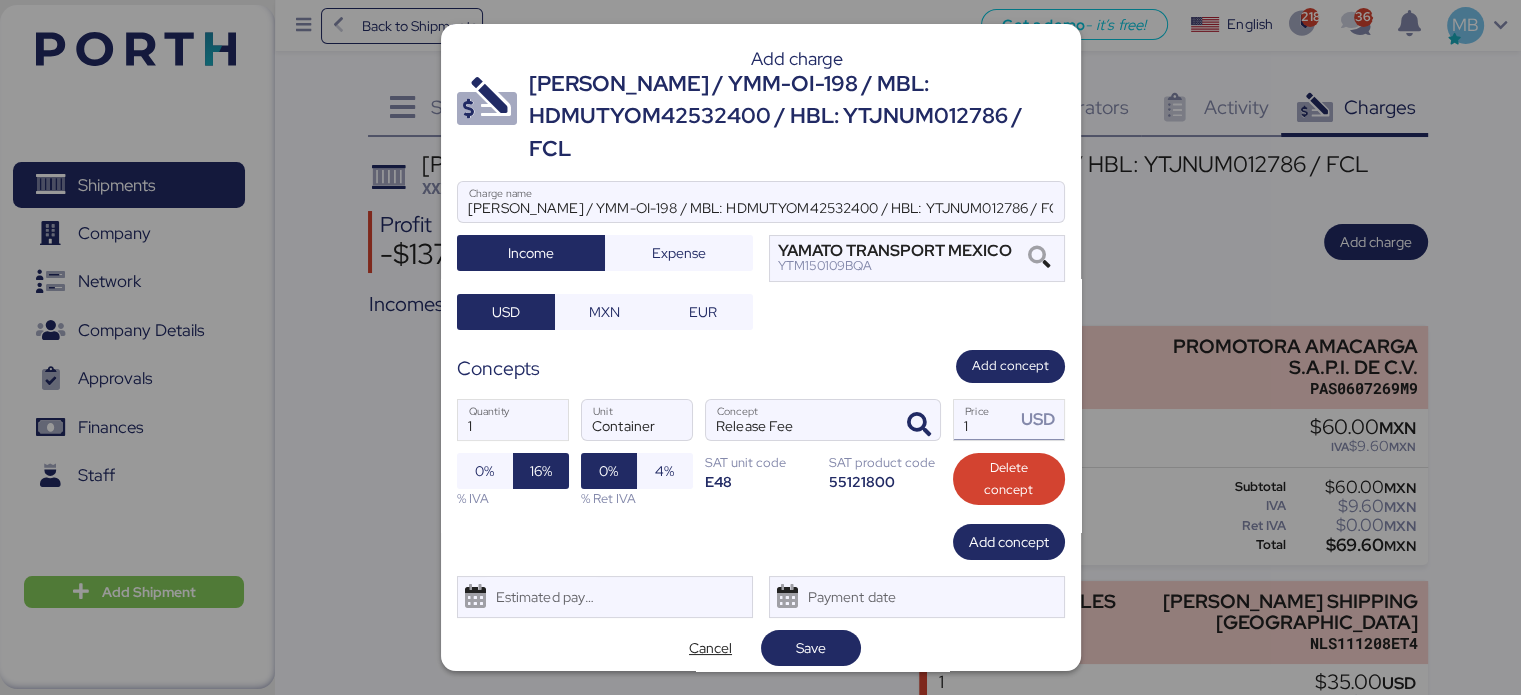 click on "1" at bounding box center (985, 420) 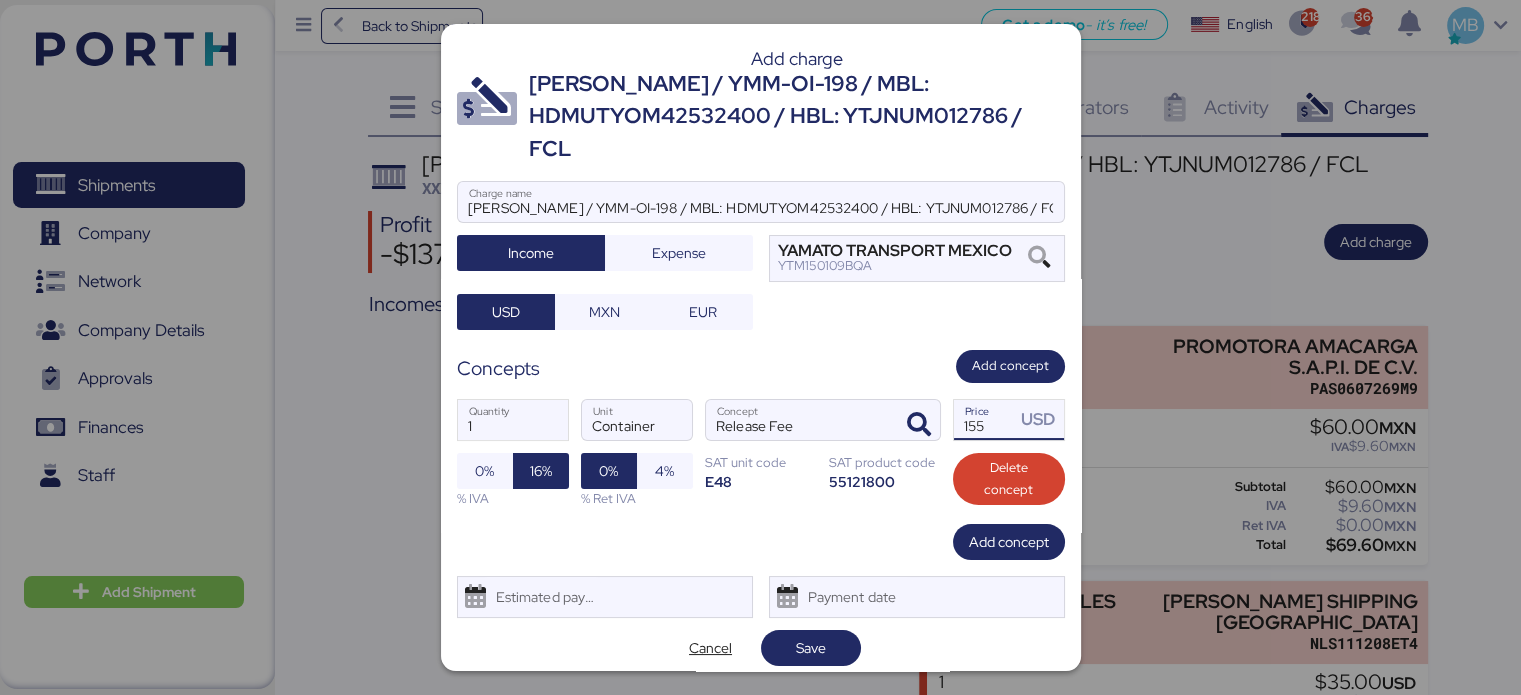 type on "155" 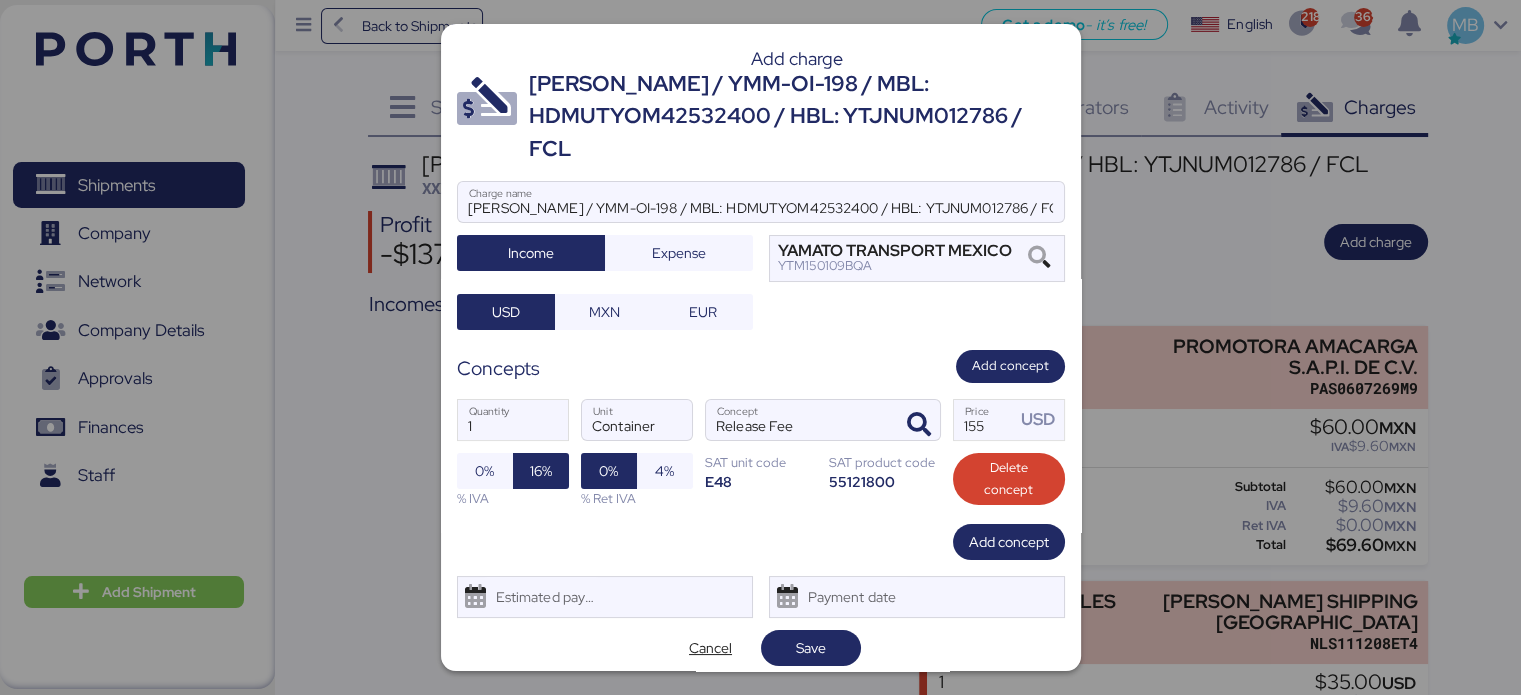 click on "Add charge [PERSON_NAME] / YMM-OI-198 / MBL: HDMUTYOM42532400 / HBL: YTJNUM012786 / FCL YAMATO - YAMAGUCHI / YMM-OI-198 / MBL: HDMUTYOM42532400 / HBL: YTJNUM012786 / FCL Charge name Income Expense YAMATO TRANSPORT MEXICO YTM150109BQA   USD MXN EUR Concepts Add concept 1 Quantity Container Unit Release Fee Concept   155 Price USD 0% 16% % IVA 0% 4% % Ret IVA SAT unit code E48 SAT product code 55121800 Delete concept Add concept   Estimated payment date   Payment date Cancel Save" at bounding box center (761, 347) 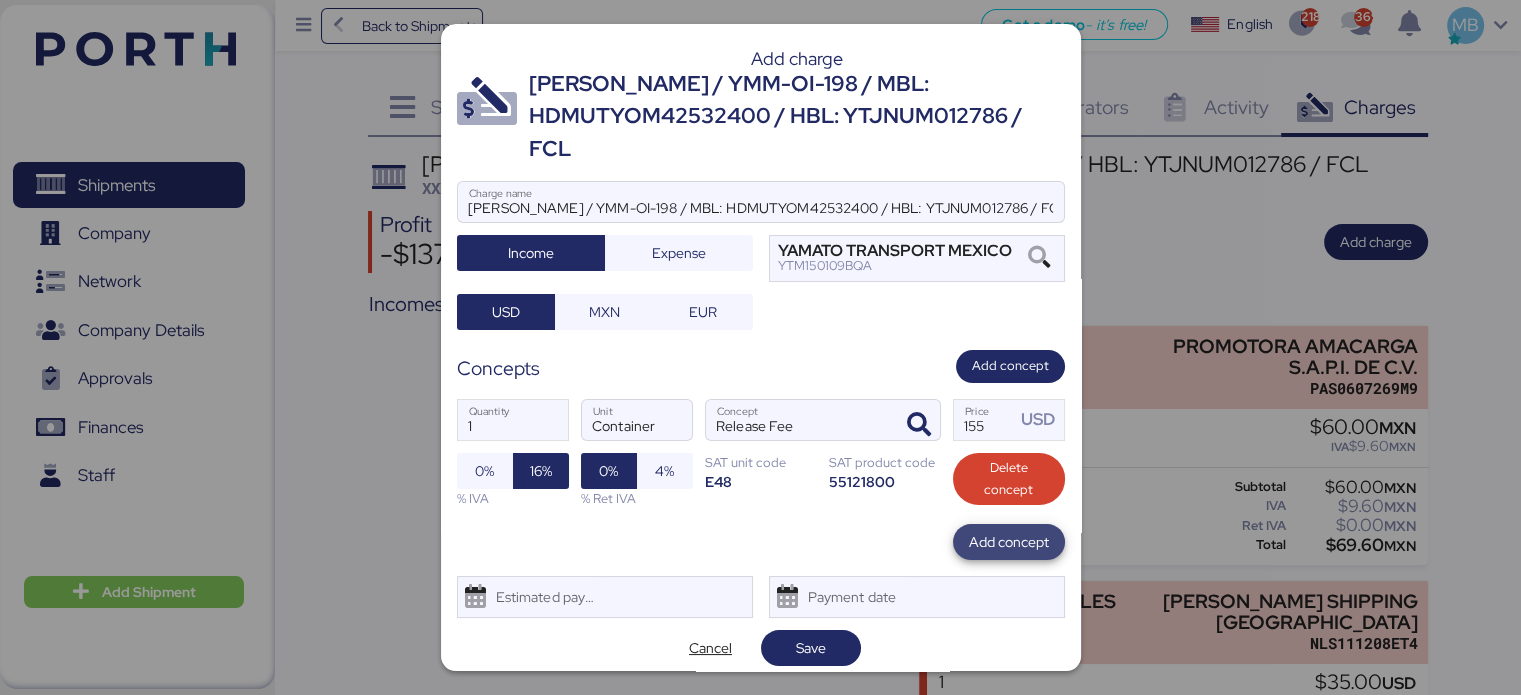 click on "Add concept" at bounding box center [1009, 542] 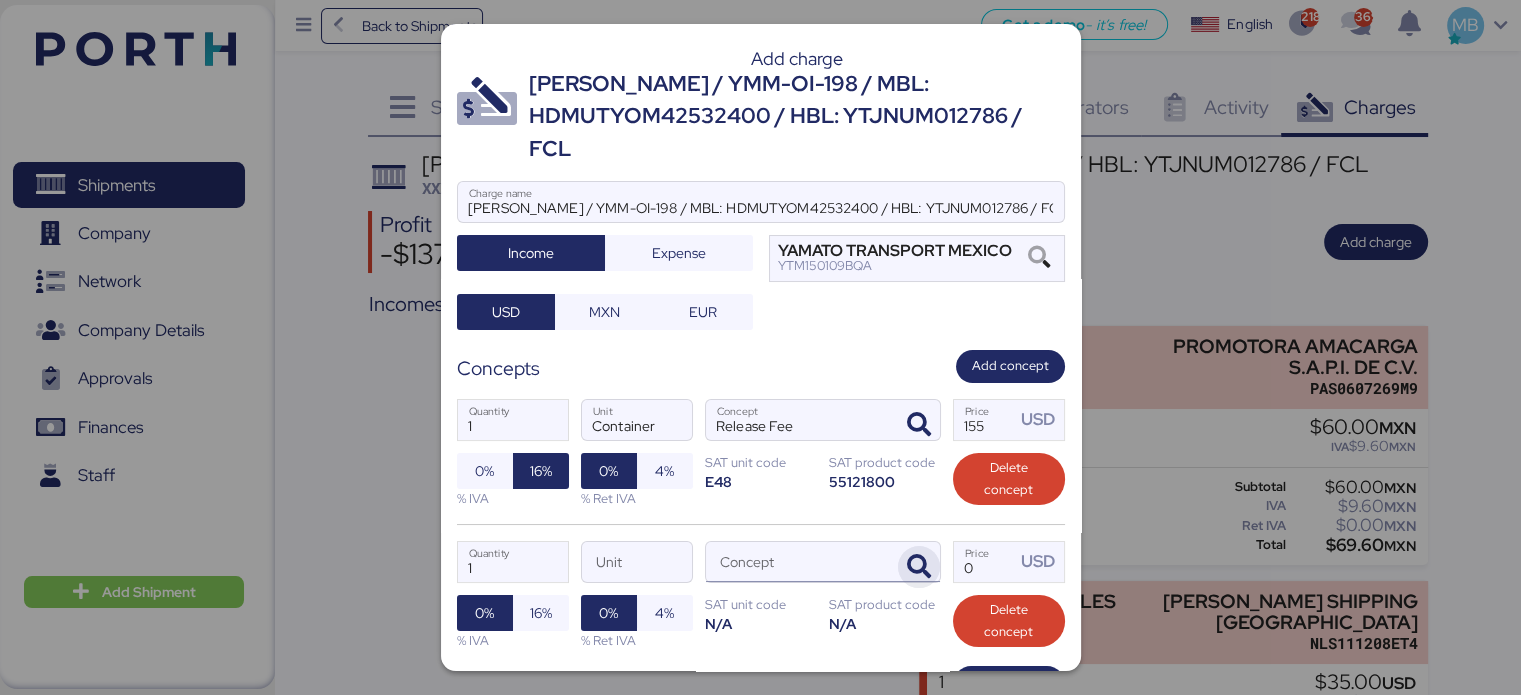 click at bounding box center (919, 567) 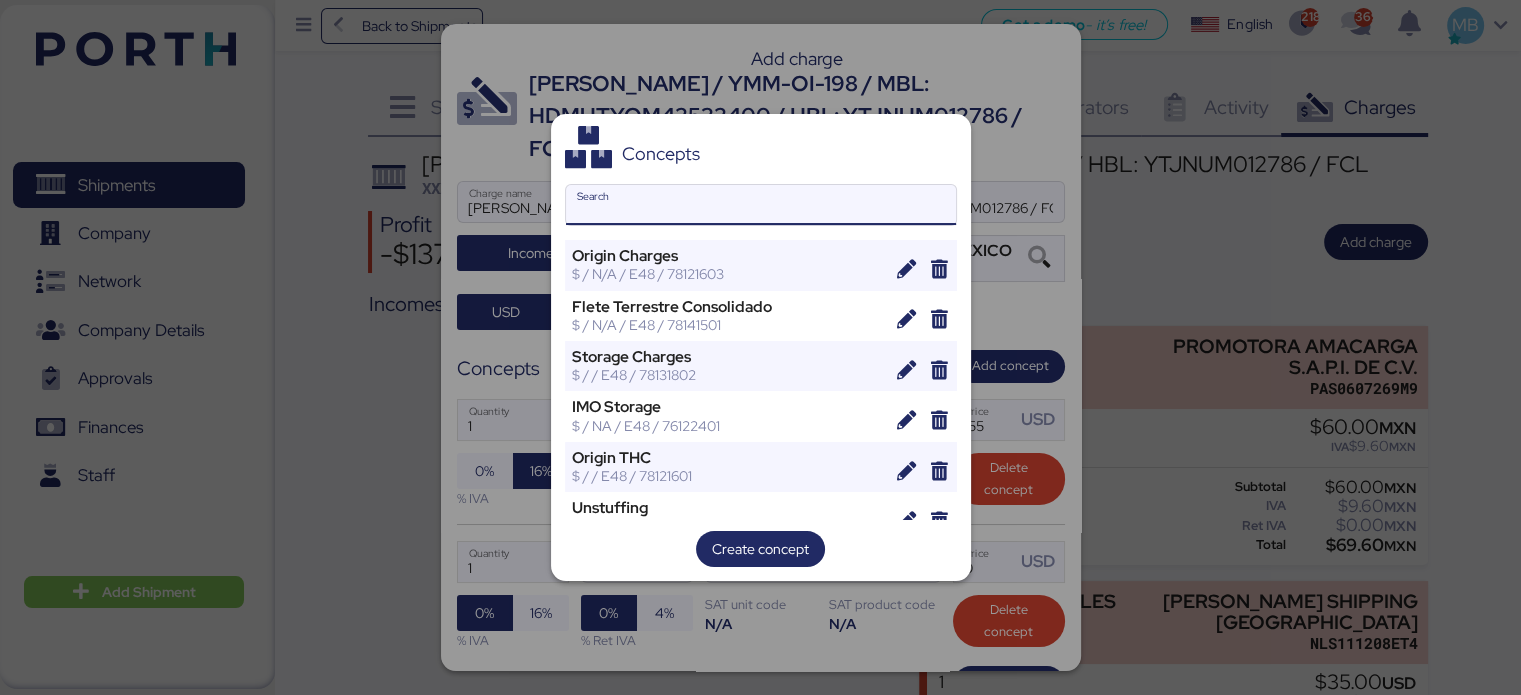 type on "j" 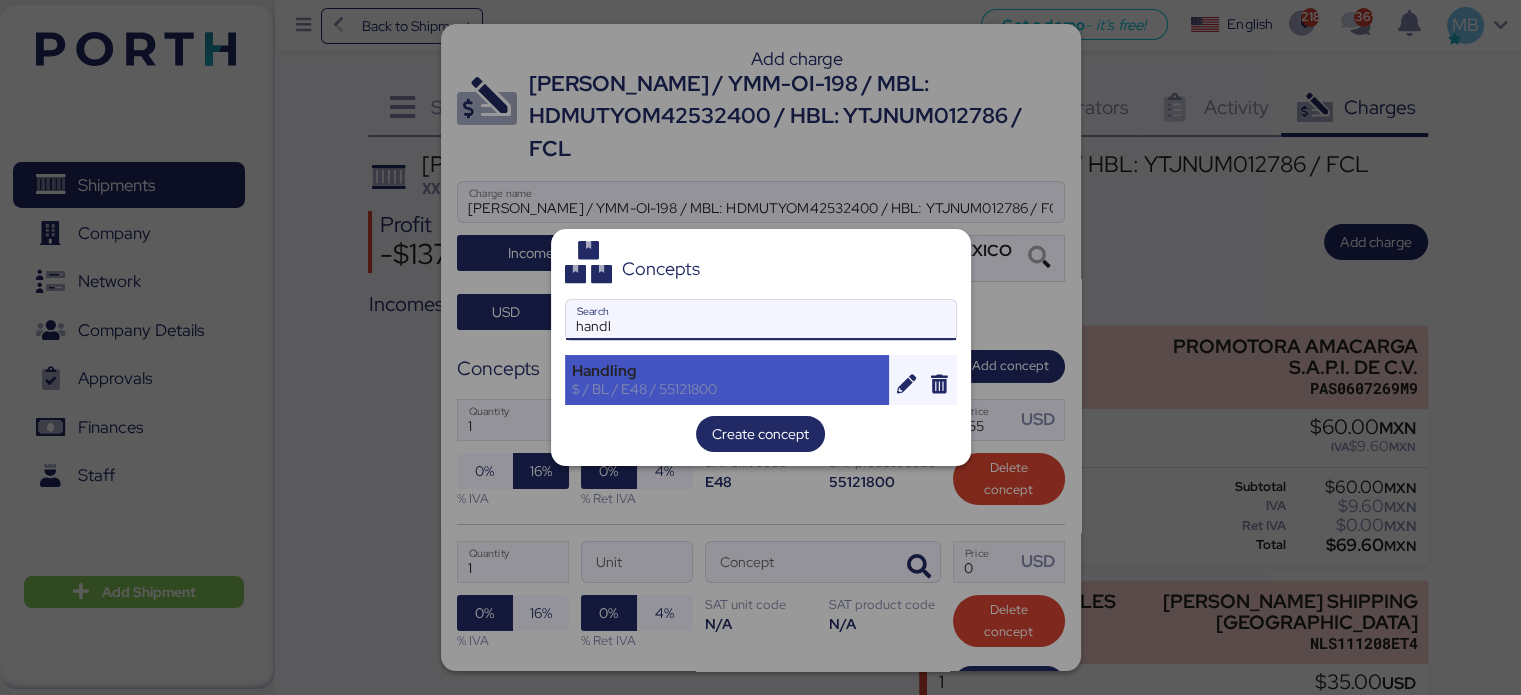 type on "handl" 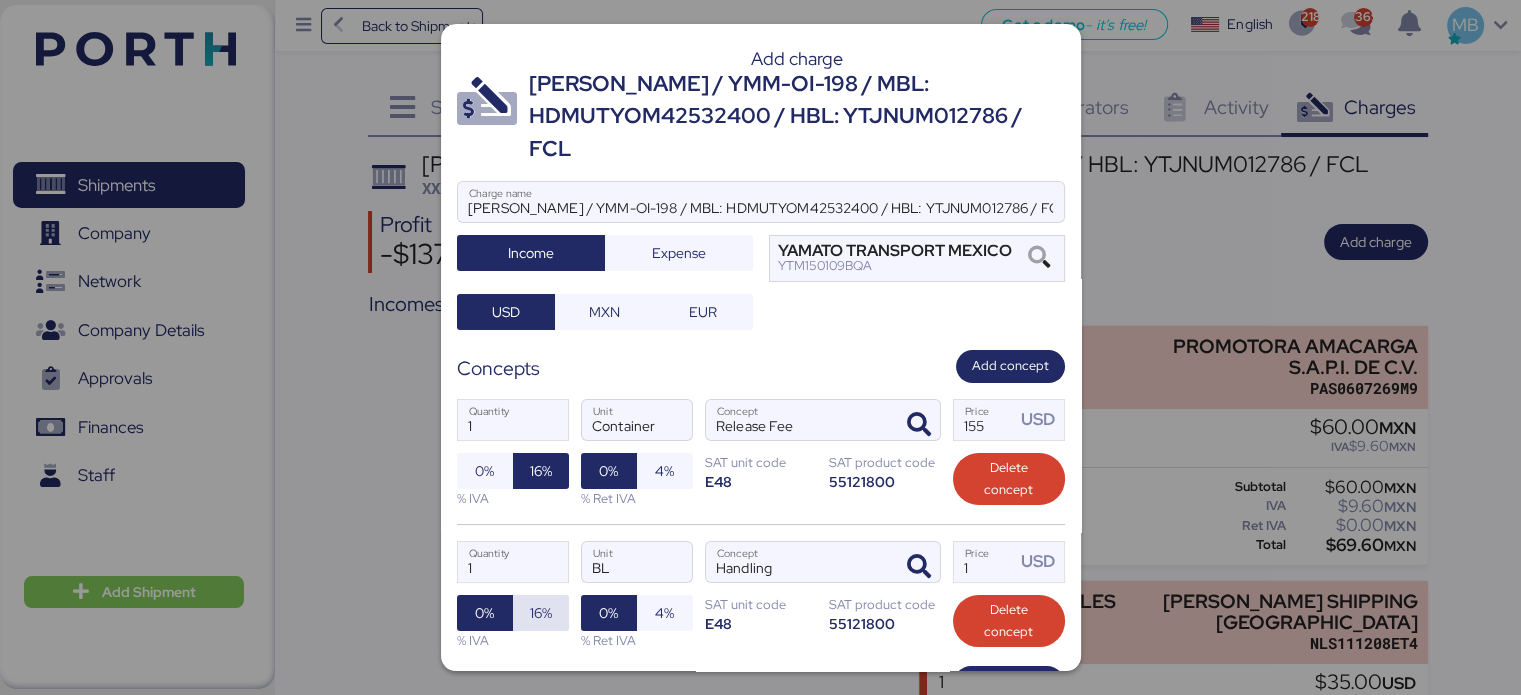 click on "16%" at bounding box center (541, 613) 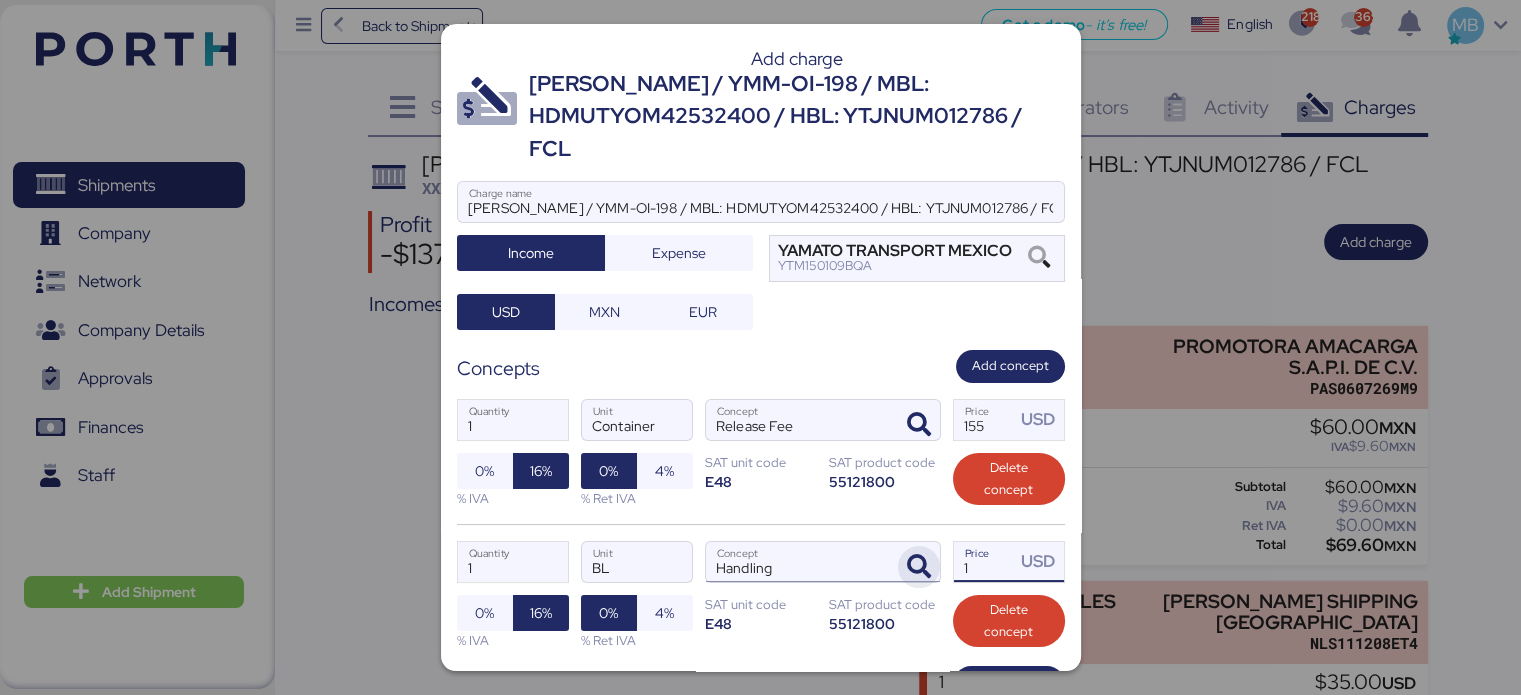 drag, startPoint x: 976, startPoint y: 567, endPoint x: 889, endPoint y: 555, distance: 87.823685 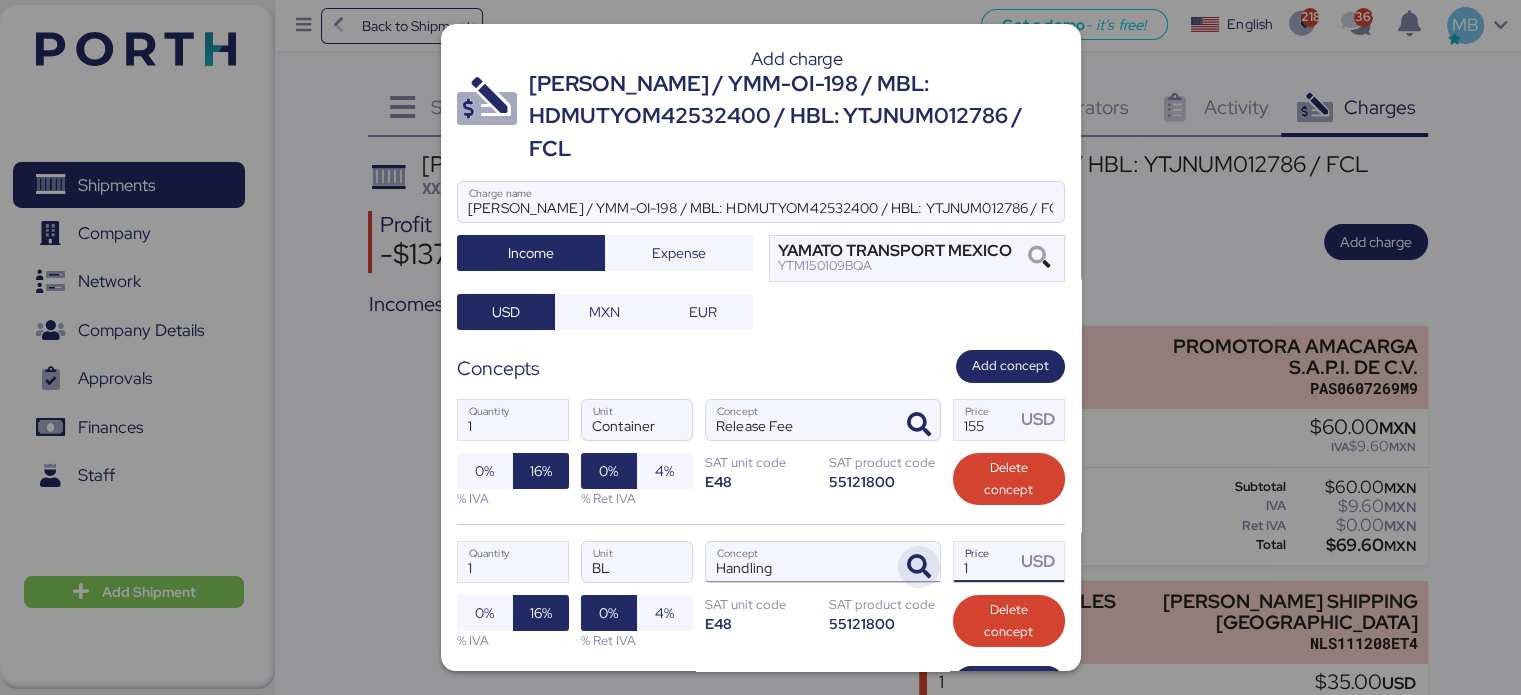 click on "1 Quantity BL Unit Handling Concept   1 Price USD 0% 16% % IVA 0% 4% % Ret IVA SAT unit code E48 SAT product code 55121800 Delete concept" at bounding box center (761, 595) 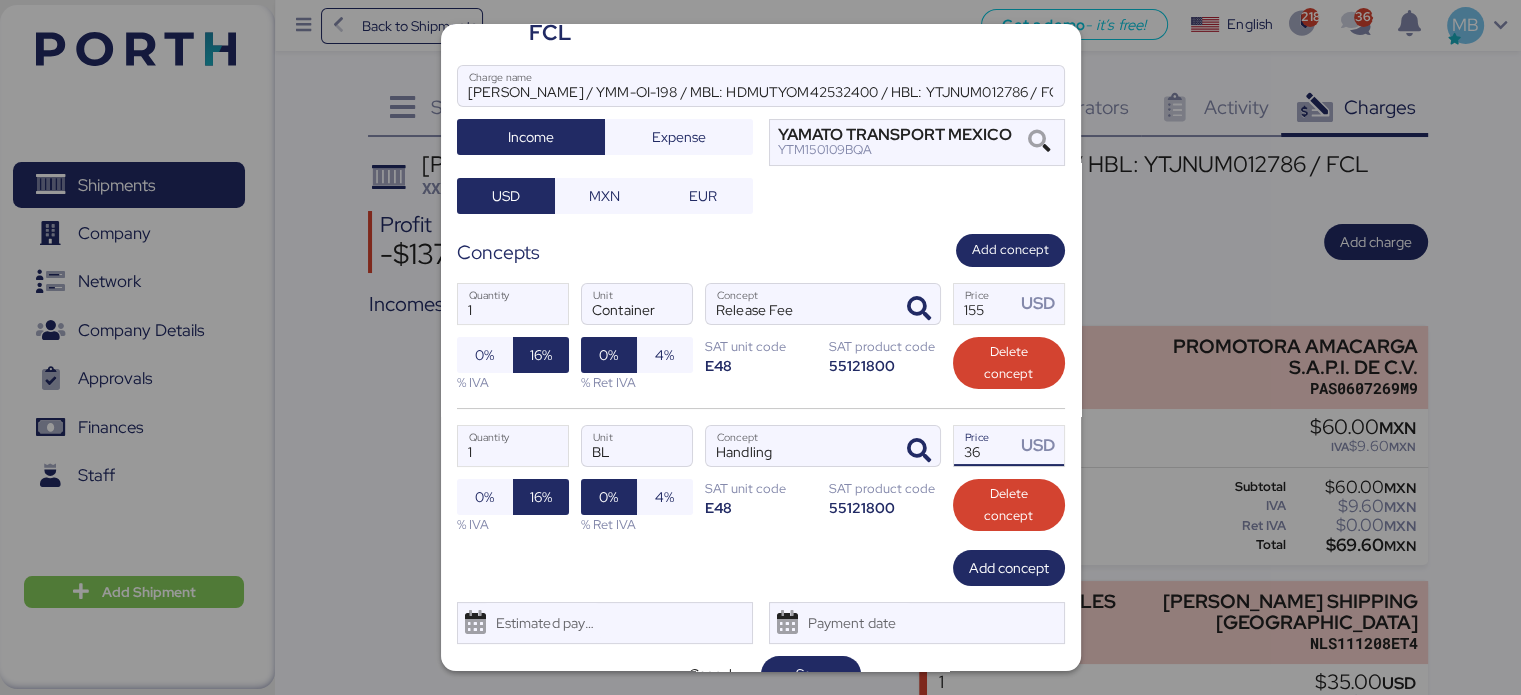 scroll, scrollTop: 151, scrollLeft: 0, axis: vertical 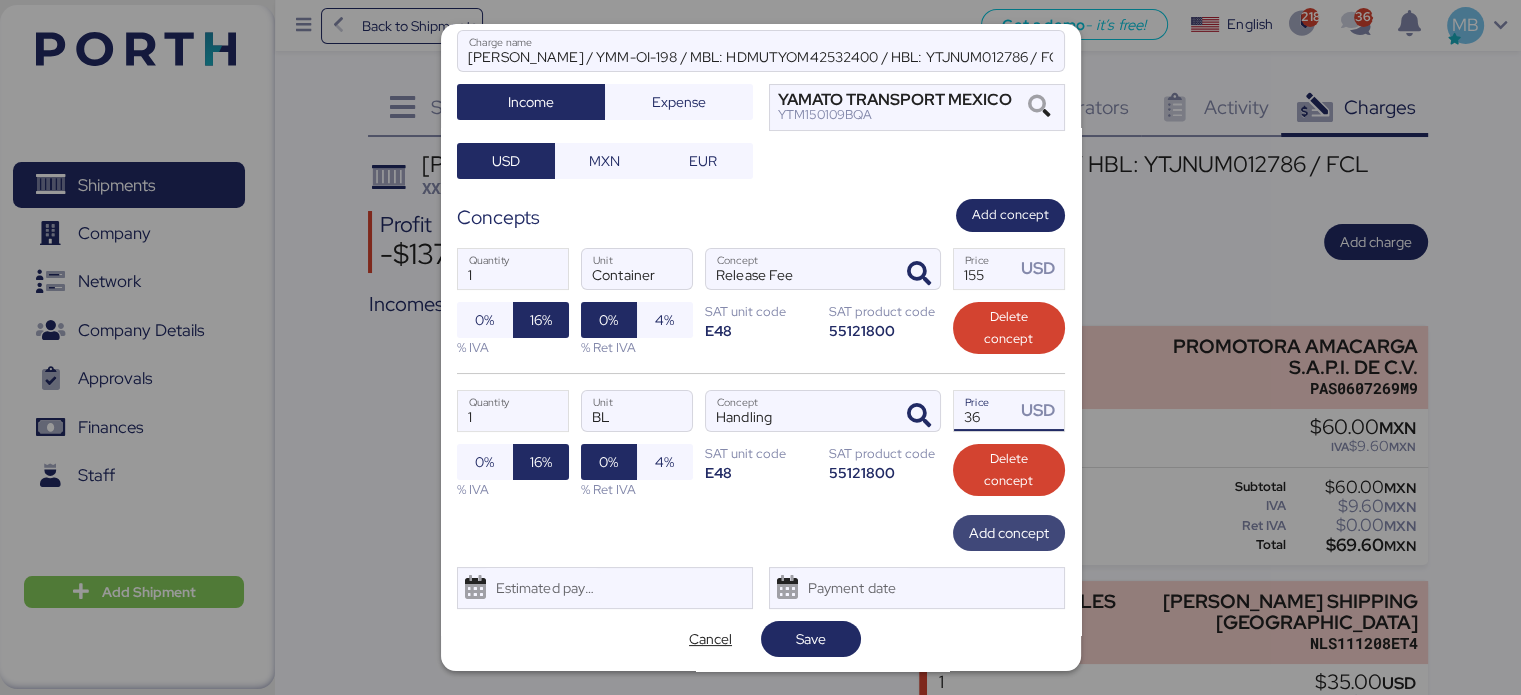 type on "36" 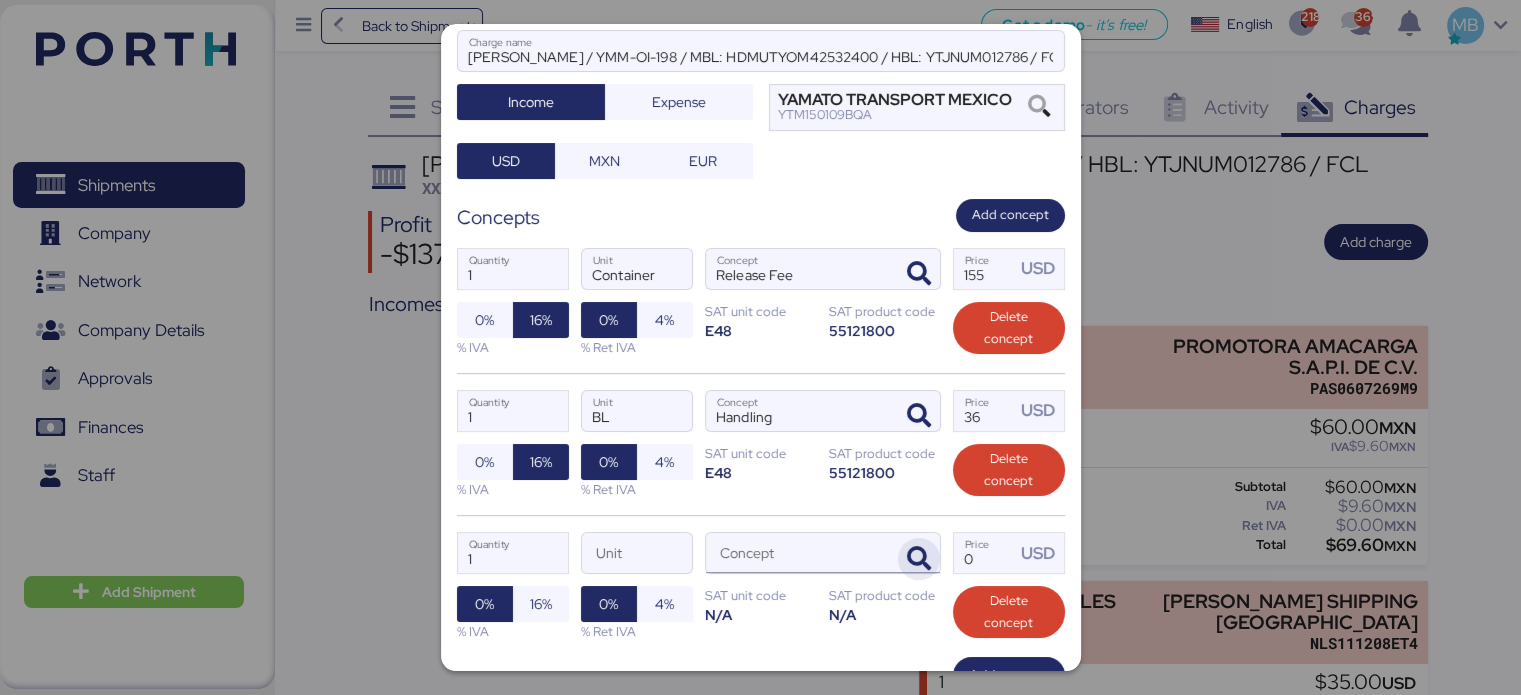 click at bounding box center (919, 559) 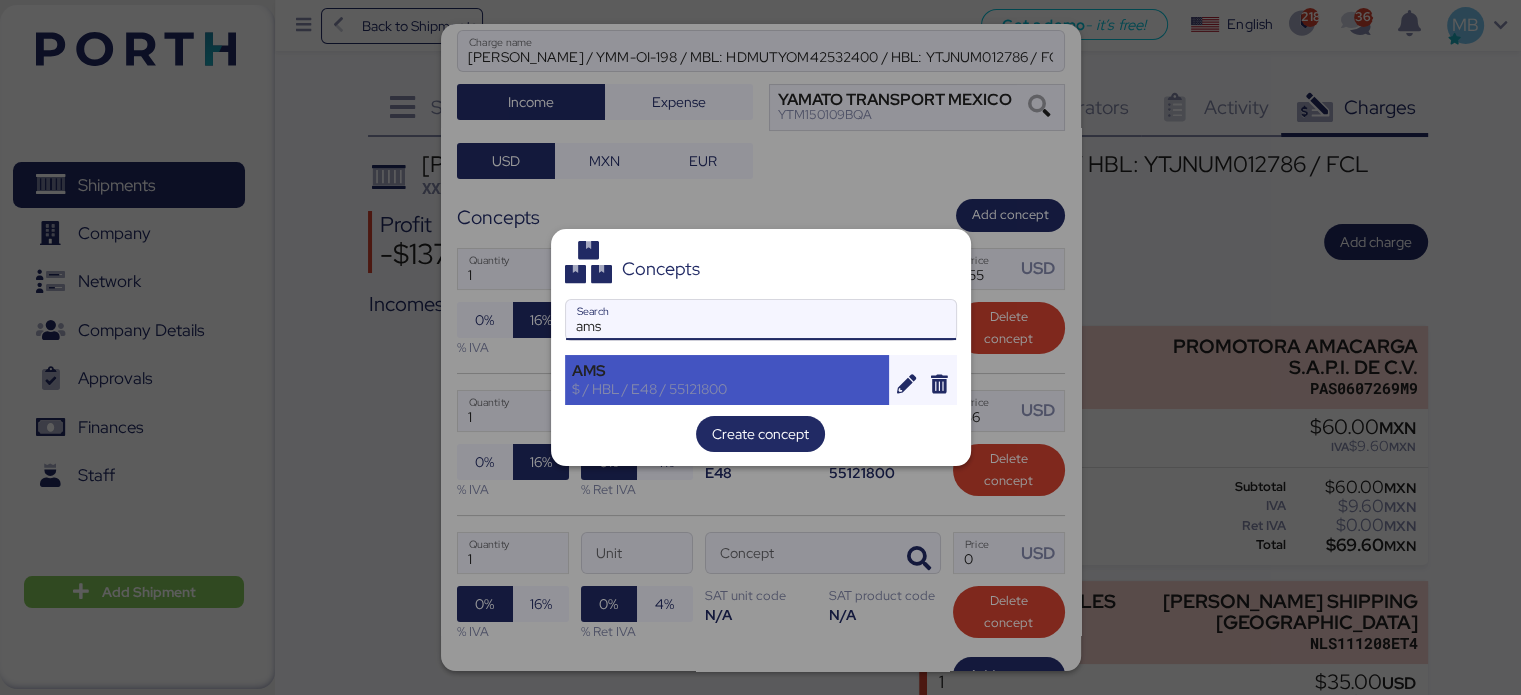 type on "ams" 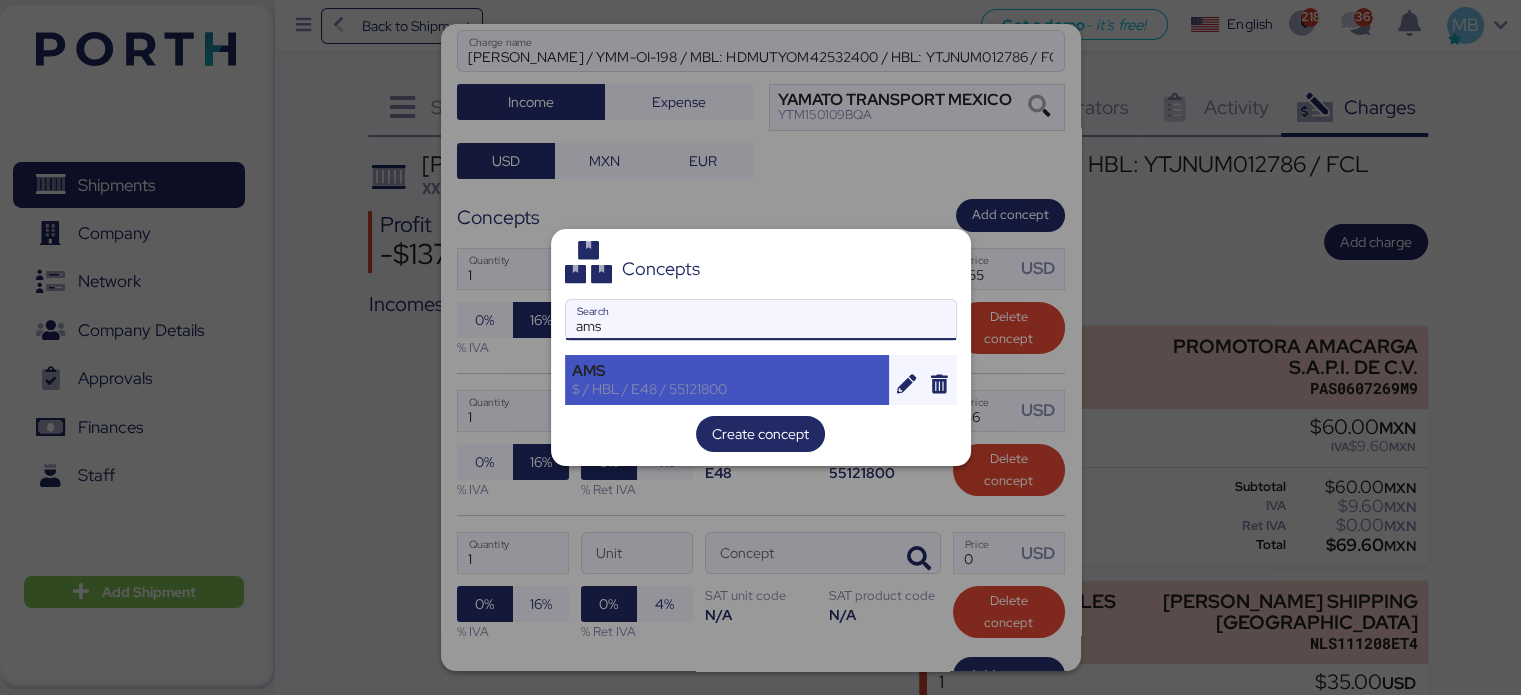 click on "AMS" at bounding box center (727, 371) 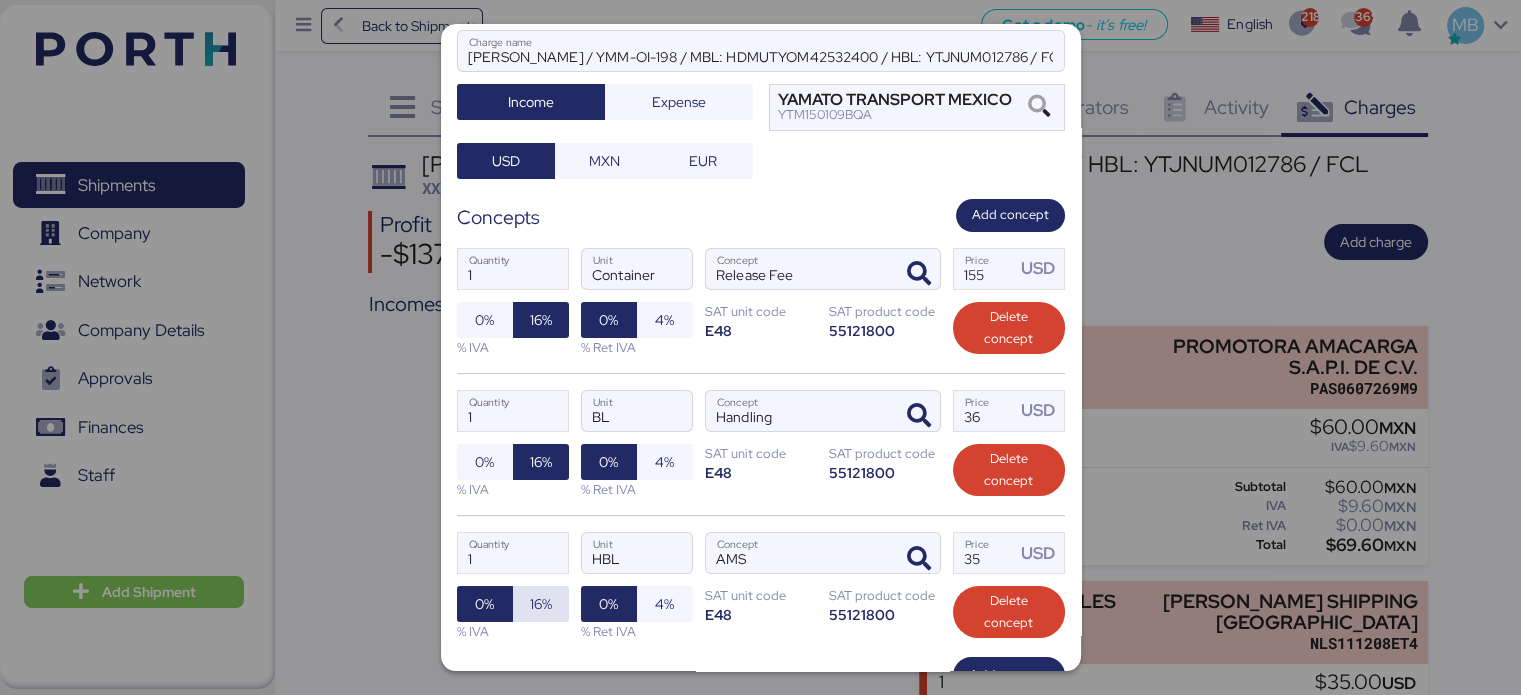 click on "16%" at bounding box center (541, 604) 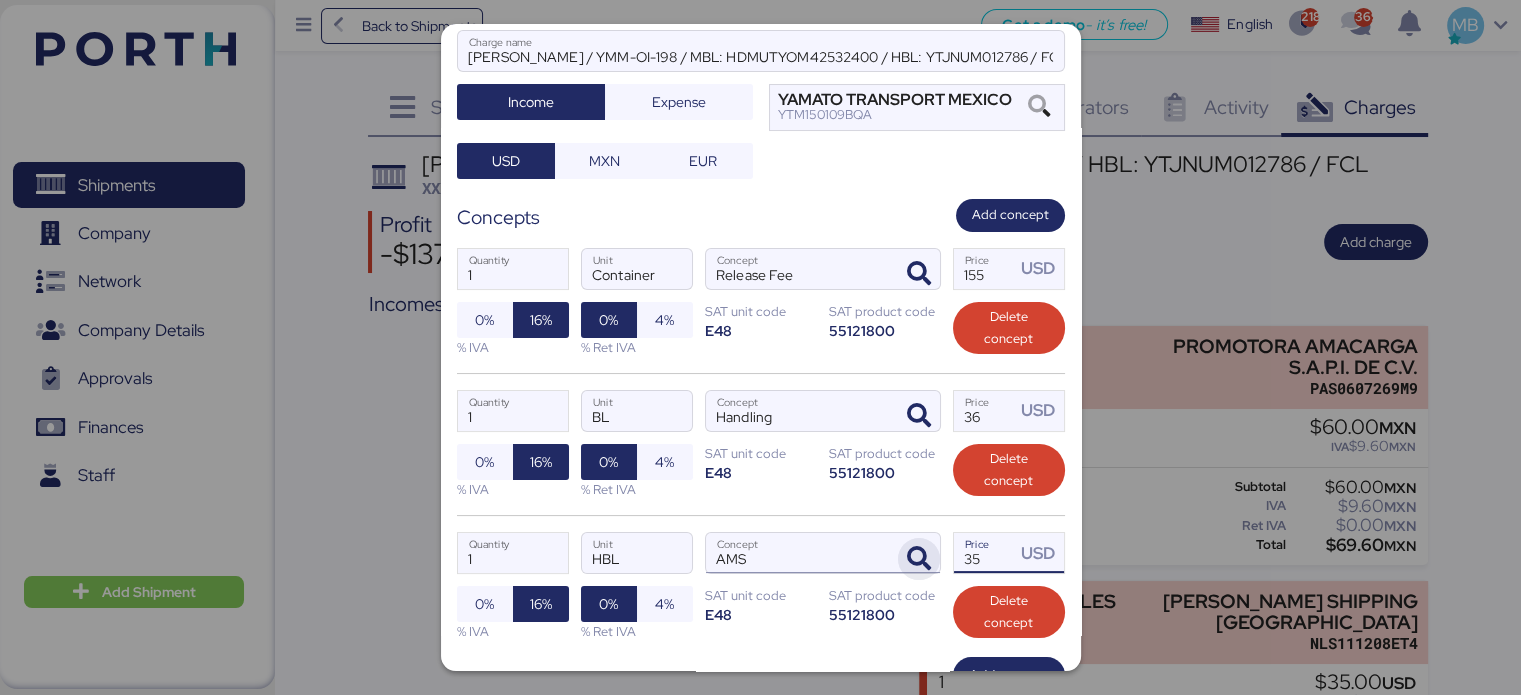 drag, startPoint x: 977, startPoint y: 559, endPoint x: 927, endPoint y: 555, distance: 50.159744 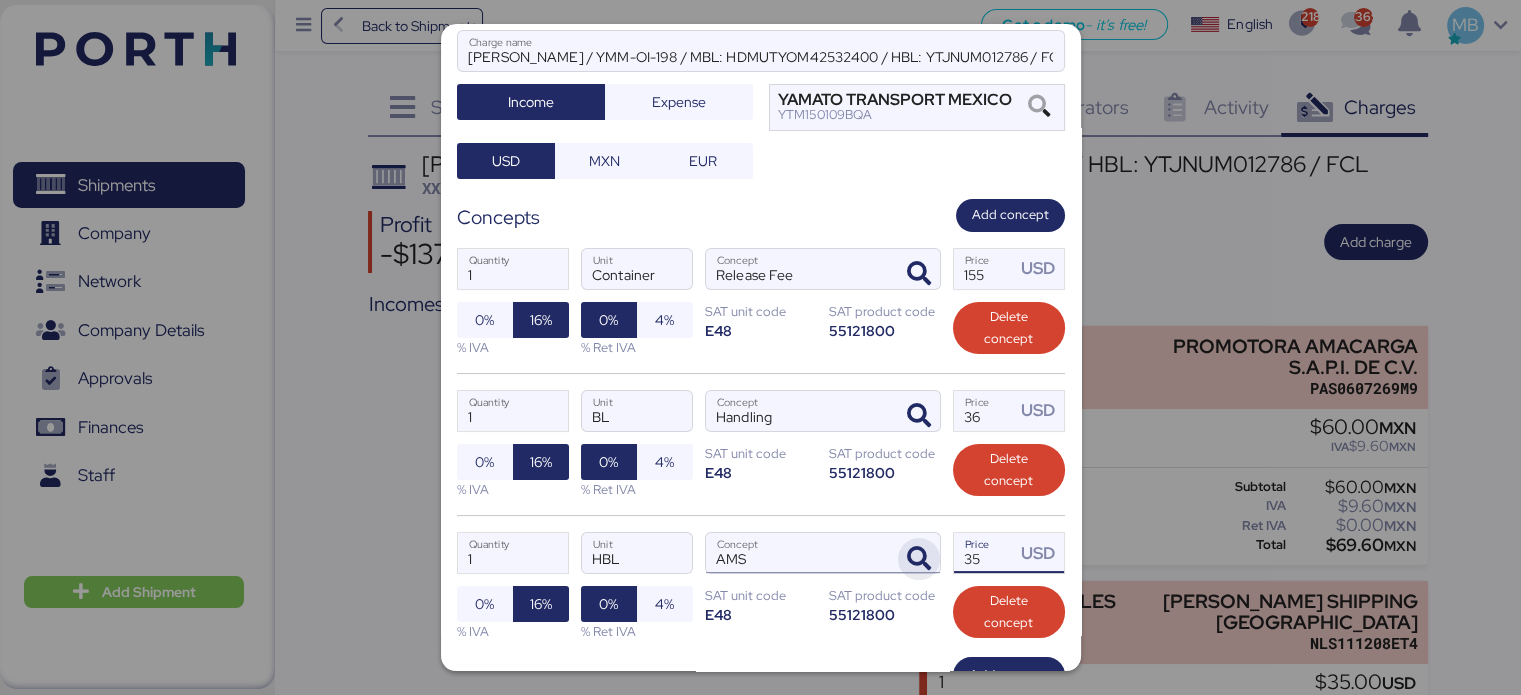 click on "1 Quantity HBL Unit AMS Concept   35 Price USD 0% 16% % IVA 0% 4% % Ret IVA SAT unit code E48 SAT product code 55121800 Delete concept" at bounding box center (761, 586) 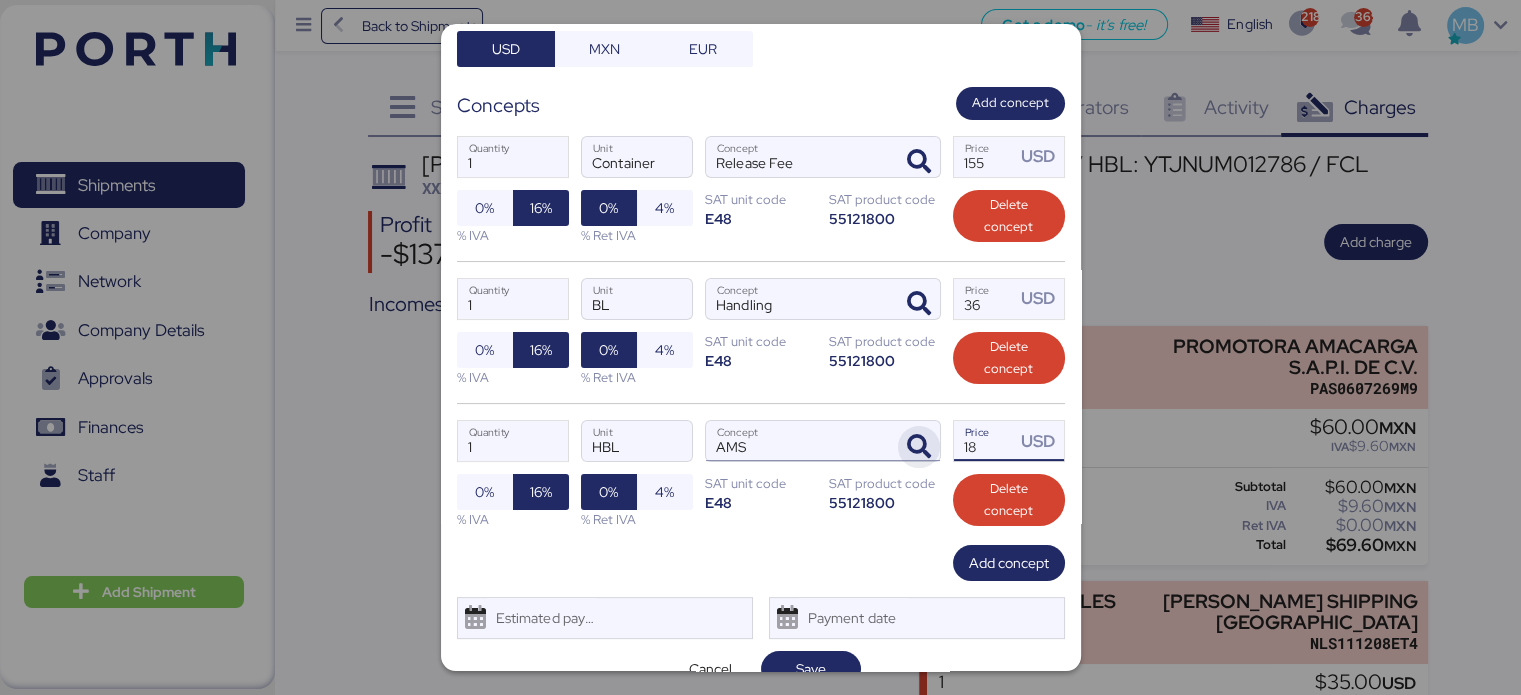 scroll, scrollTop: 292, scrollLeft: 0, axis: vertical 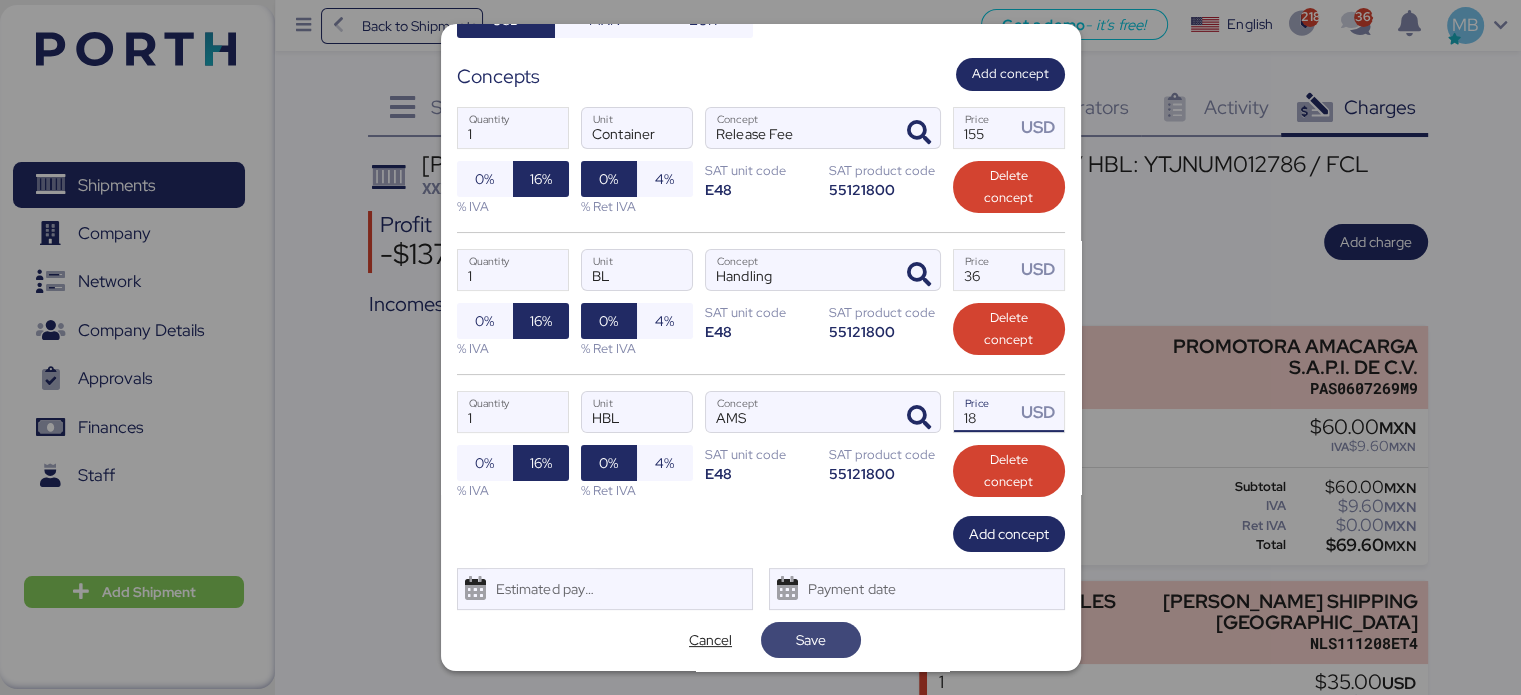 type on "18" 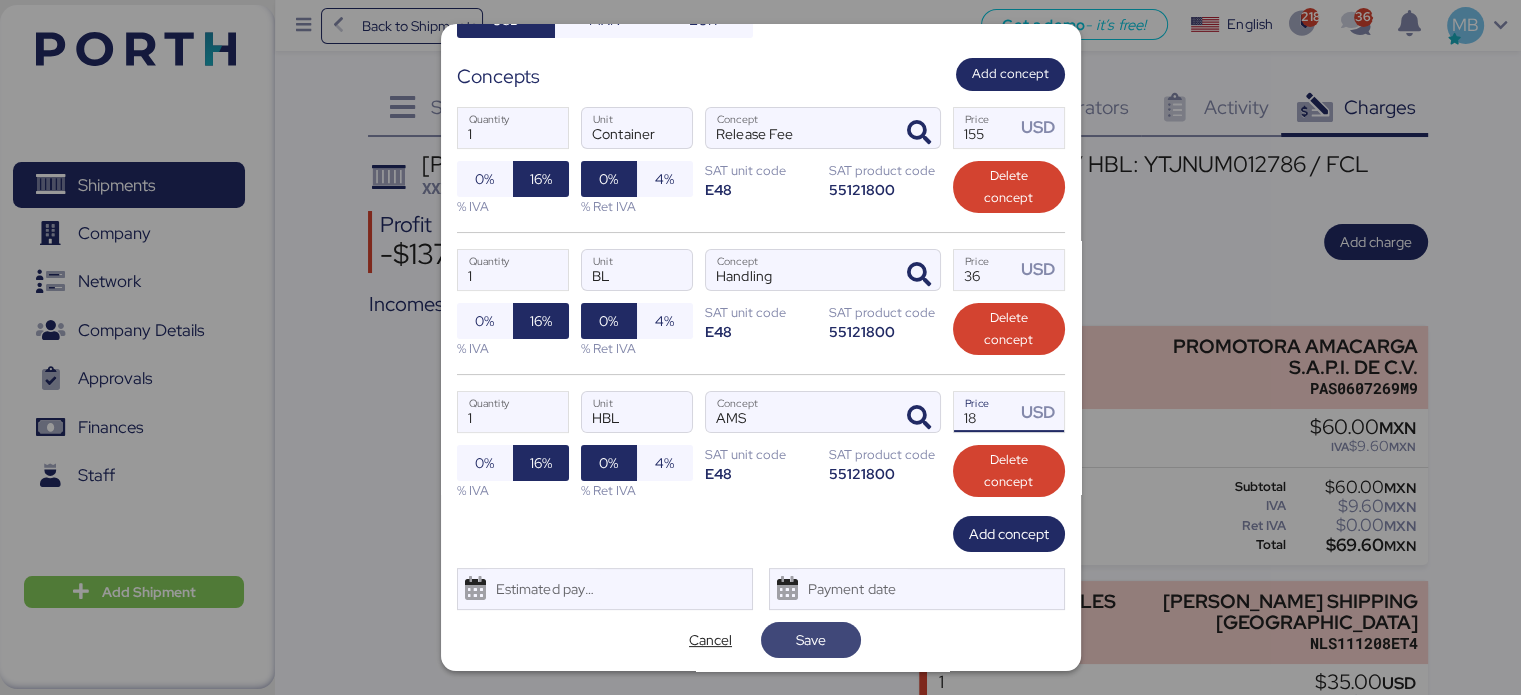 click on "Save" at bounding box center [811, 640] 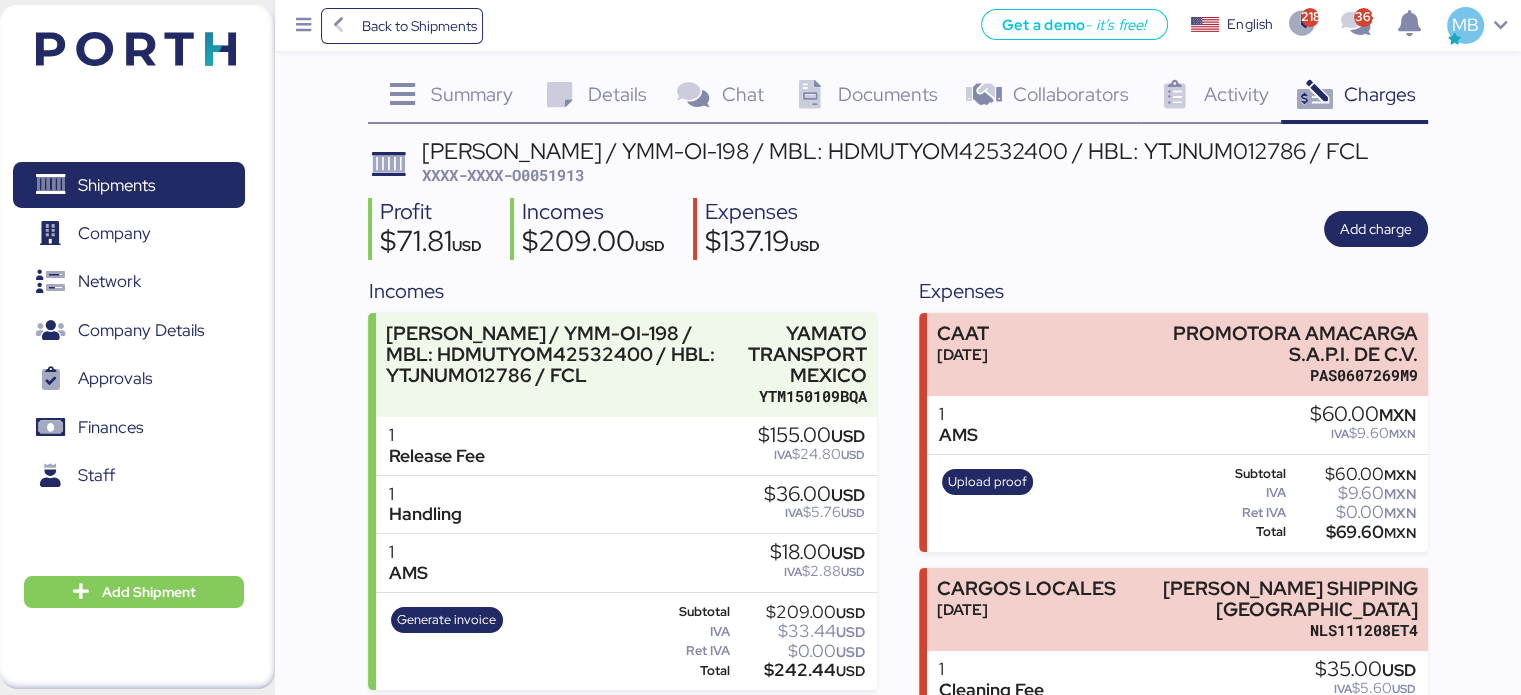 scroll, scrollTop: 0, scrollLeft: 0, axis: both 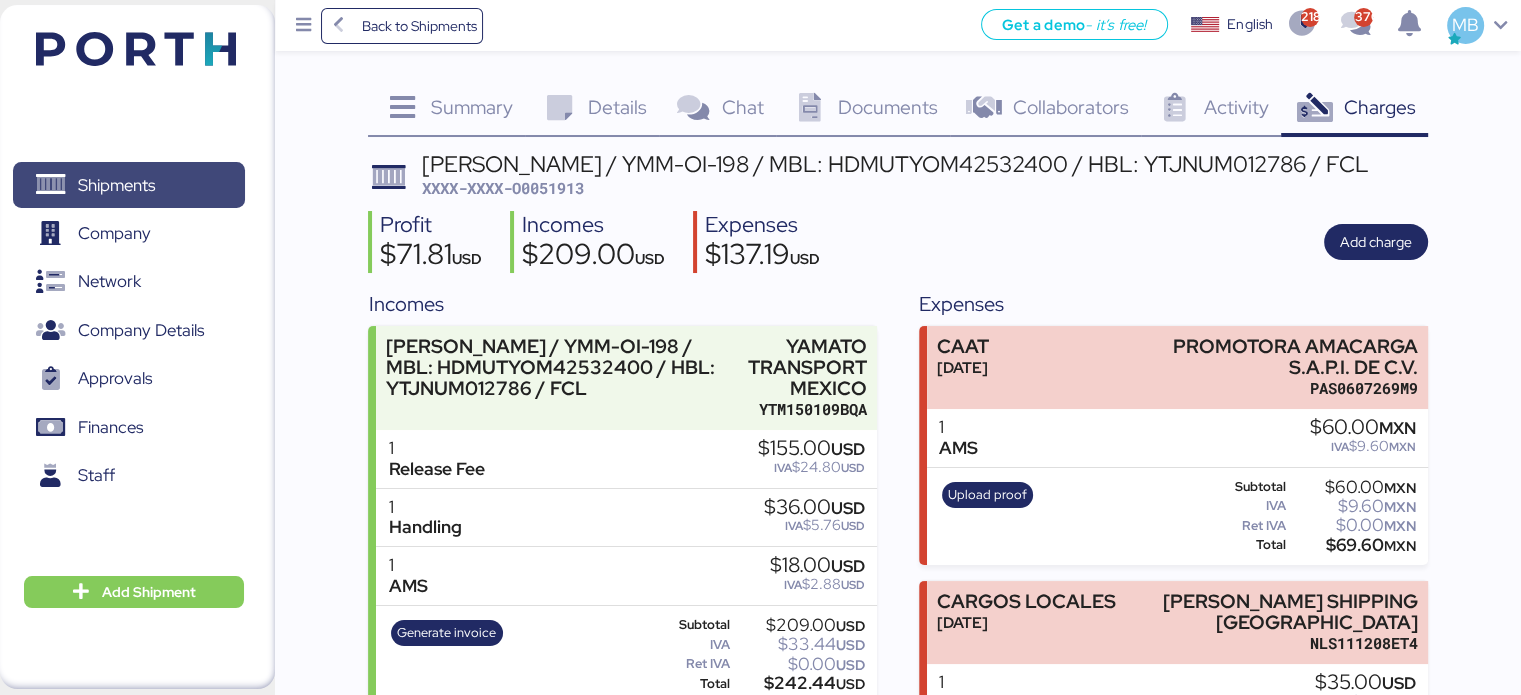 click on "Shipments" at bounding box center [116, 185] 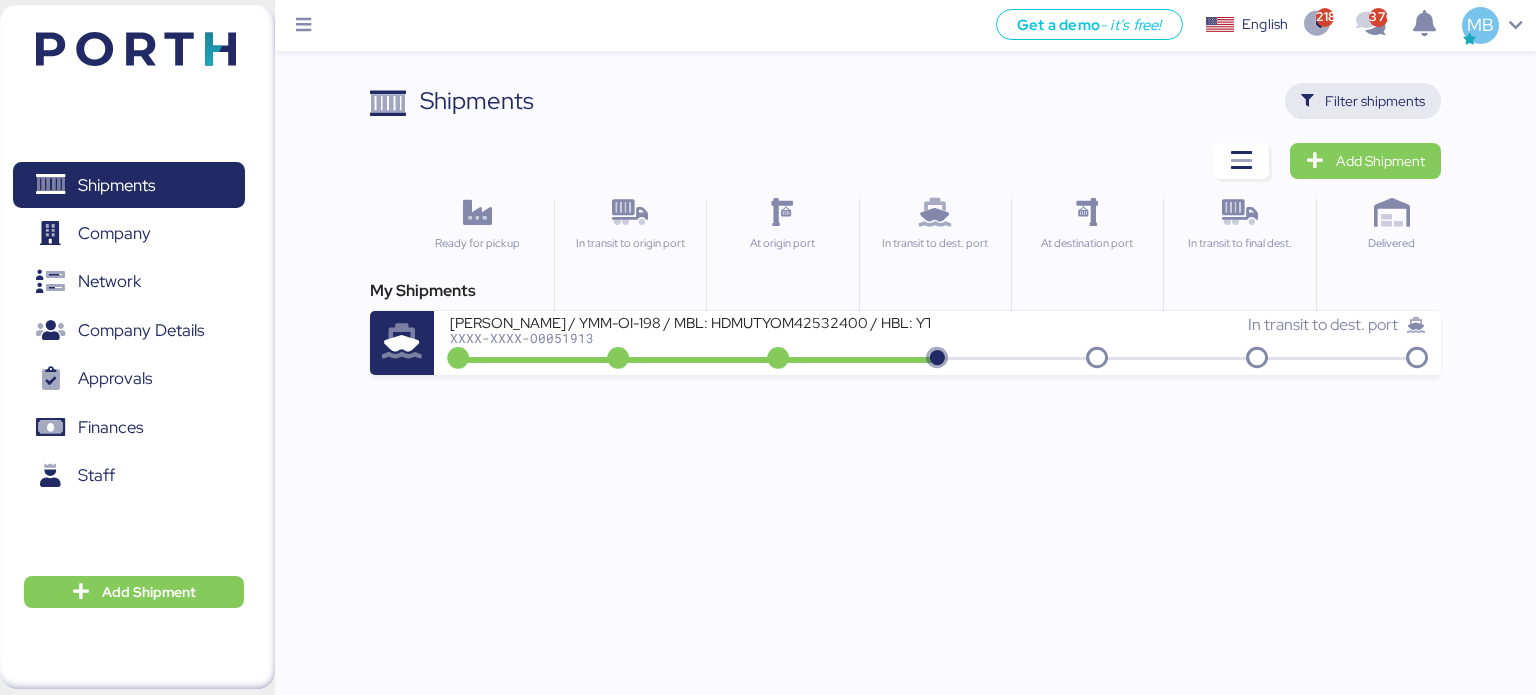 click on "Filter shipments" at bounding box center [1375, 101] 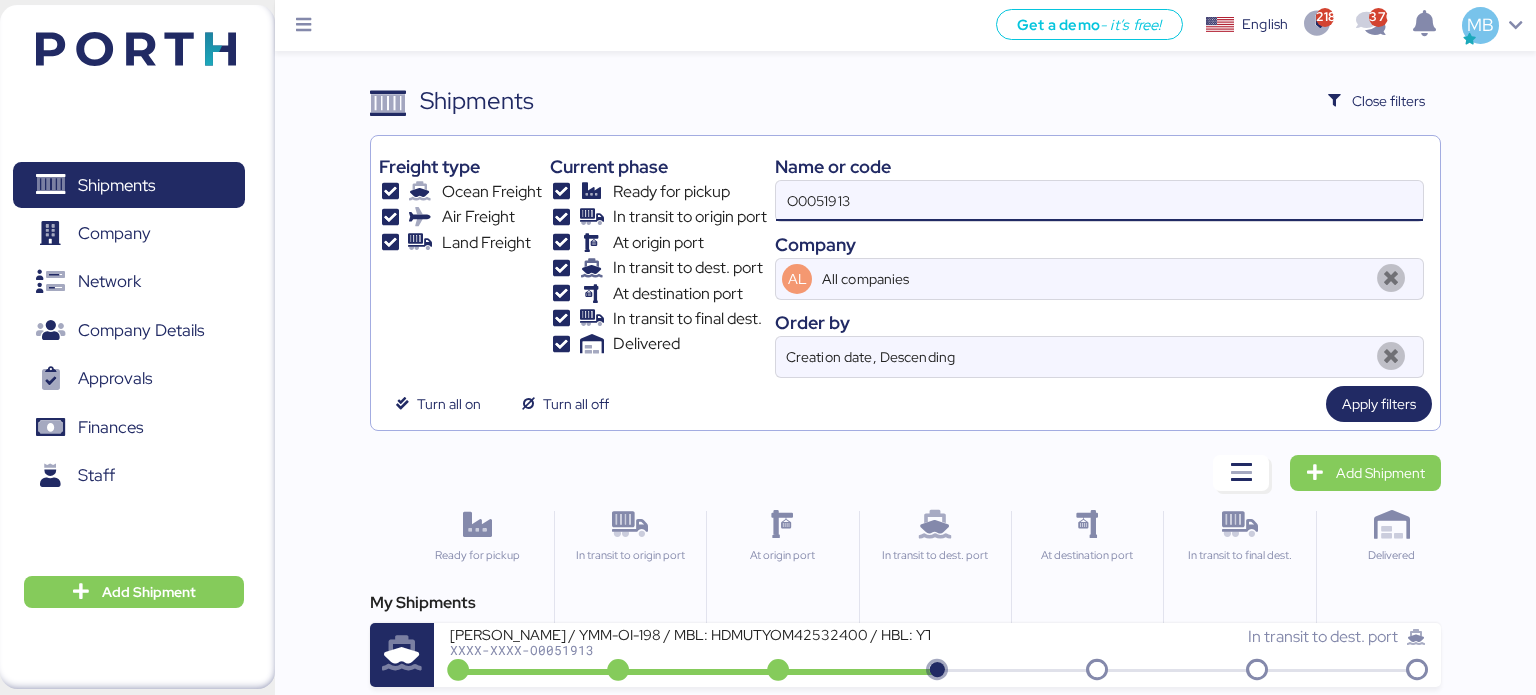 drag, startPoint x: 966, startPoint y: 195, endPoint x: 688, endPoint y: 185, distance: 278.1798 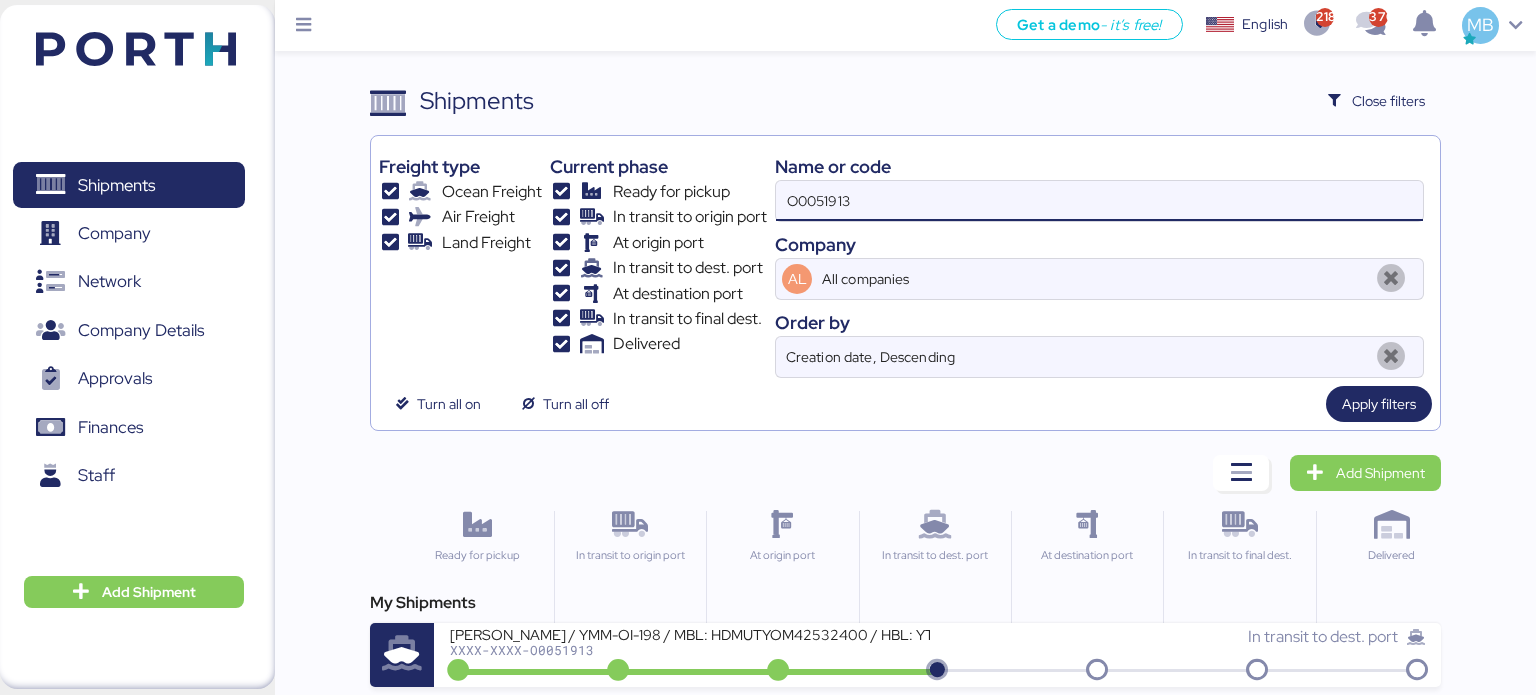 click on "Freight type   Ocean Freight   Air Freight   Land Freight Current phase   Ready for pickup   In transit to origin port   At origin port   In transit to dest. port   At destination port   In transit to final dest.   Delivered Name or code O0051913 Company AL All companies   Order by Creation date, Descending" at bounding box center (906, 261) 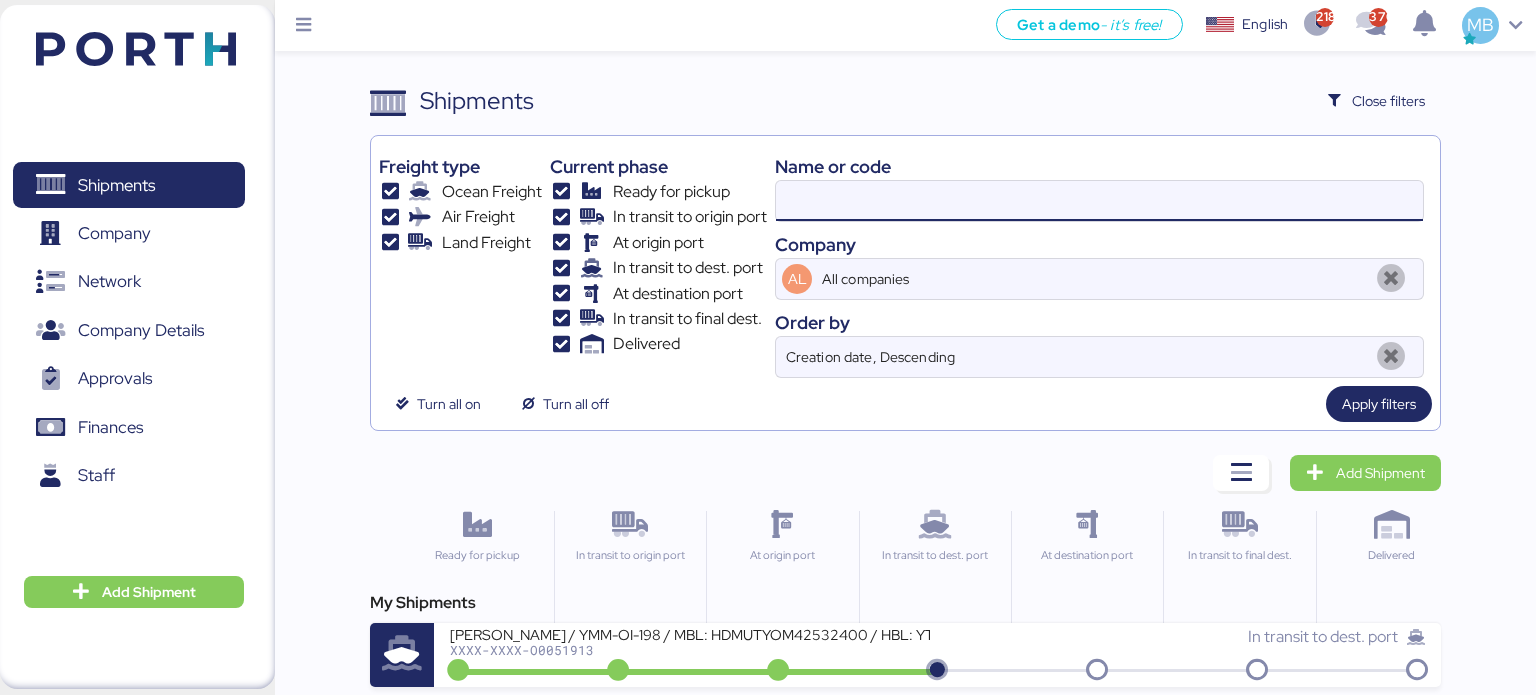 paste on "O0051896" 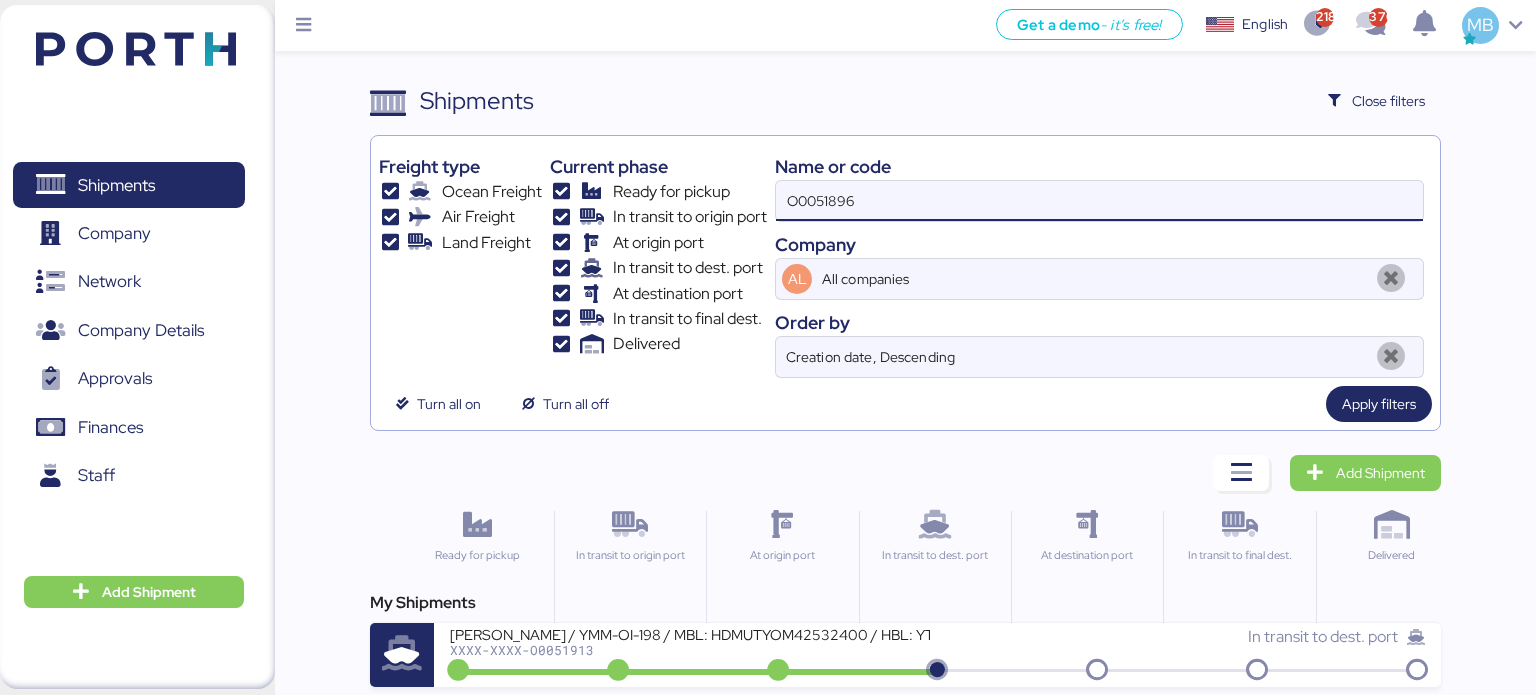 type on "O0051896" 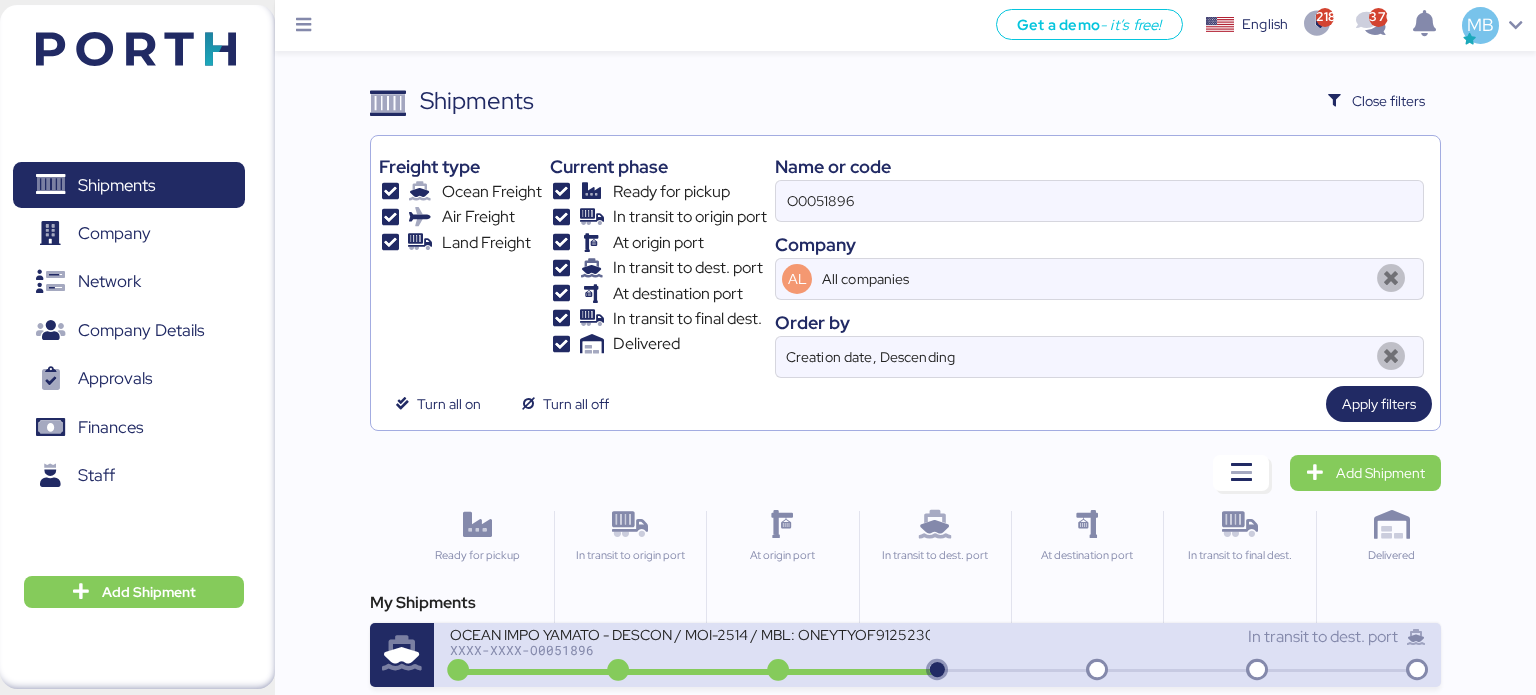 click on "OCEAN IMPO YAMATO - DESCON / MOI-2514 / MBL: ONEYTYOF91252300 - HBL: VARIOS / FCL" at bounding box center [690, 633] 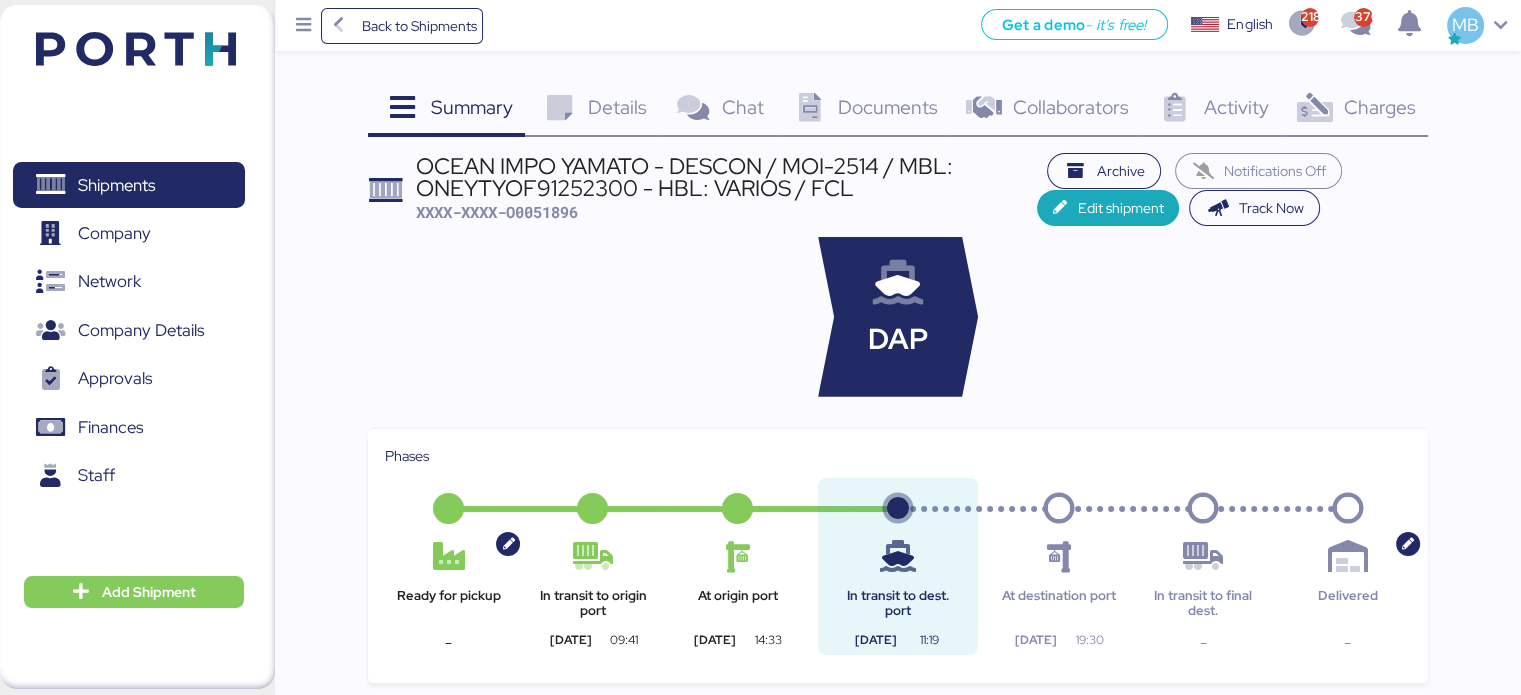 click on "Charges" at bounding box center (1379, 107) 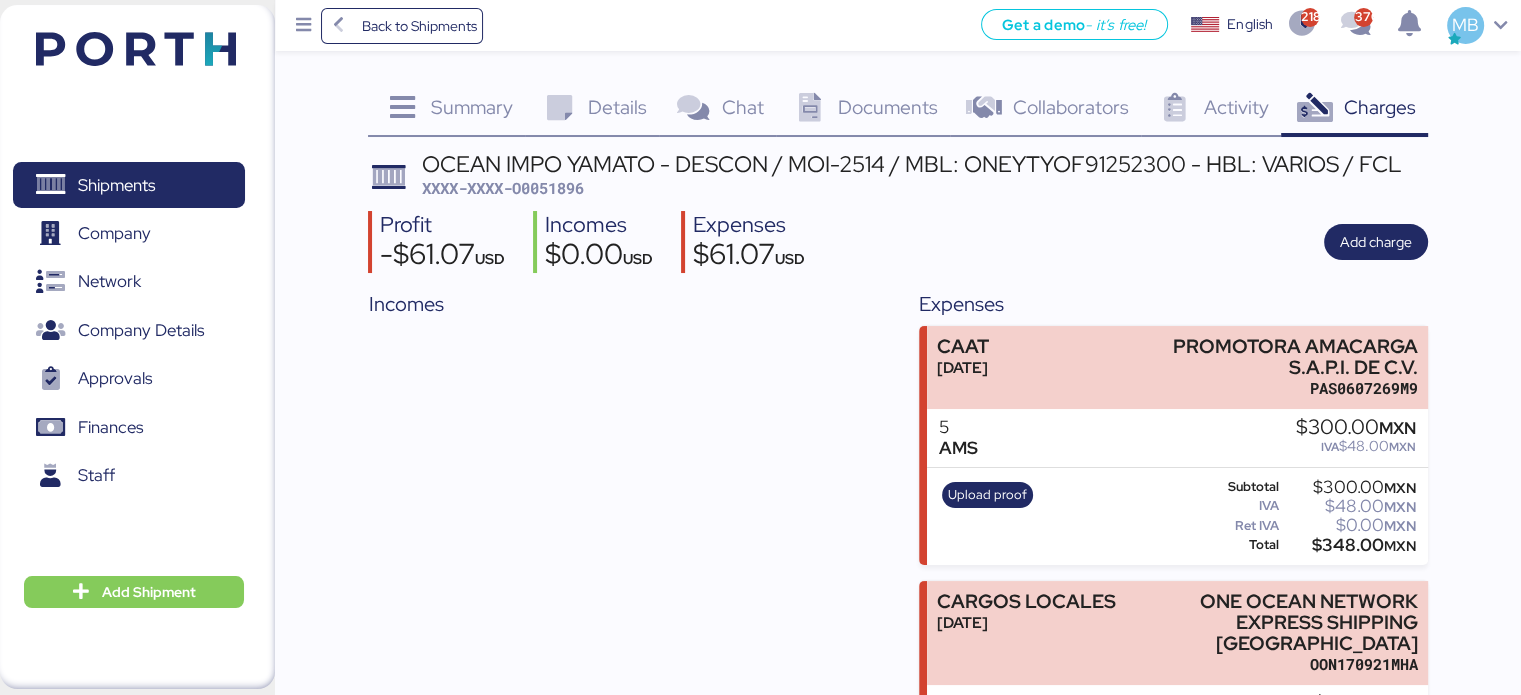 scroll, scrollTop: 138, scrollLeft: 0, axis: vertical 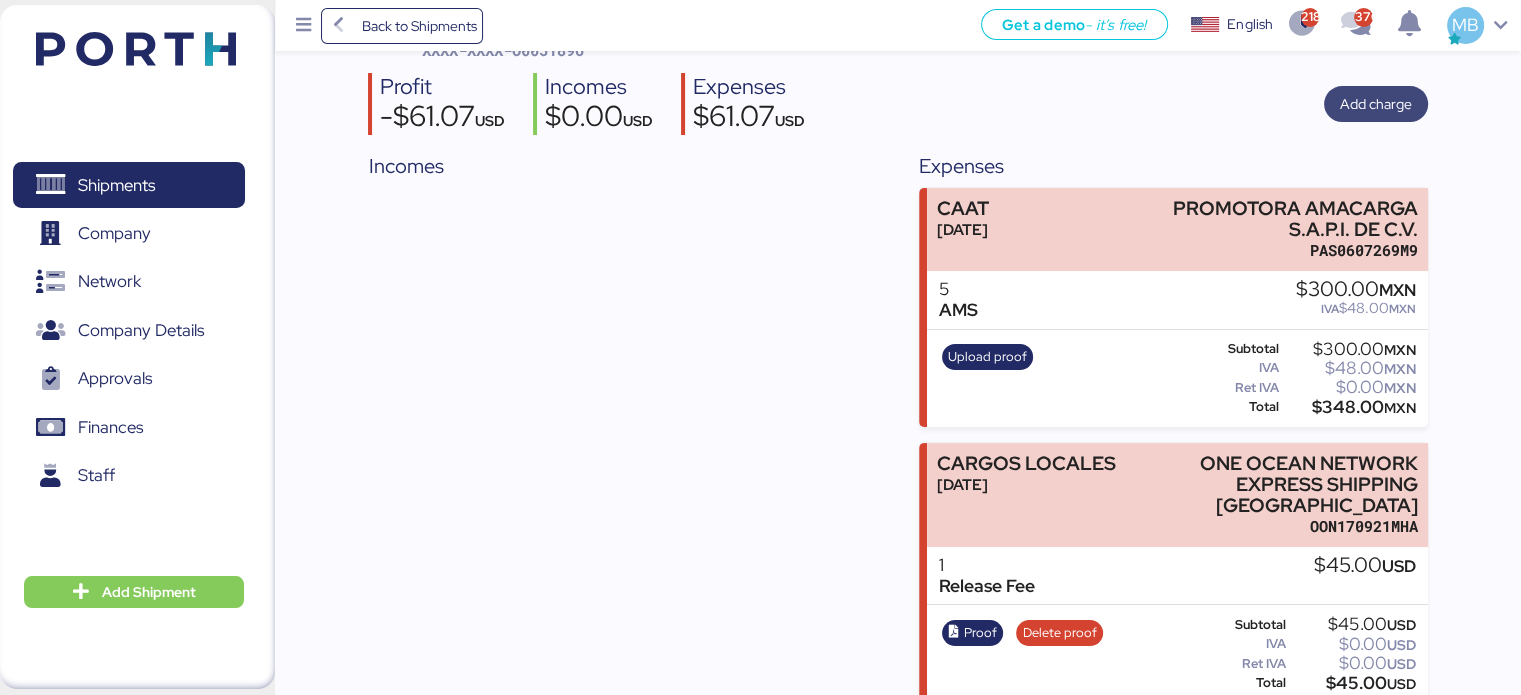 click on "Add charge" at bounding box center [1376, 104] 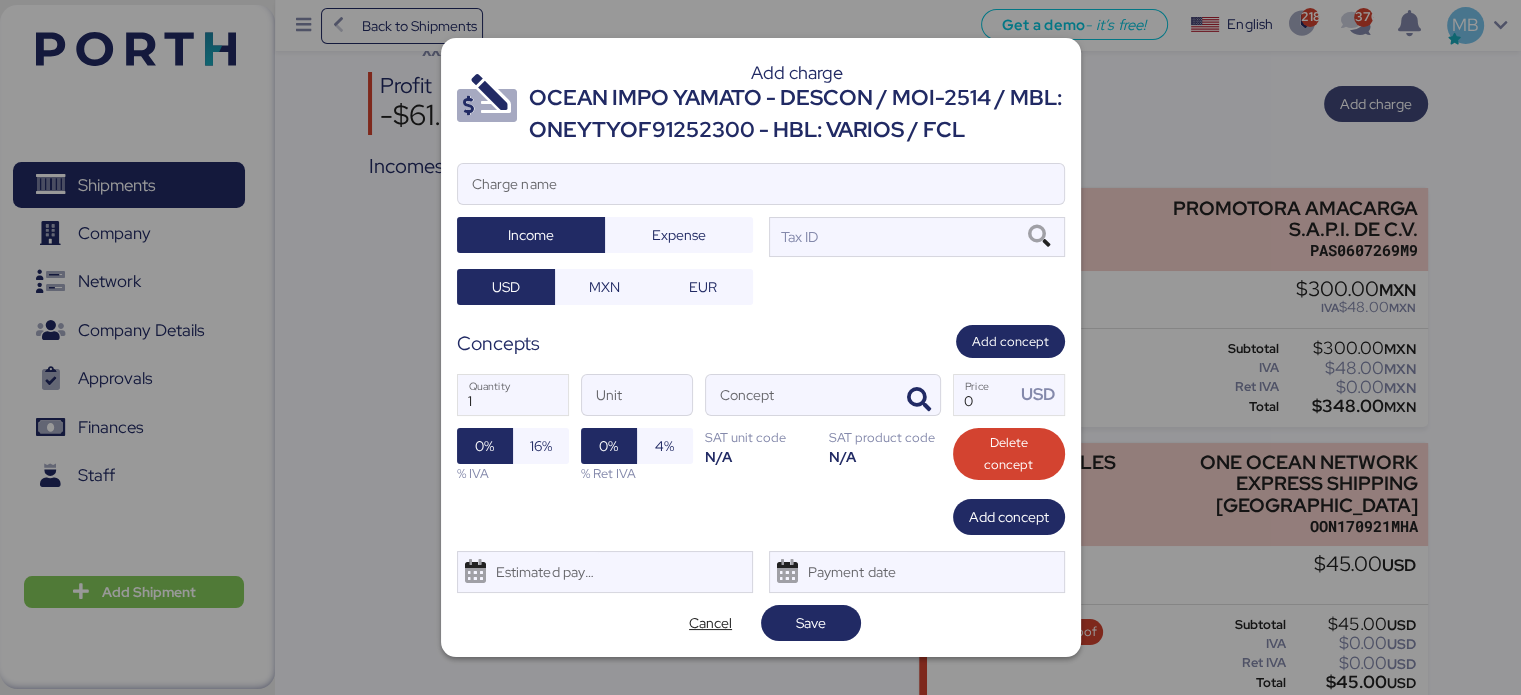 scroll, scrollTop: 0, scrollLeft: 0, axis: both 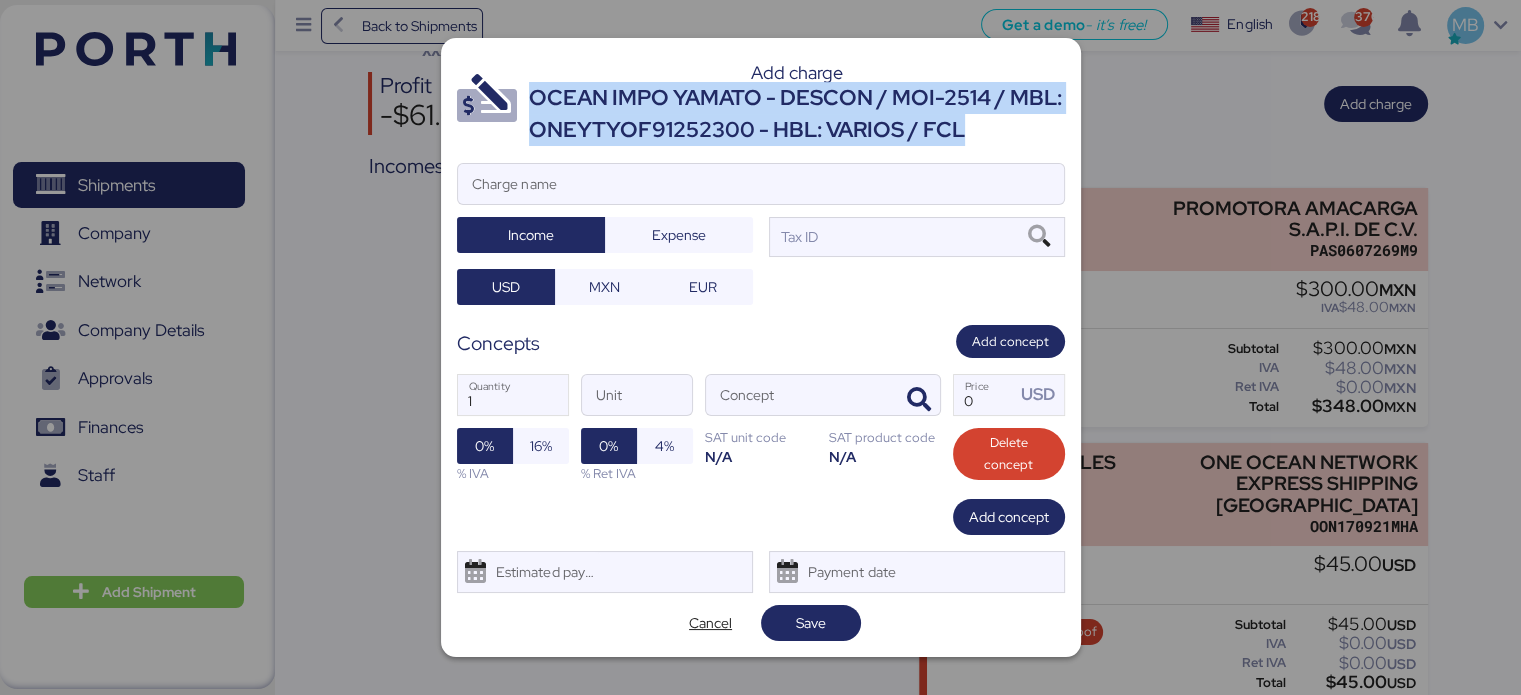 drag, startPoint x: 972, startPoint y: 133, endPoint x: 528, endPoint y: 109, distance: 444.64816 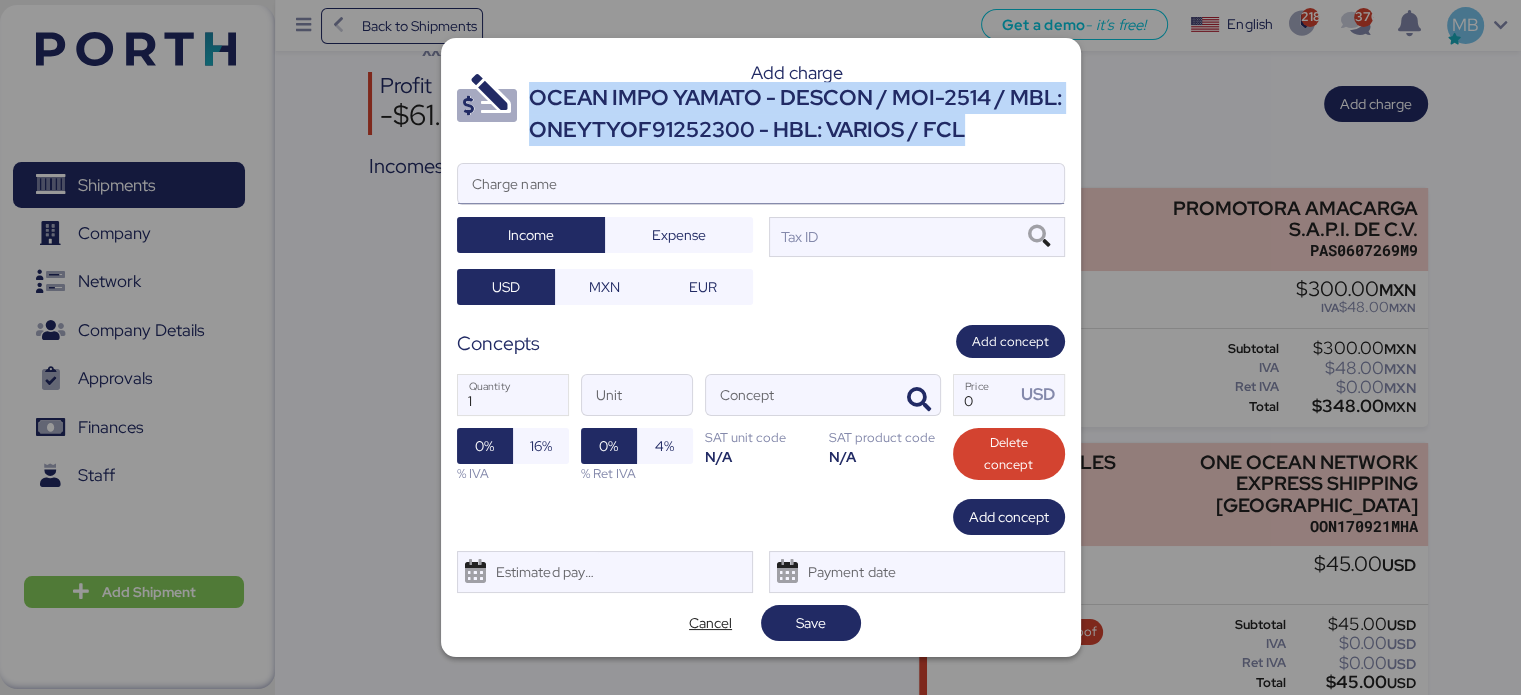 copy on "OCEAN IMPO YAMATO - DESCON / MOI-2514 / MBL: ONEYTYOF91252300 - HBL: VARIOS / FCL" 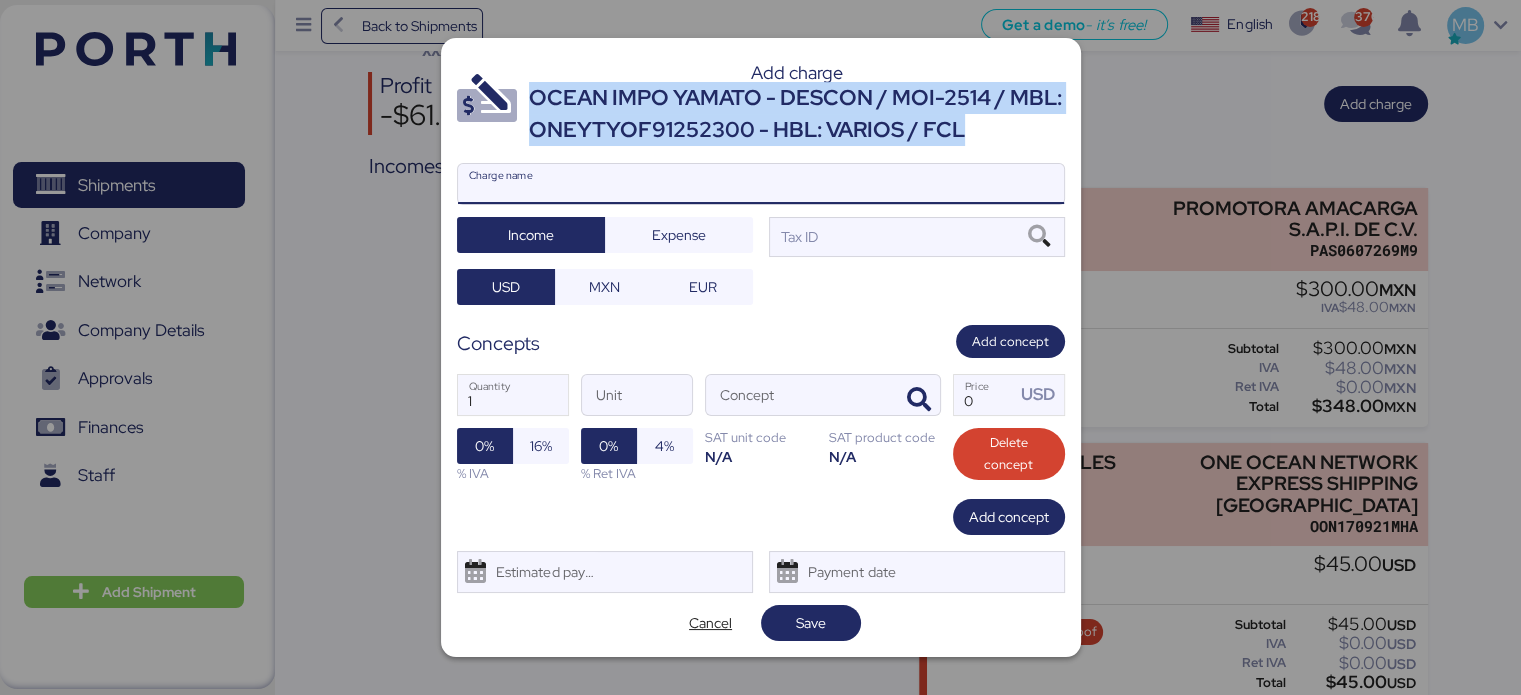 click on "Charge name" at bounding box center [761, 184] 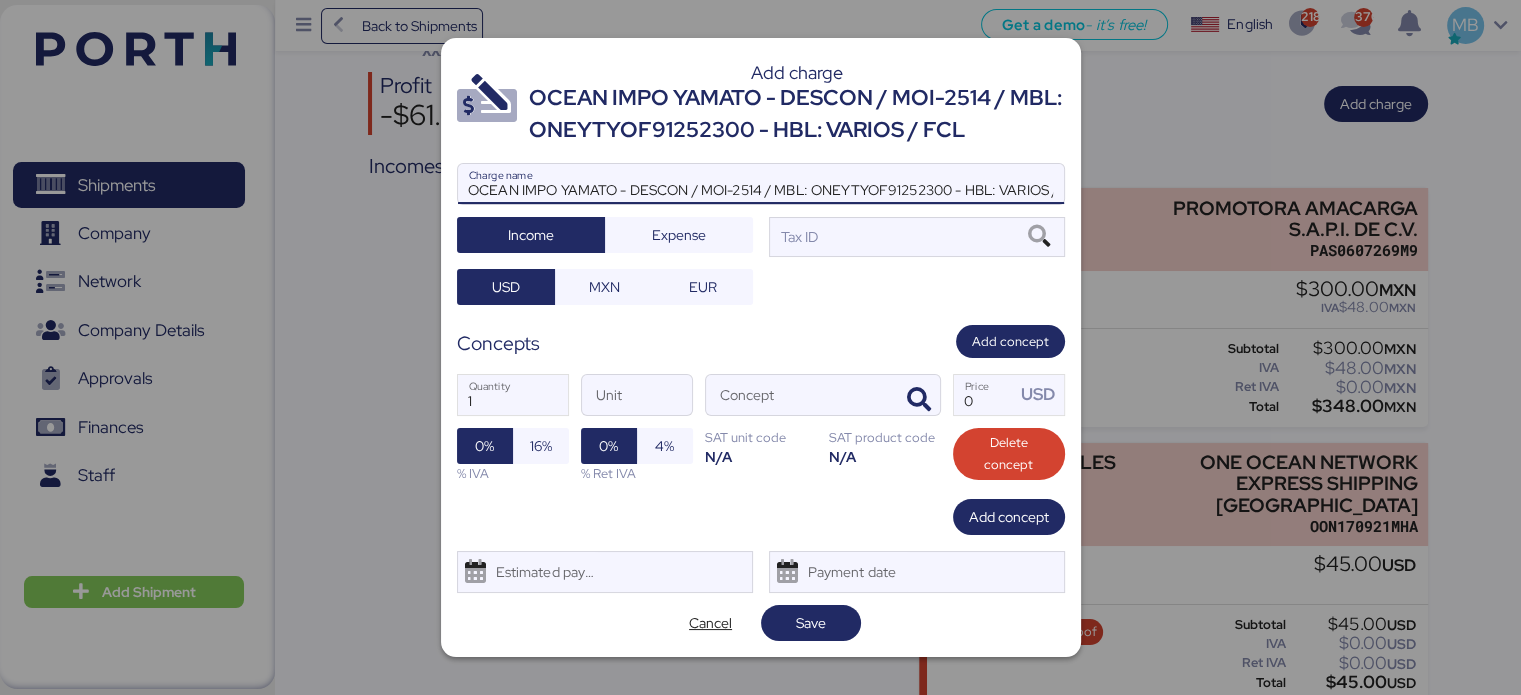 scroll, scrollTop: 0, scrollLeft: 40, axis: horizontal 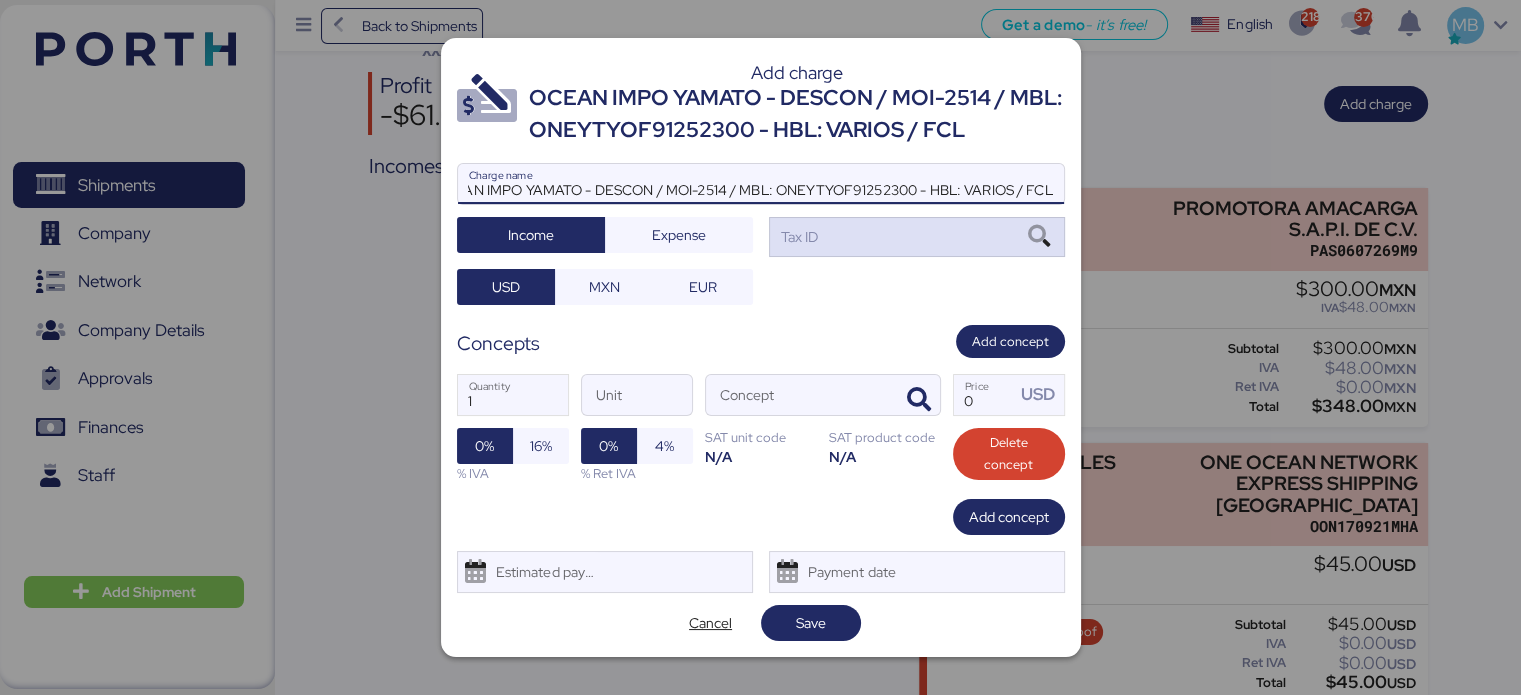 type on "OCEAN IMPO YAMATO - DESCON / MOI-2514 / MBL: ONEYTYOF91252300 - HBL: VARIOS / FCL" 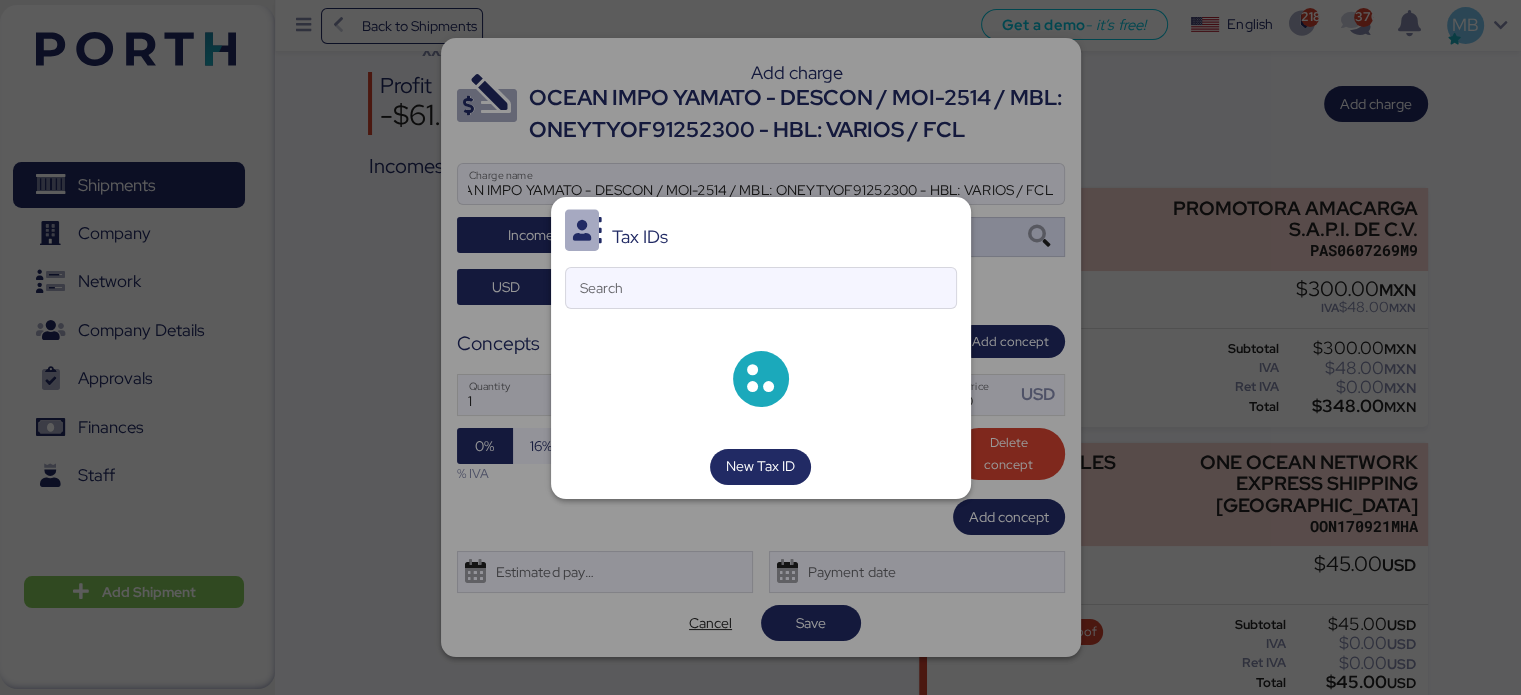 scroll, scrollTop: 0, scrollLeft: 0, axis: both 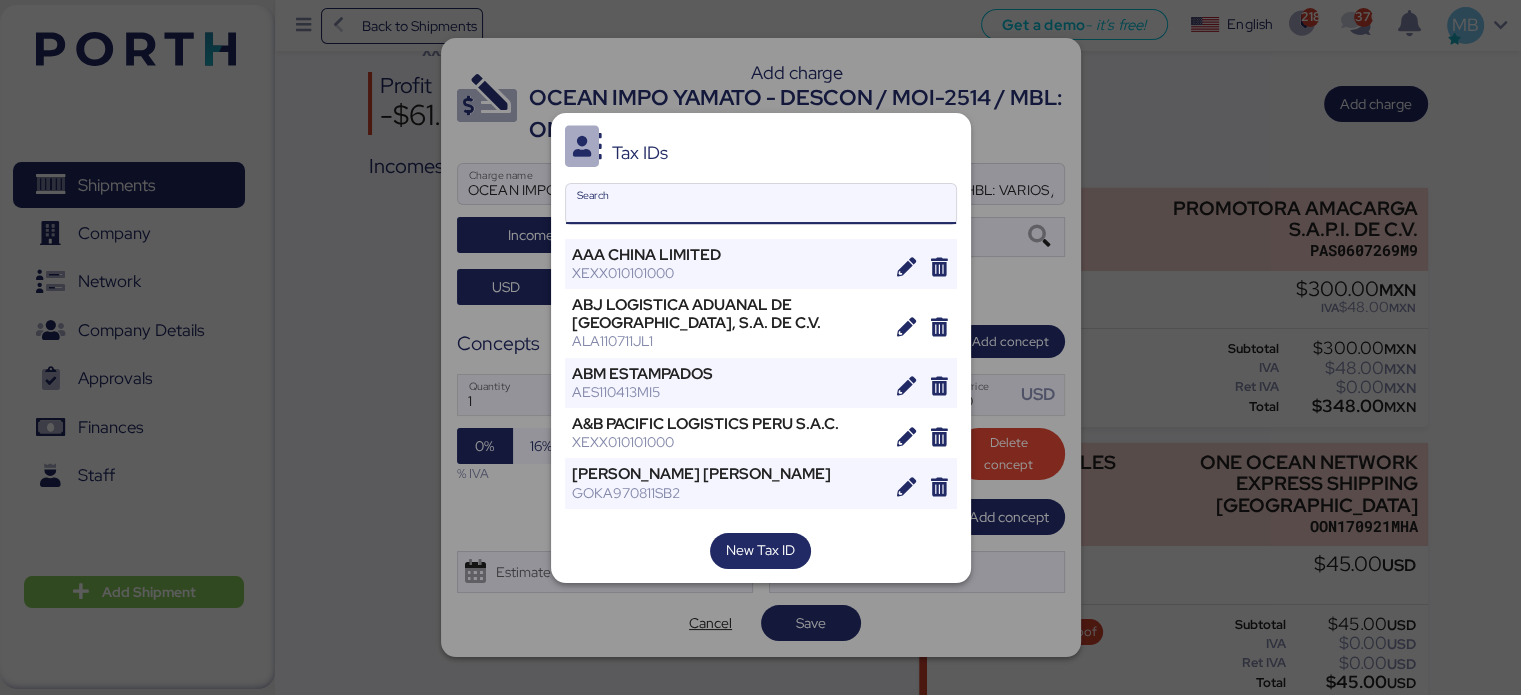 click on "Search" at bounding box center (761, 204) 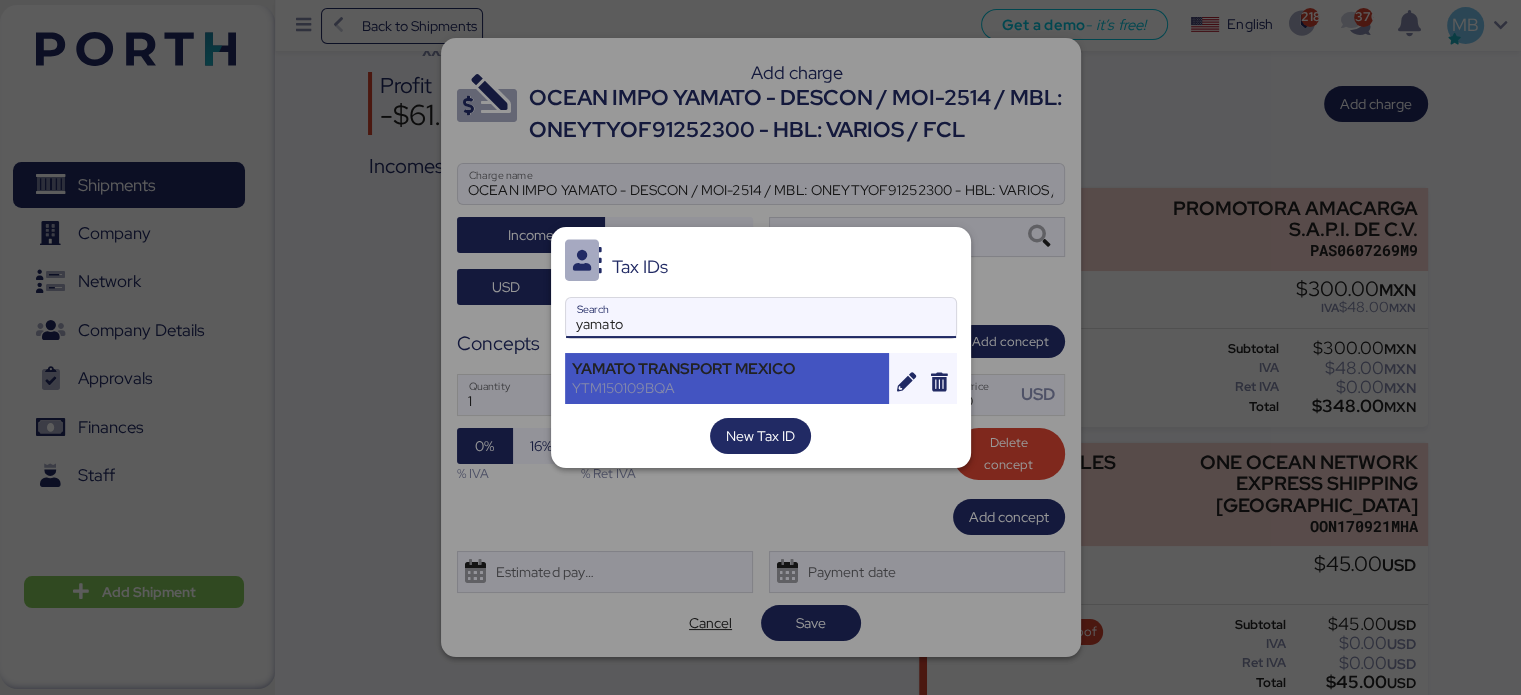 type on "yamato" 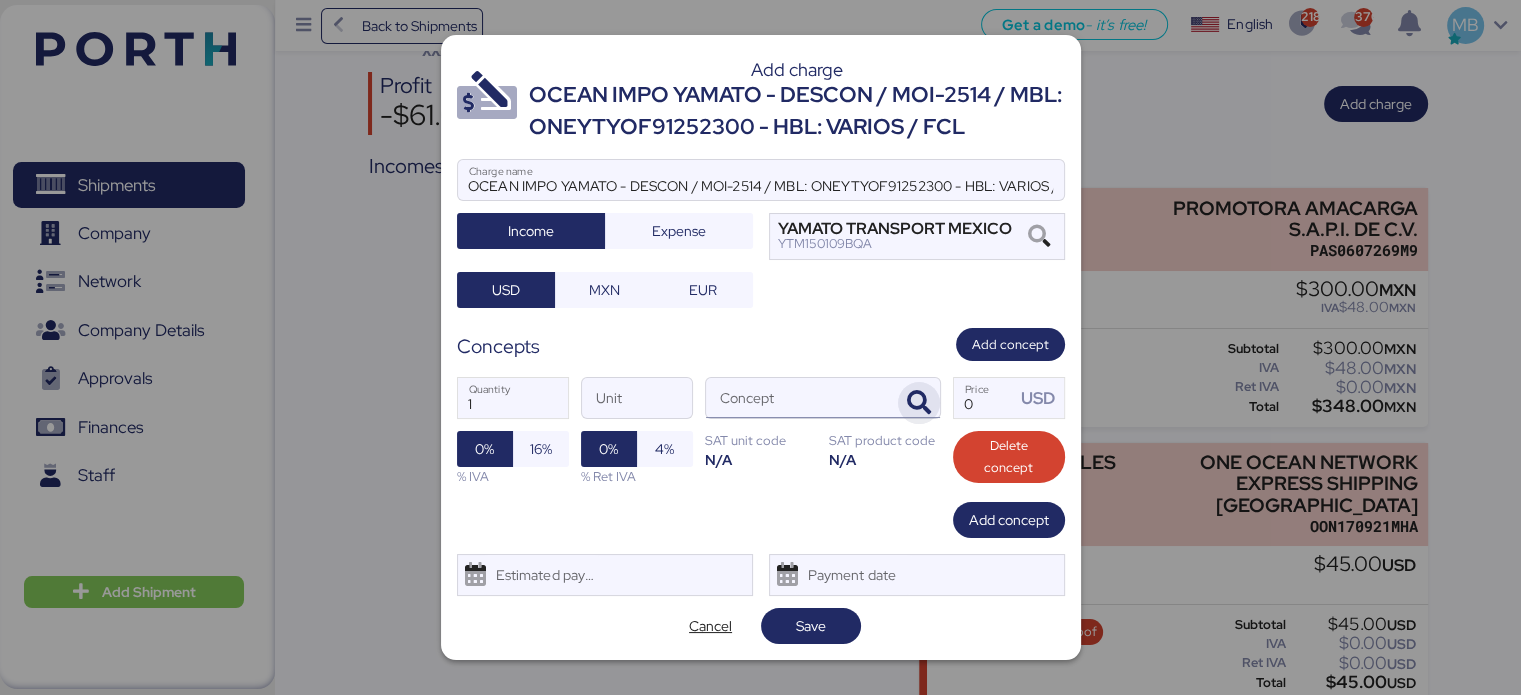 click at bounding box center (919, 403) 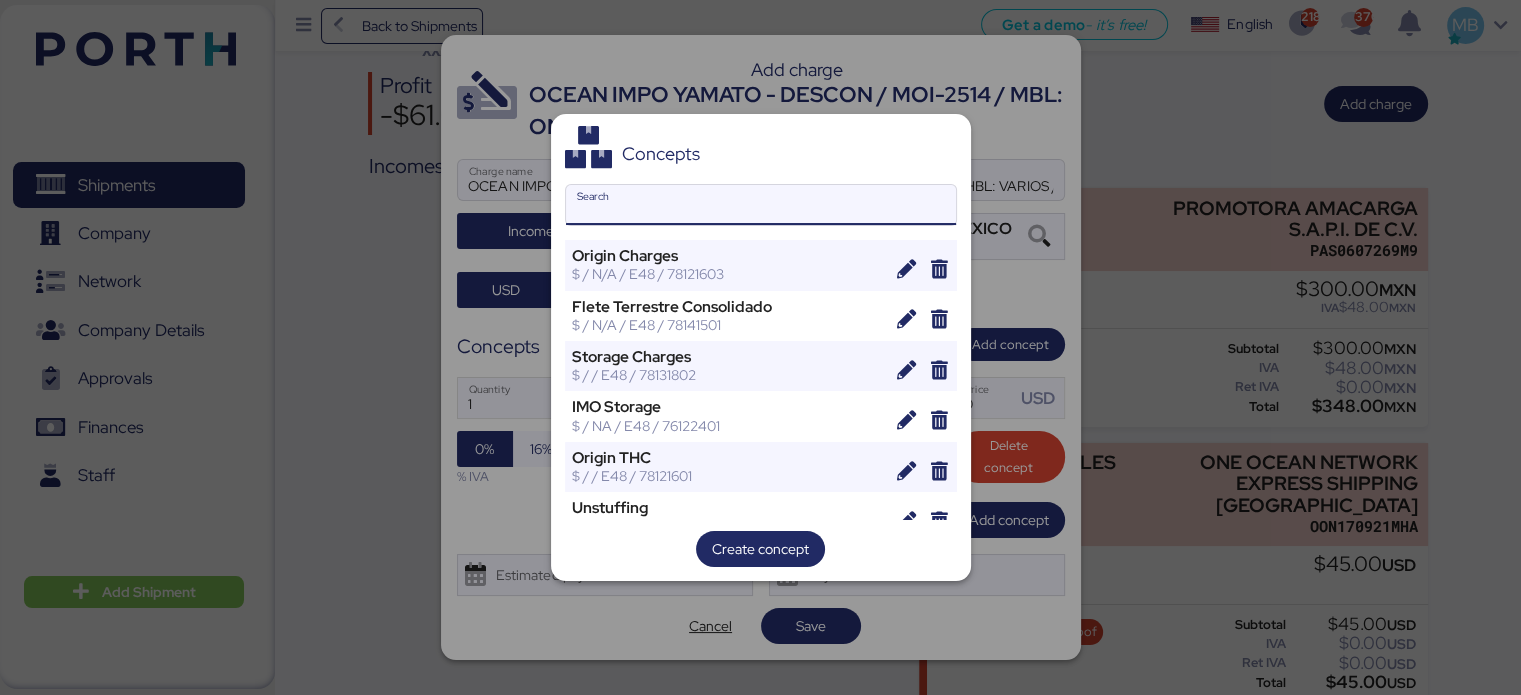 click on "Search" at bounding box center [761, 205] 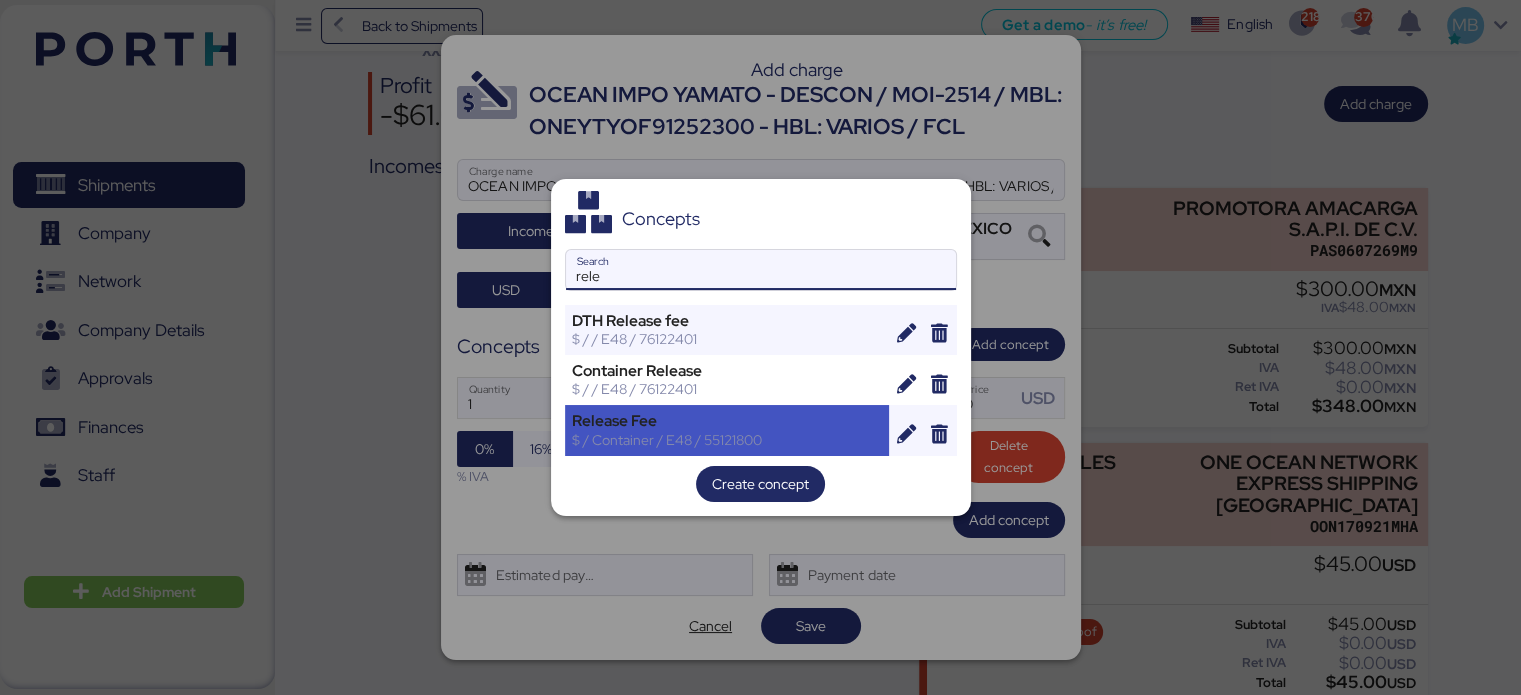 type on "rele" 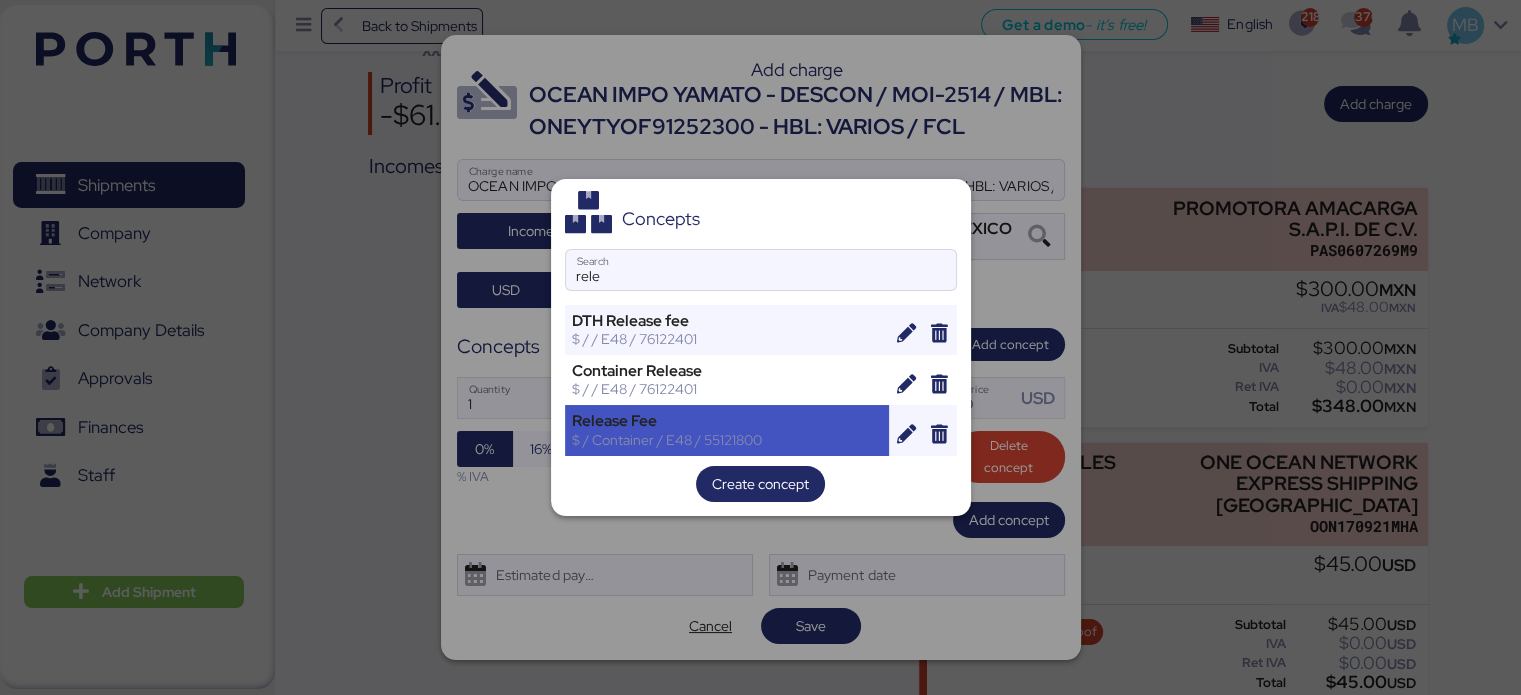click on "Release Fee" at bounding box center (727, 421) 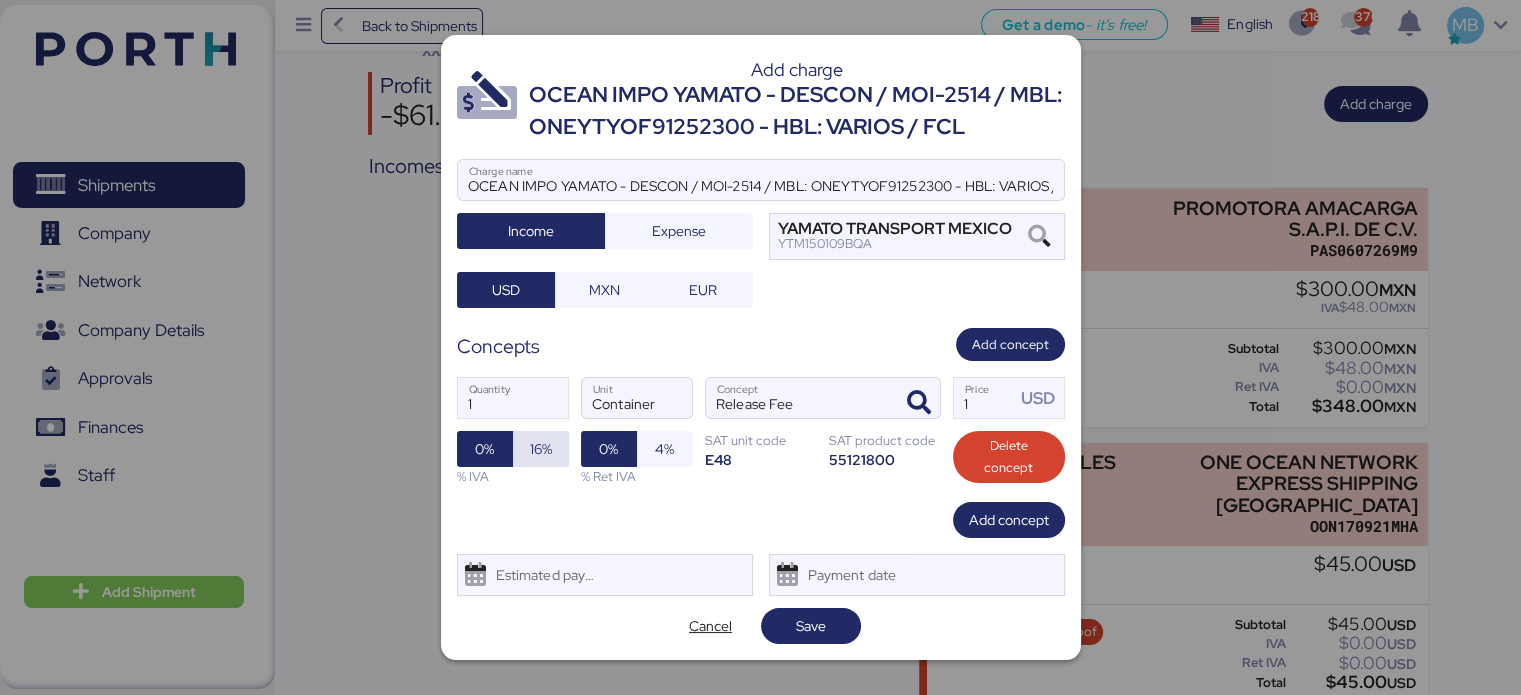 click on "16%" at bounding box center (541, 449) 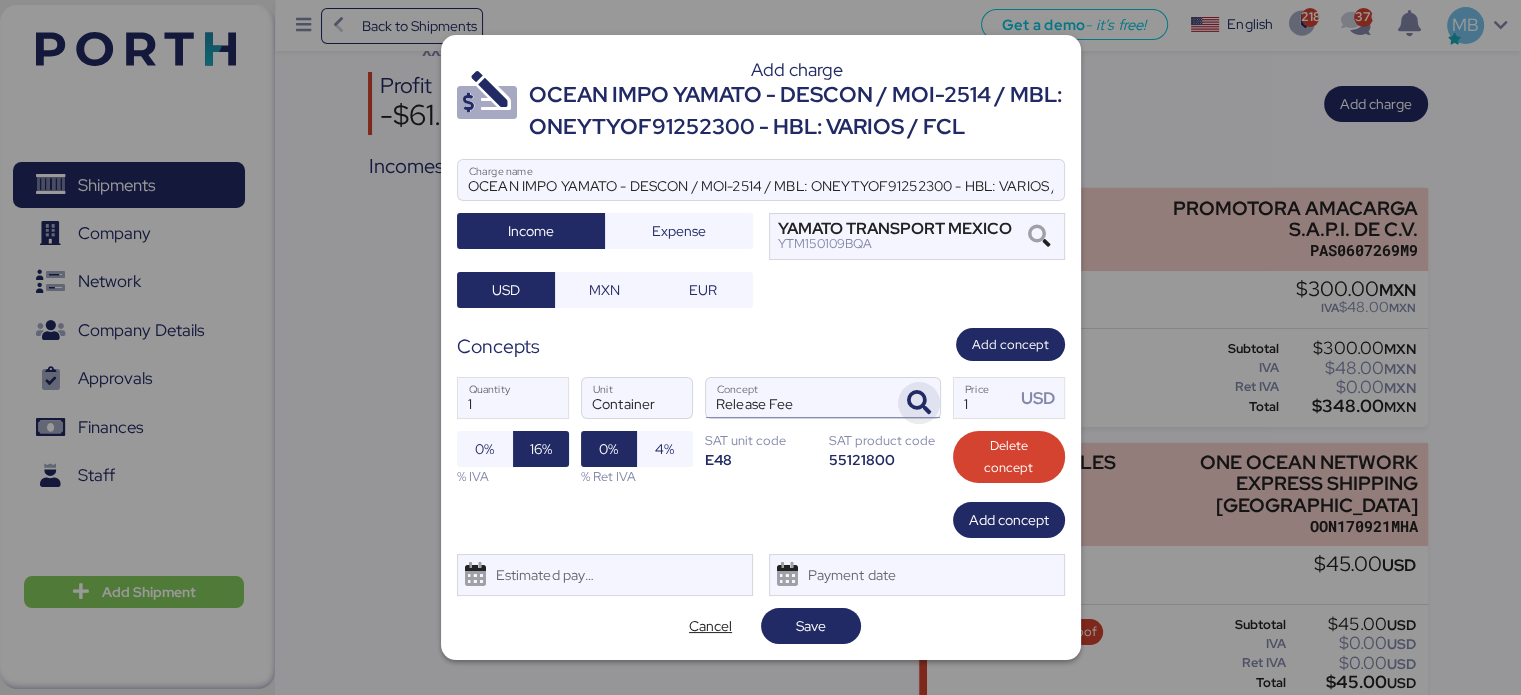 drag, startPoint x: 980, startPoint y: 403, endPoint x: 917, endPoint y: 393, distance: 63.788715 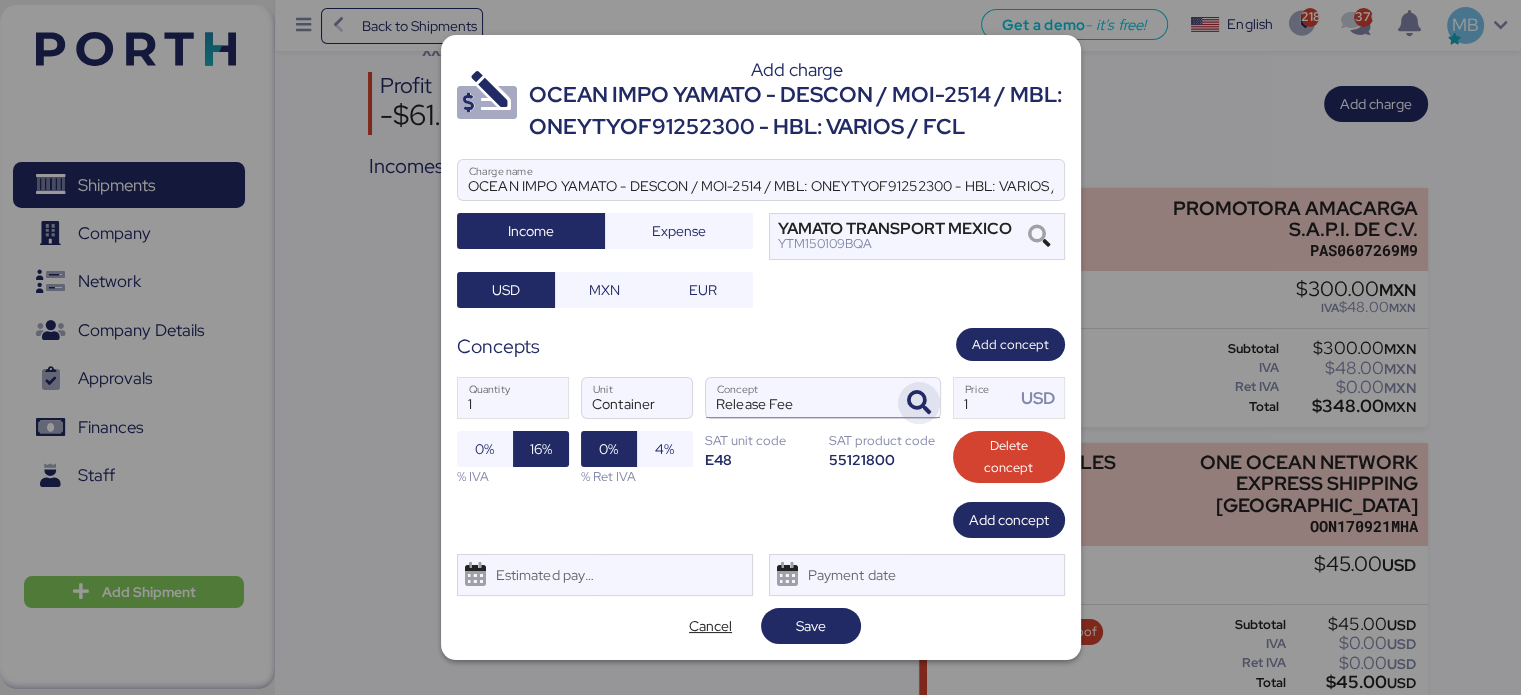 click on "1 Quantity Container Unit Release Fee Concept   1 Price USD 0% 16% % IVA 0% 4% % Ret IVA SAT unit code E48 SAT product code 55121800 Delete concept" at bounding box center (761, 431) 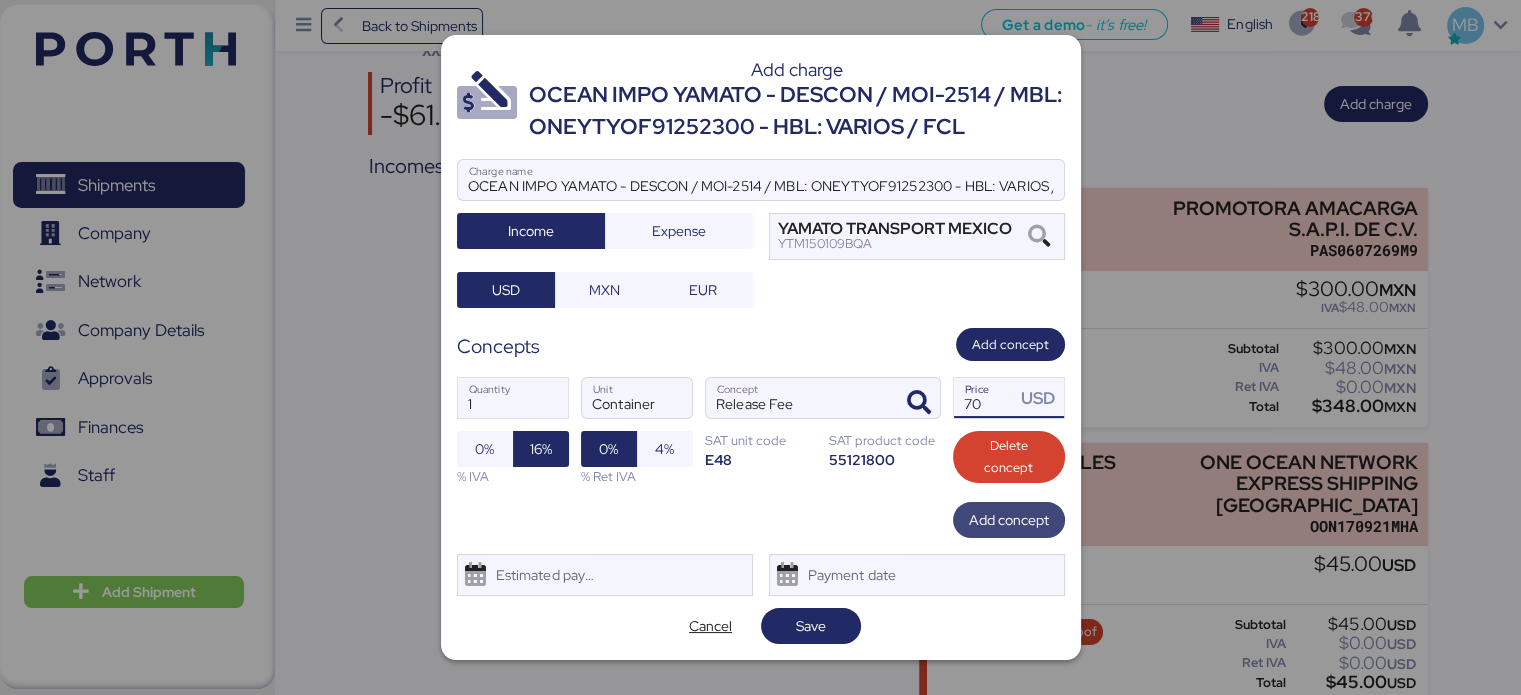 type on "70" 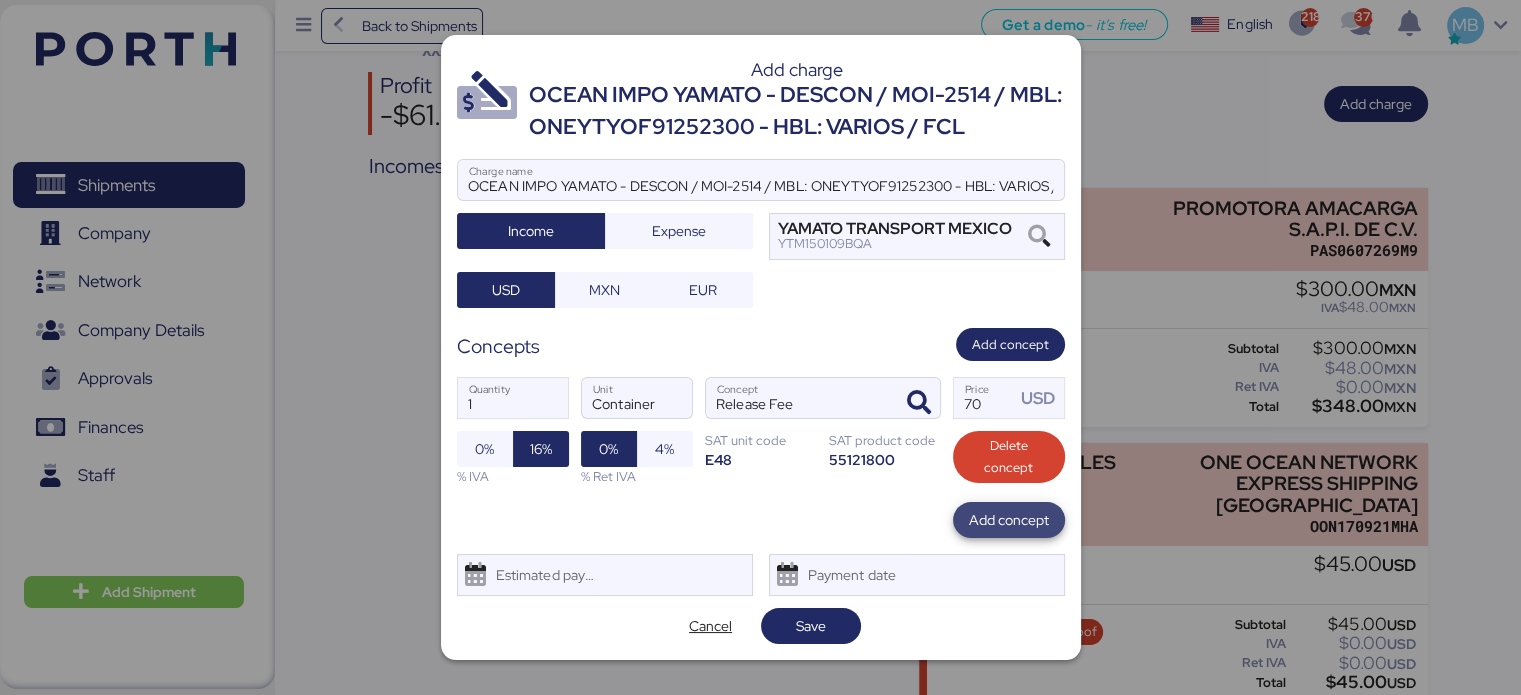 click on "Add concept" at bounding box center (1009, 520) 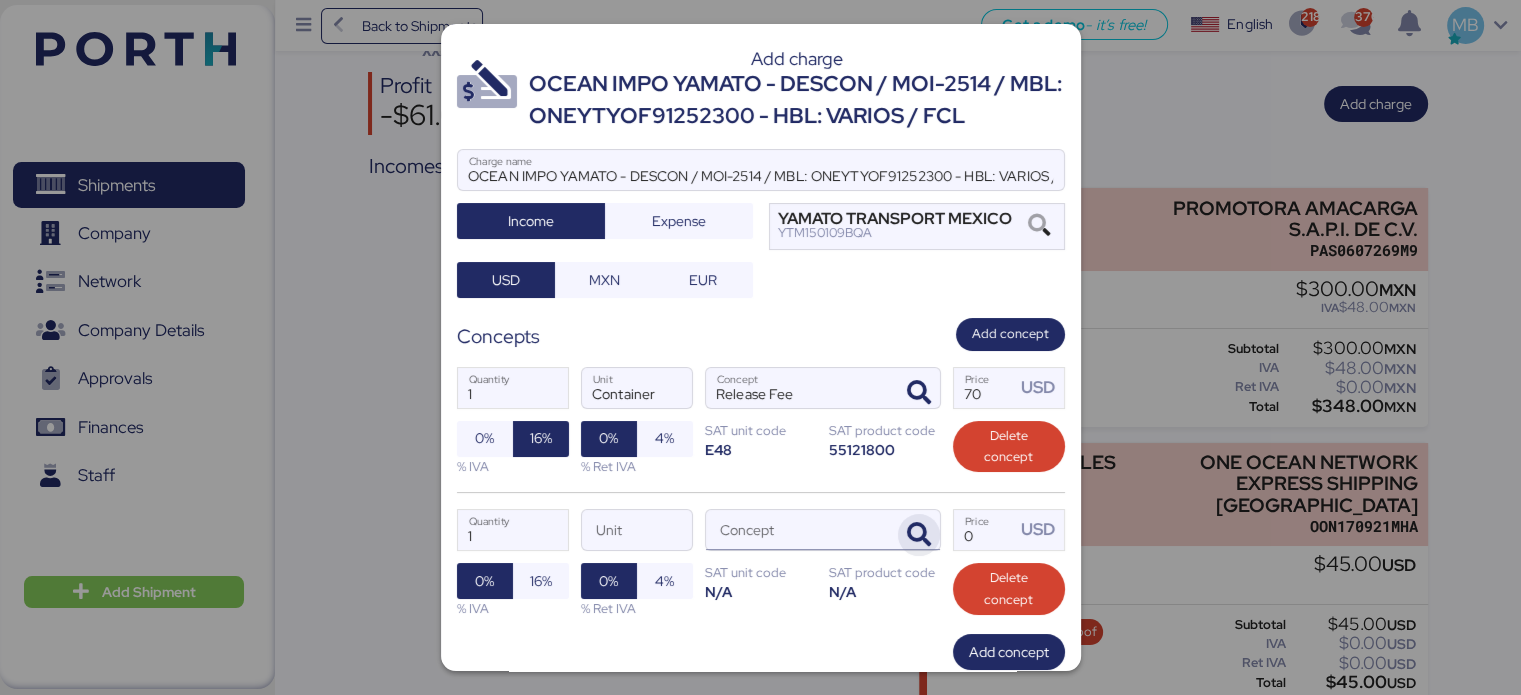 click at bounding box center [919, 535] 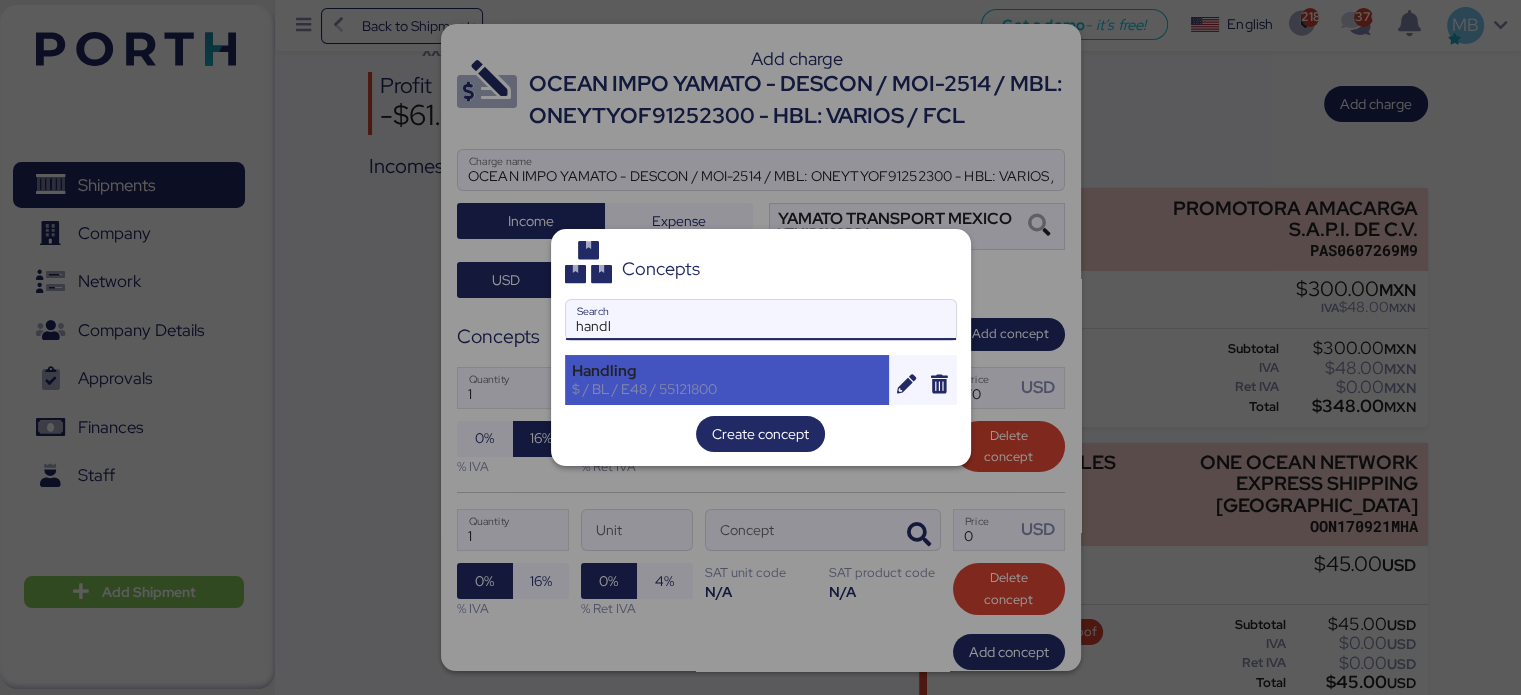 type on "handl" 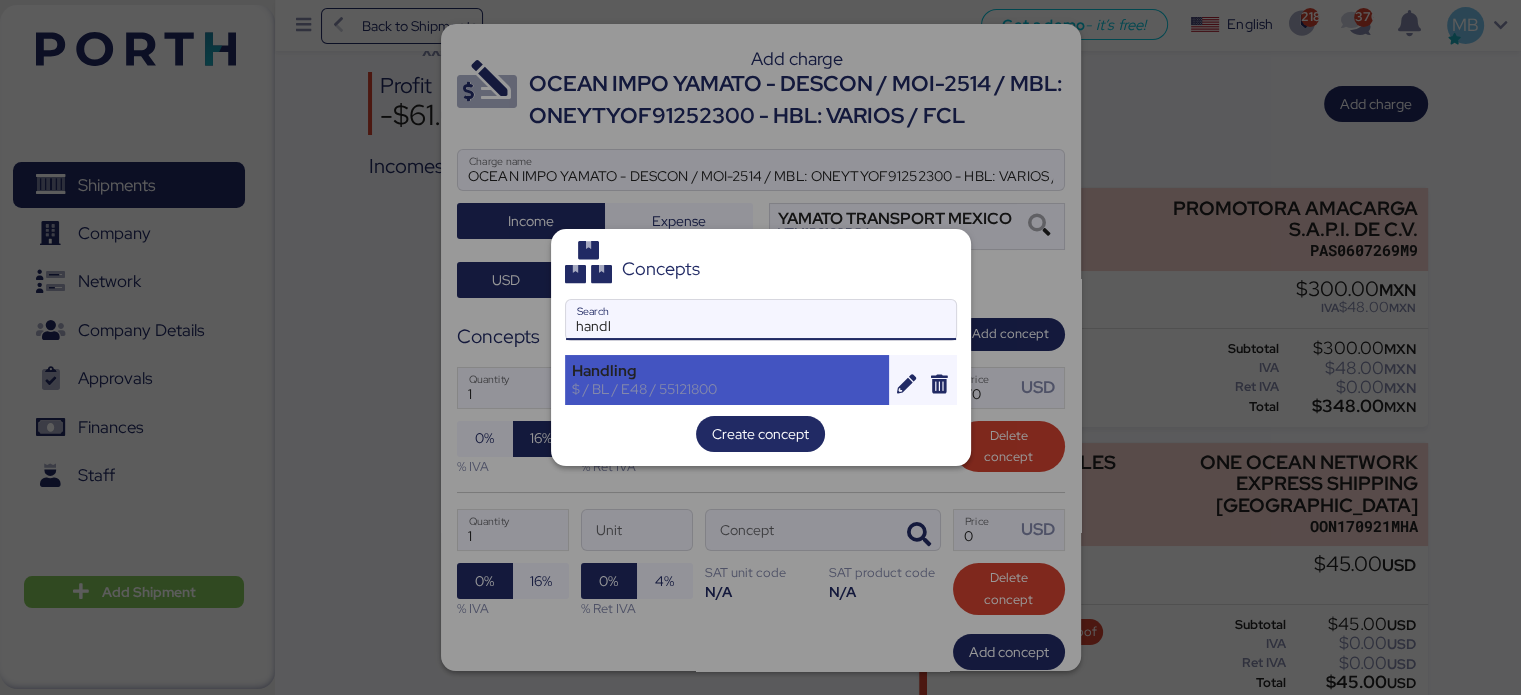 click on "Handling" at bounding box center (727, 371) 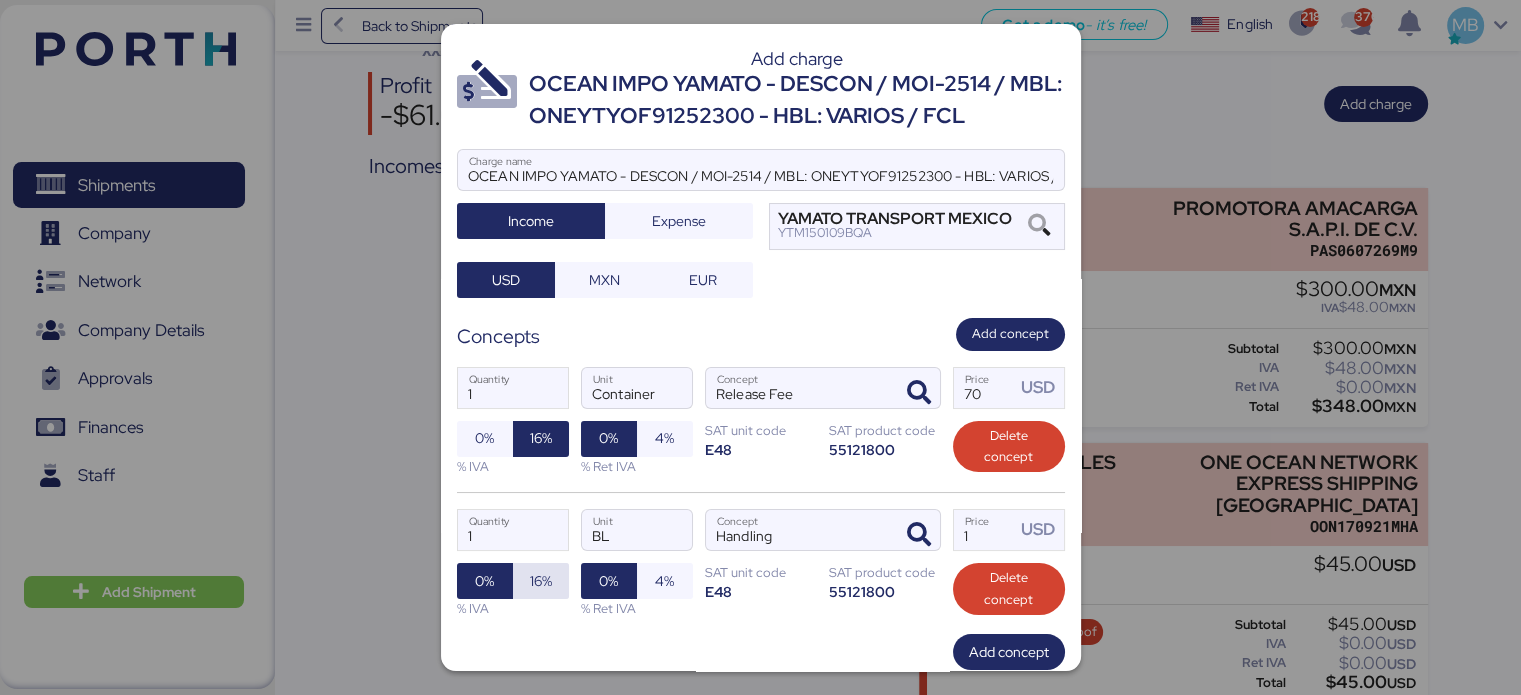 click on "16%" at bounding box center (541, 581) 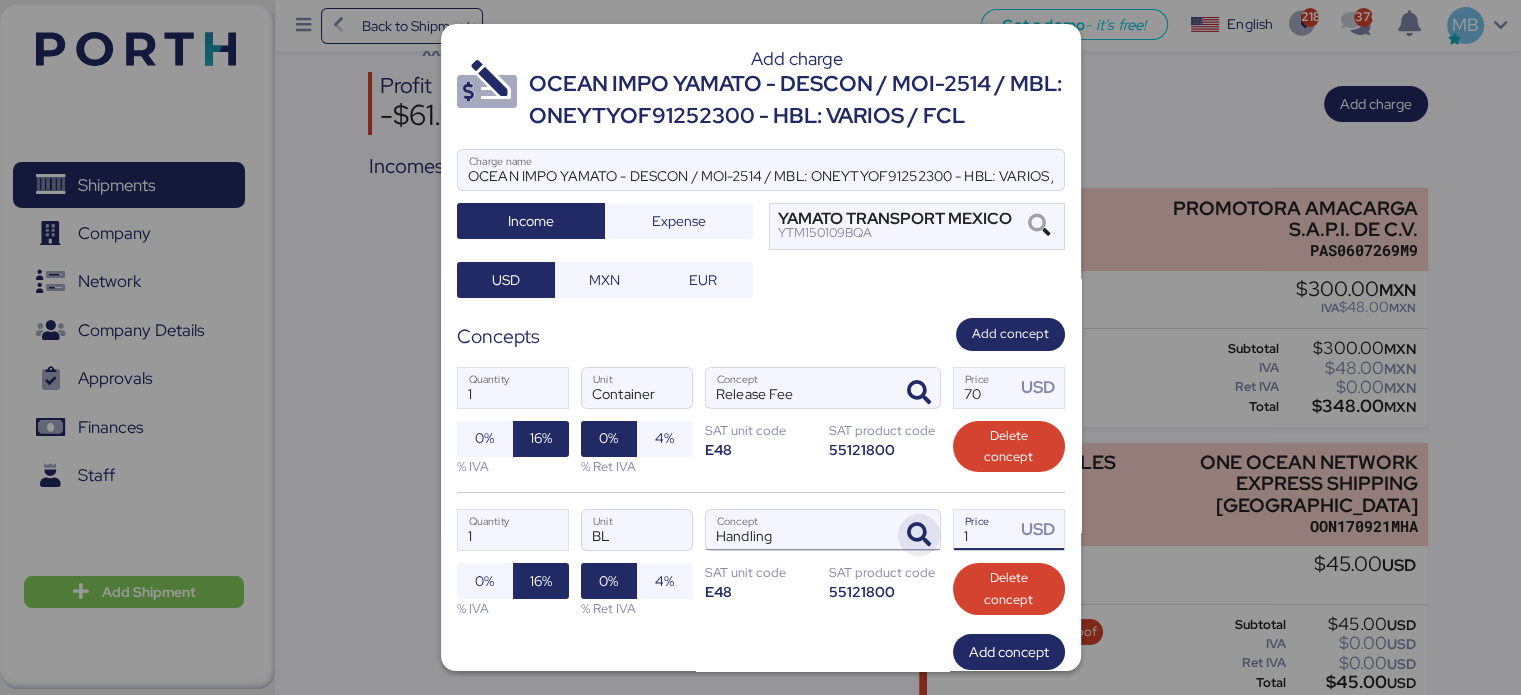 drag, startPoint x: 964, startPoint y: 536, endPoint x: 911, endPoint y: 532, distance: 53.15073 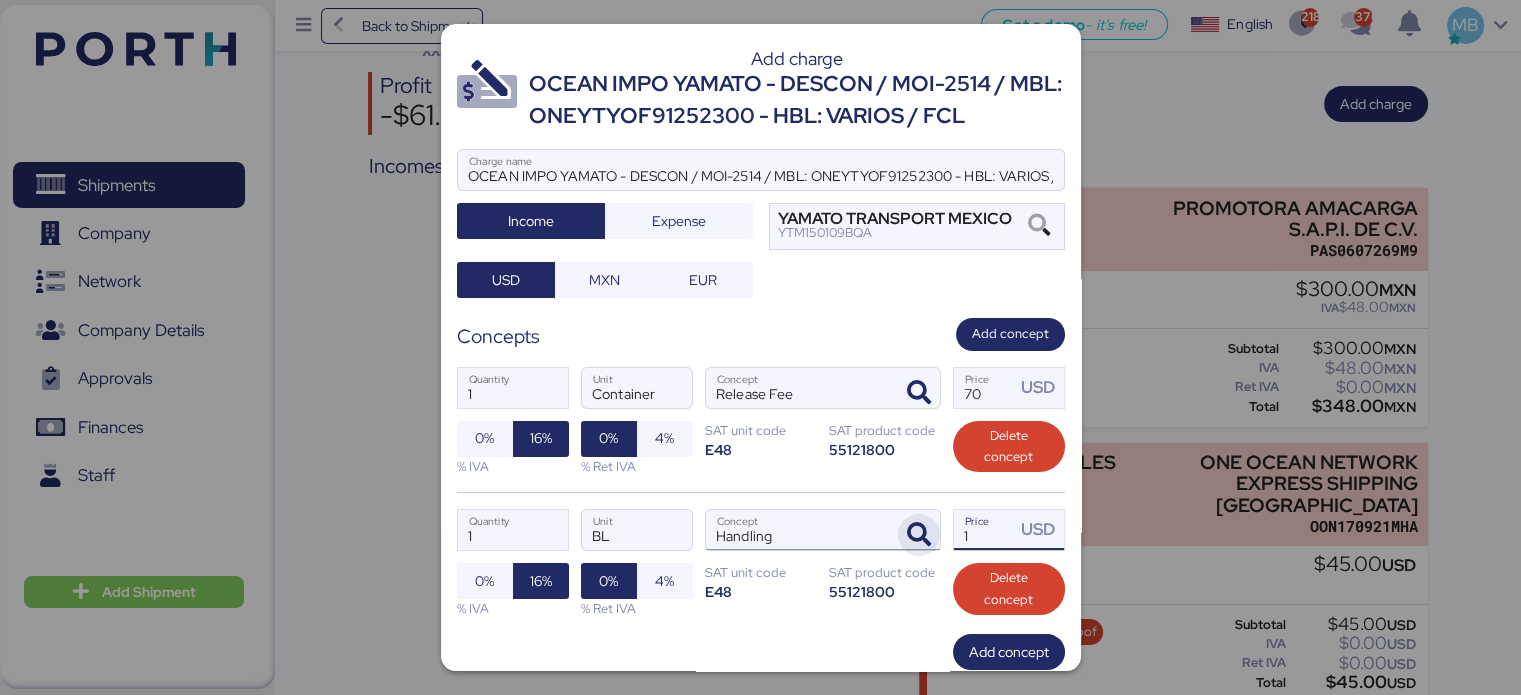 click on "1 Quantity BL Unit Handling Concept   1 Price USD 0% 16% % IVA 0% 4% % Ret IVA SAT unit code E48 SAT product code 55121800 Delete concept" at bounding box center (761, 563) 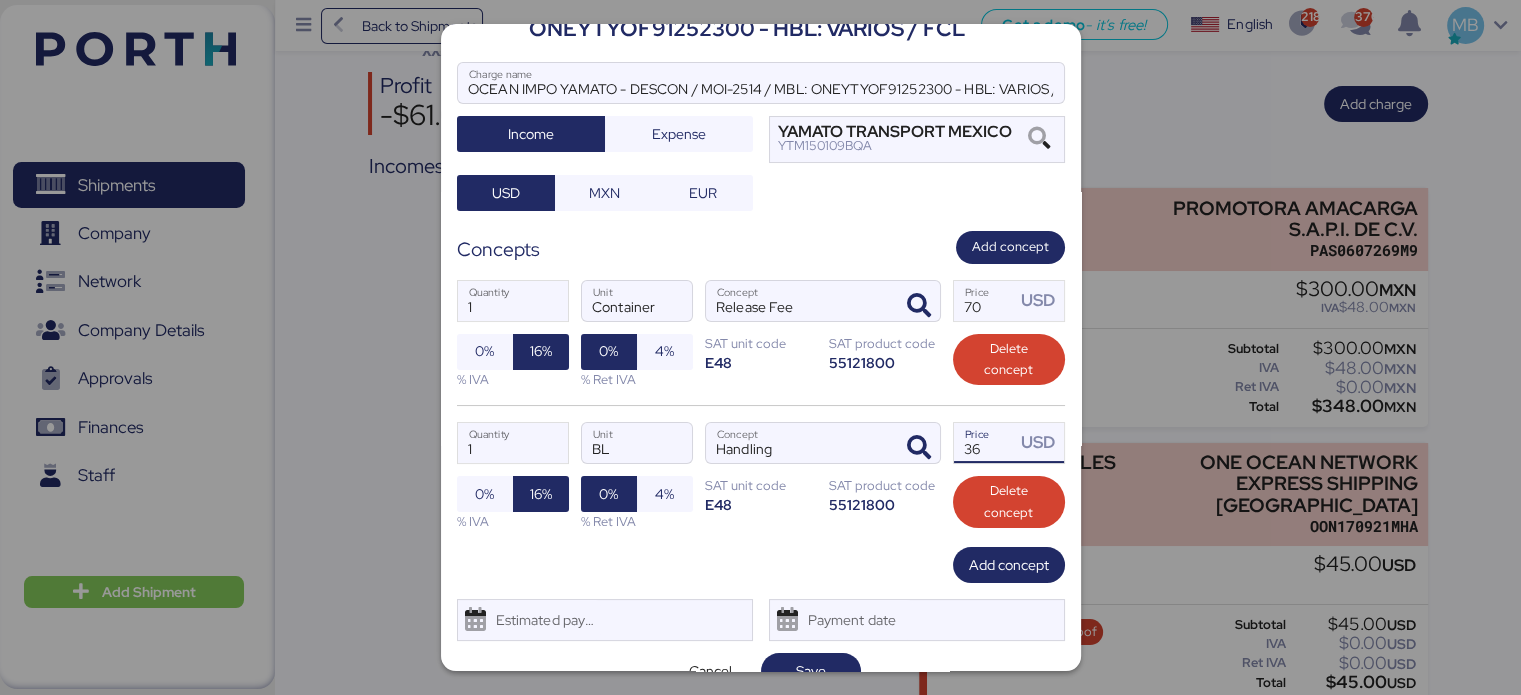 scroll, scrollTop: 118, scrollLeft: 0, axis: vertical 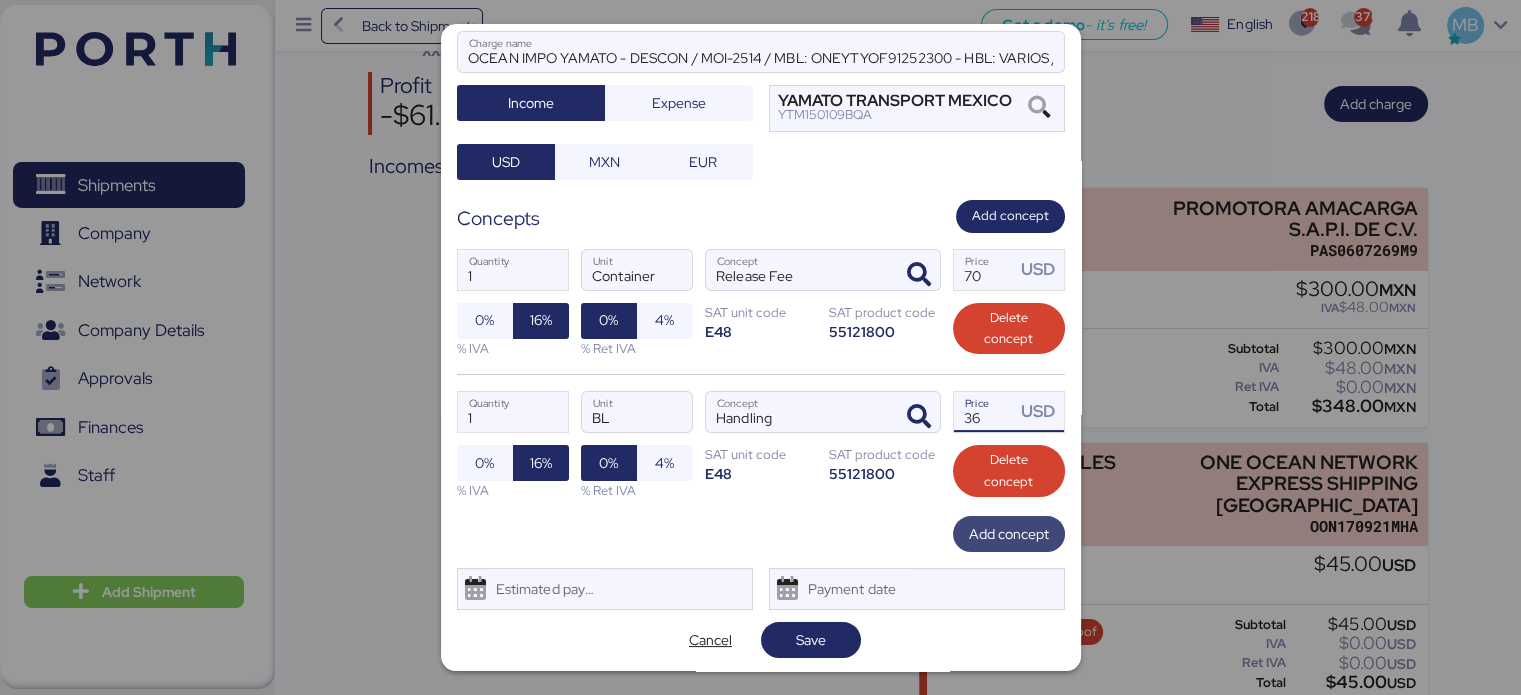 type on "36" 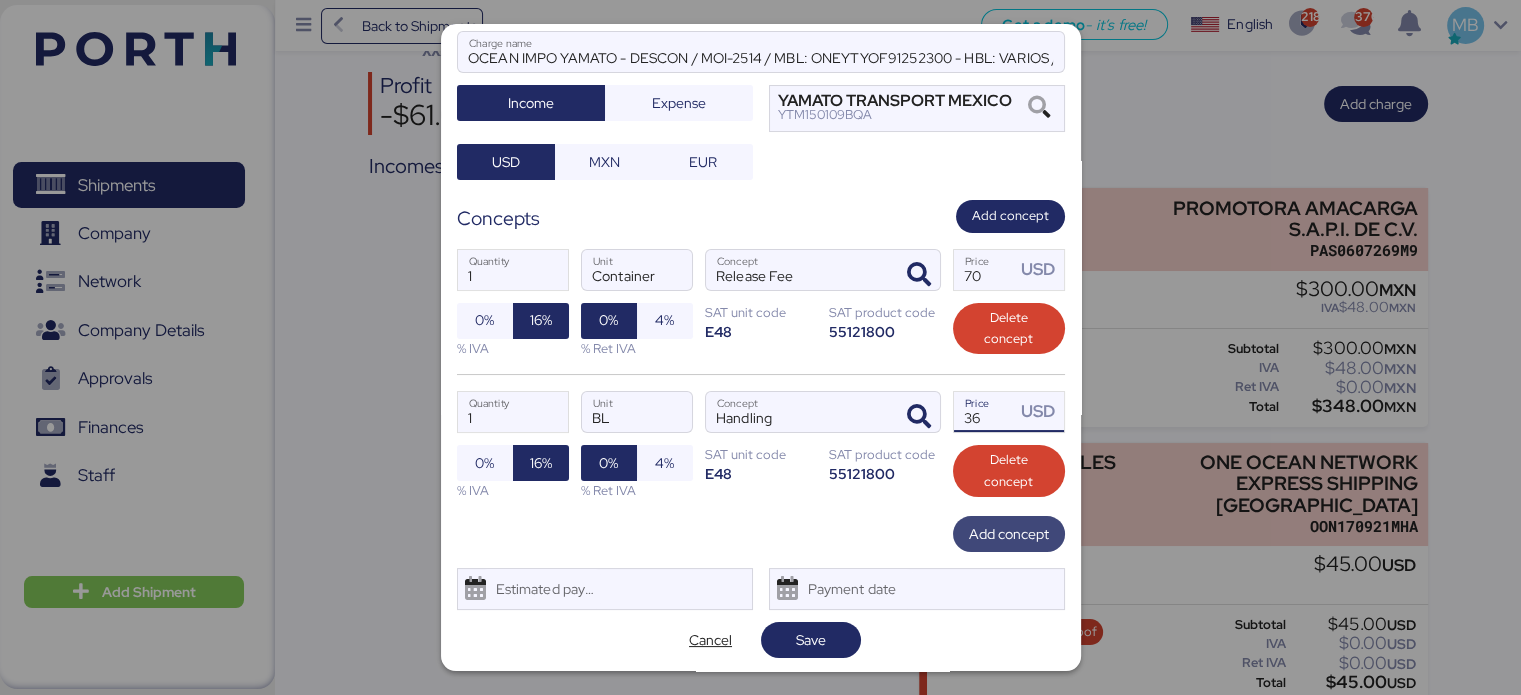 click on "Add concept" at bounding box center (1009, 534) 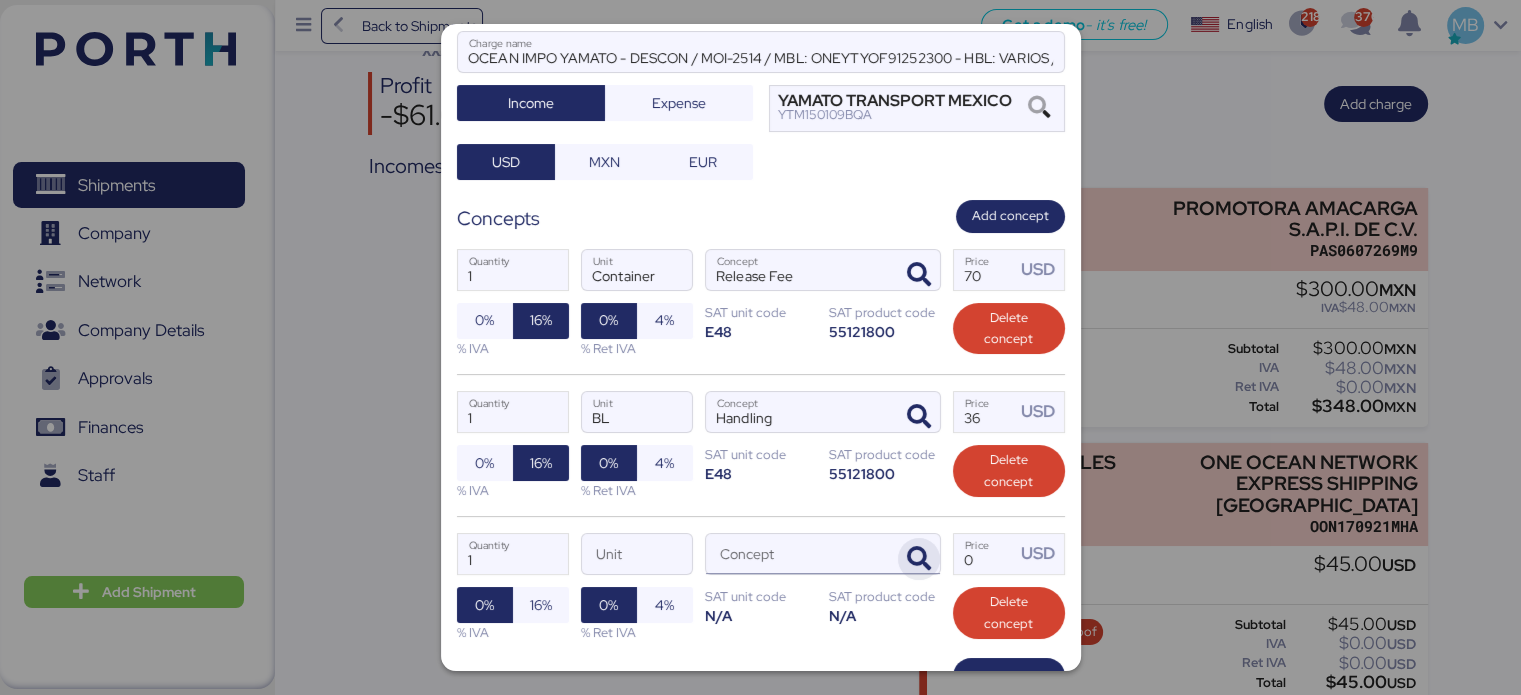 click at bounding box center [919, 559] 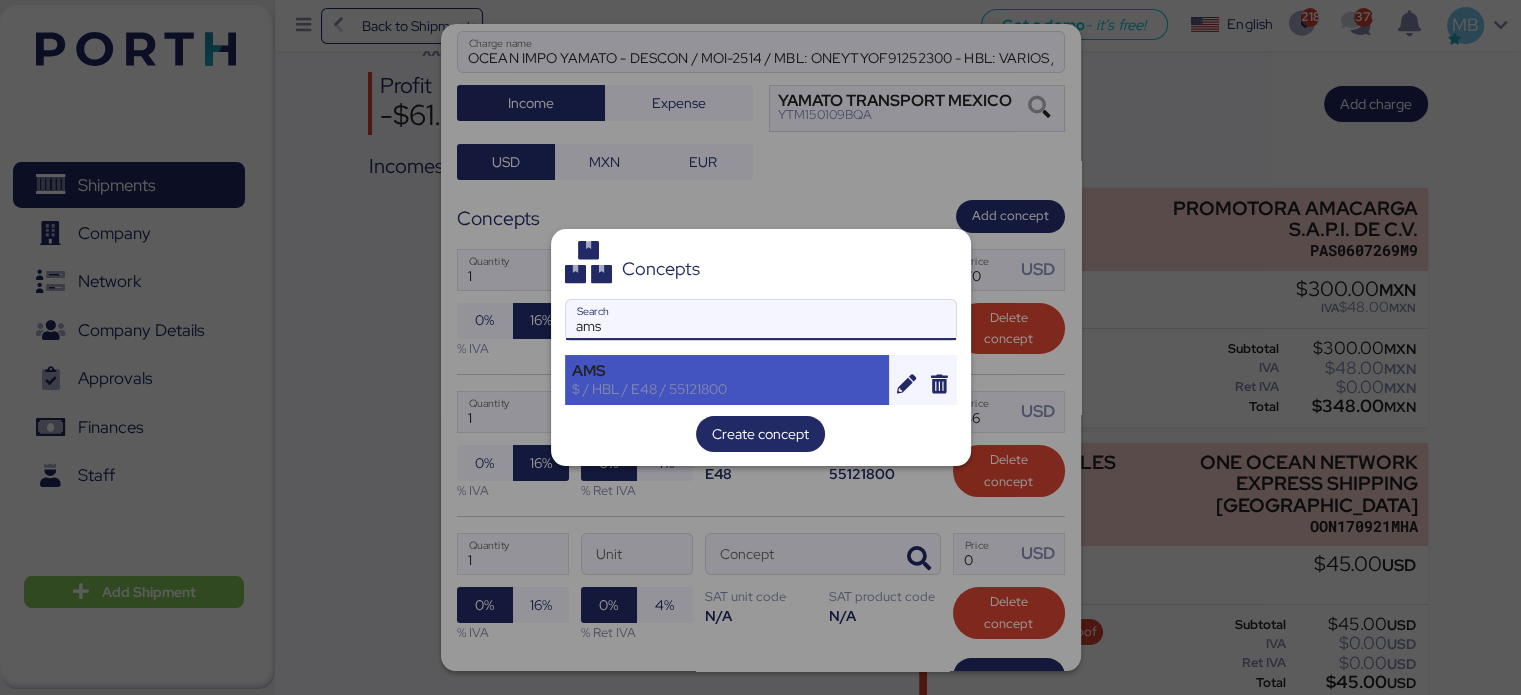 type on "ams" 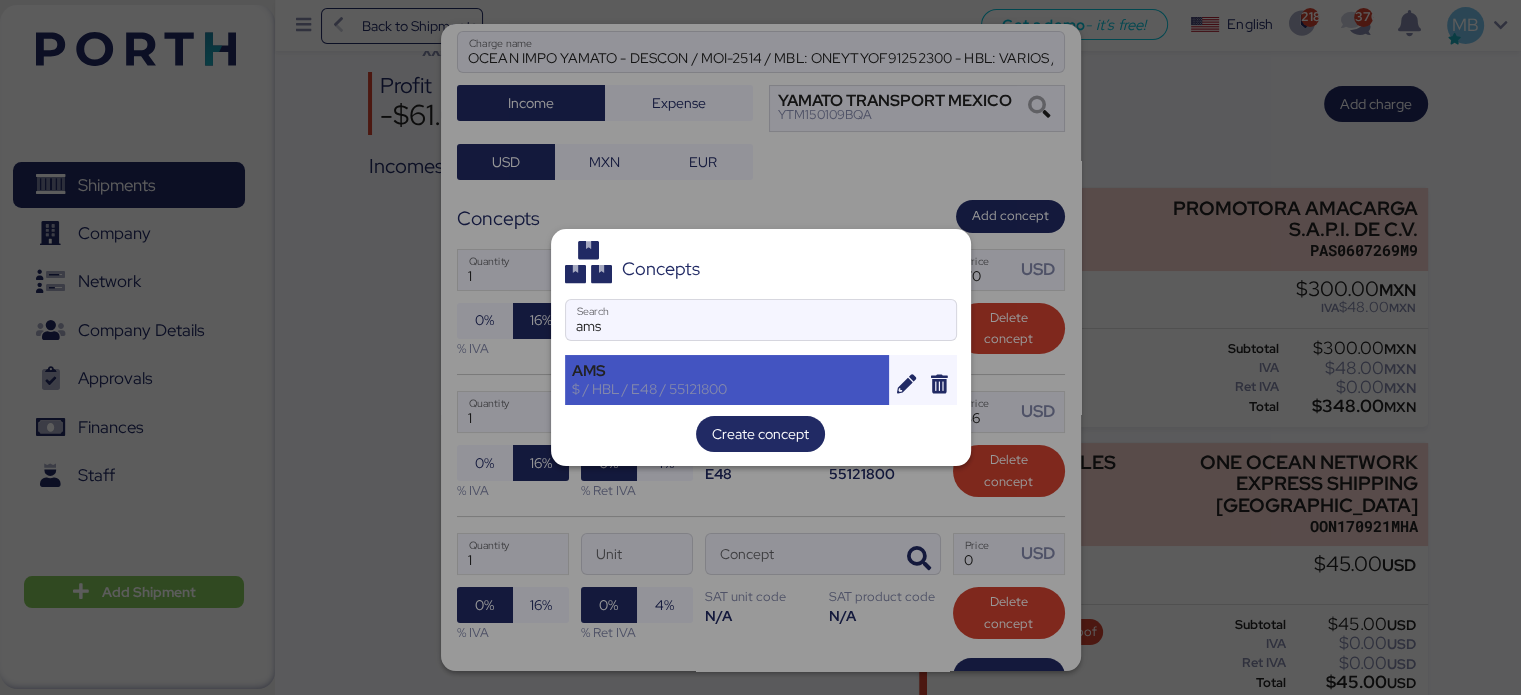 click on "AMS" at bounding box center (727, 371) 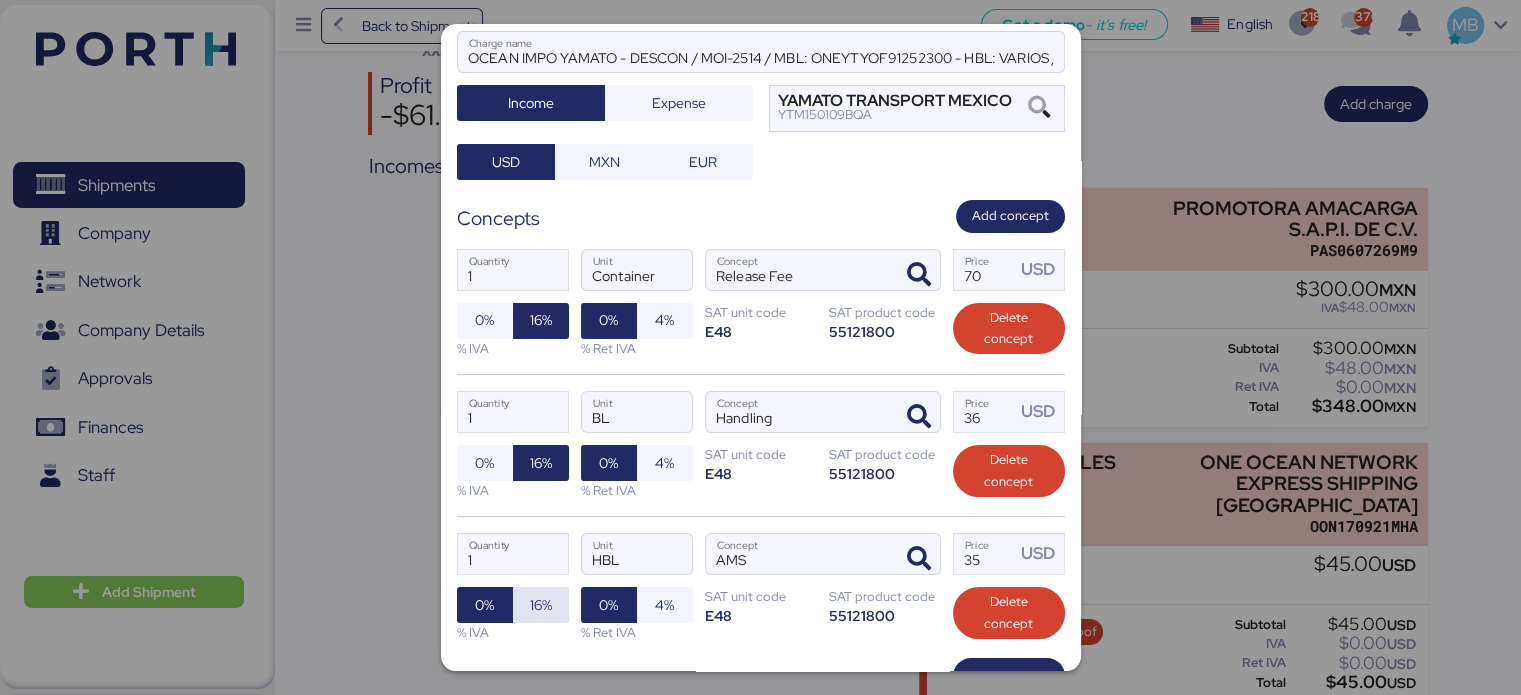 click on "16%" at bounding box center (541, 605) 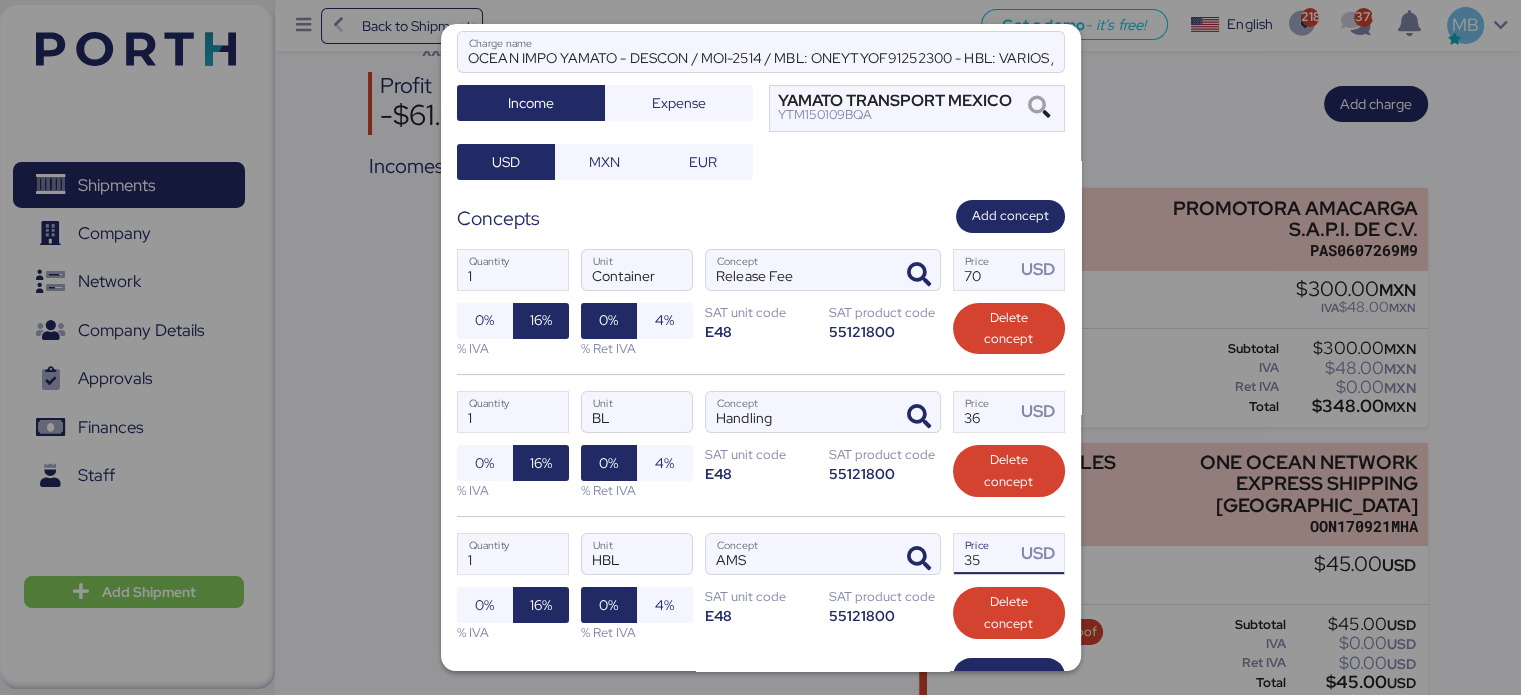 drag, startPoint x: 974, startPoint y: 555, endPoint x: 929, endPoint y: 552, distance: 45.099888 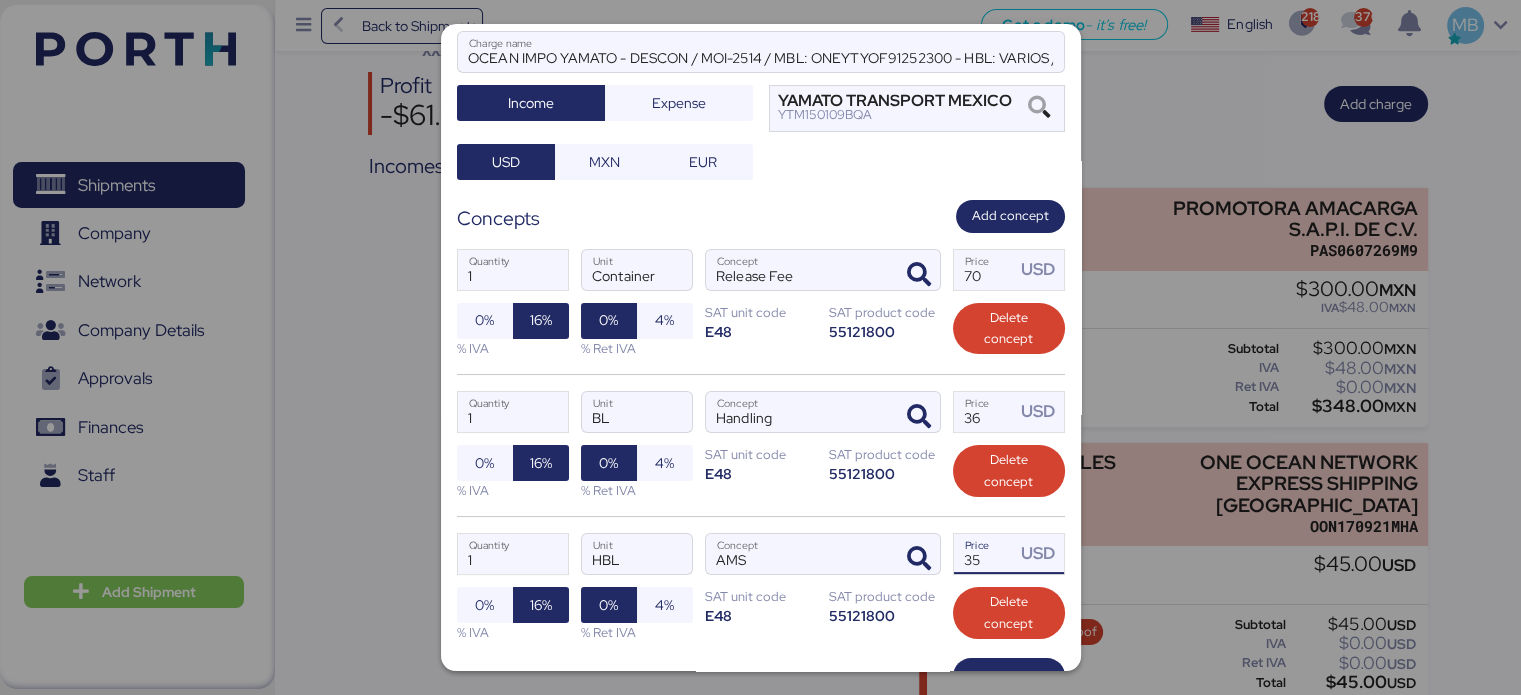 click on "1 Quantity HBL Unit AMS Concept   35 Price USD 0% 16% % IVA 0% 4% % Ret IVA SAT unit code E48 SAT product code 55121800 Delete concept" at bounding box center [761, 587] 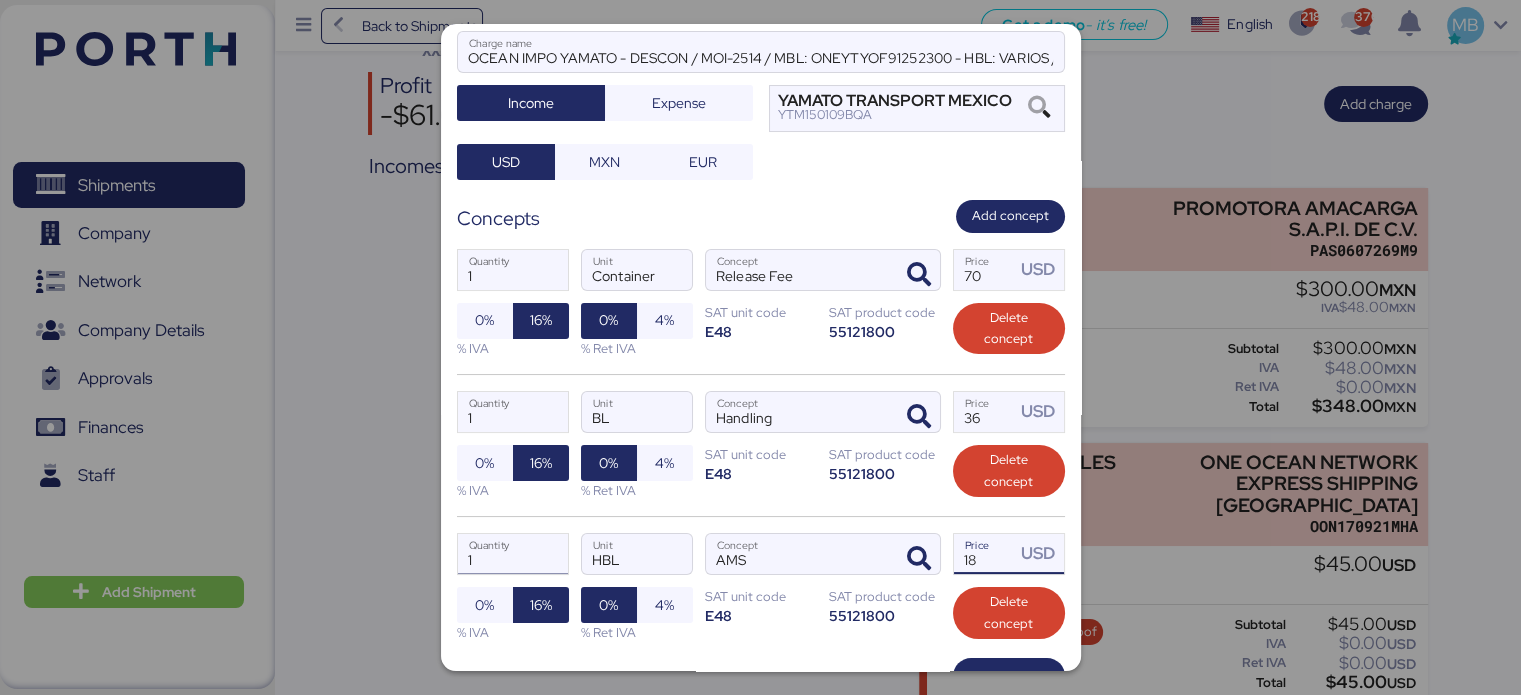 type on "18" 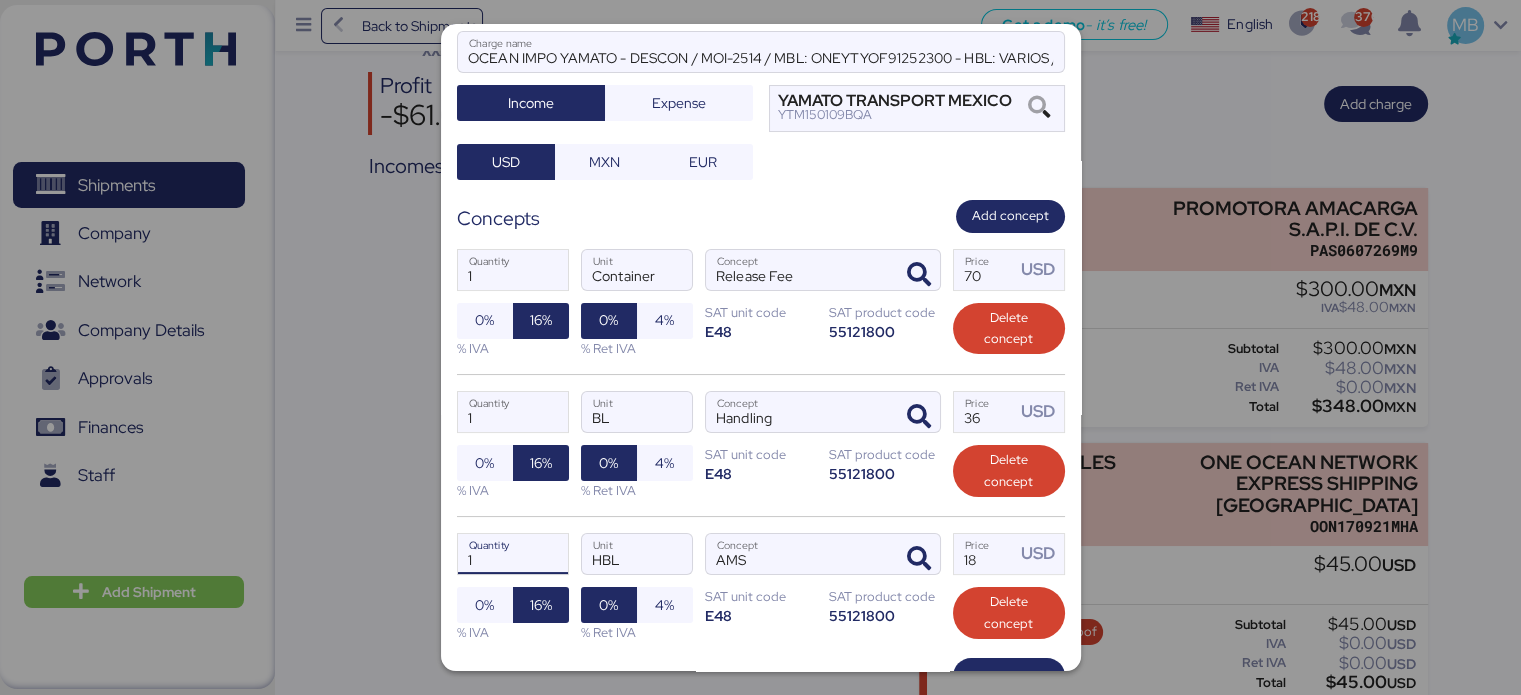 drag, startPoint x: 512, startPoint y: 566, endPoint x: 396, endPoint y: 550, distance: 117.09825 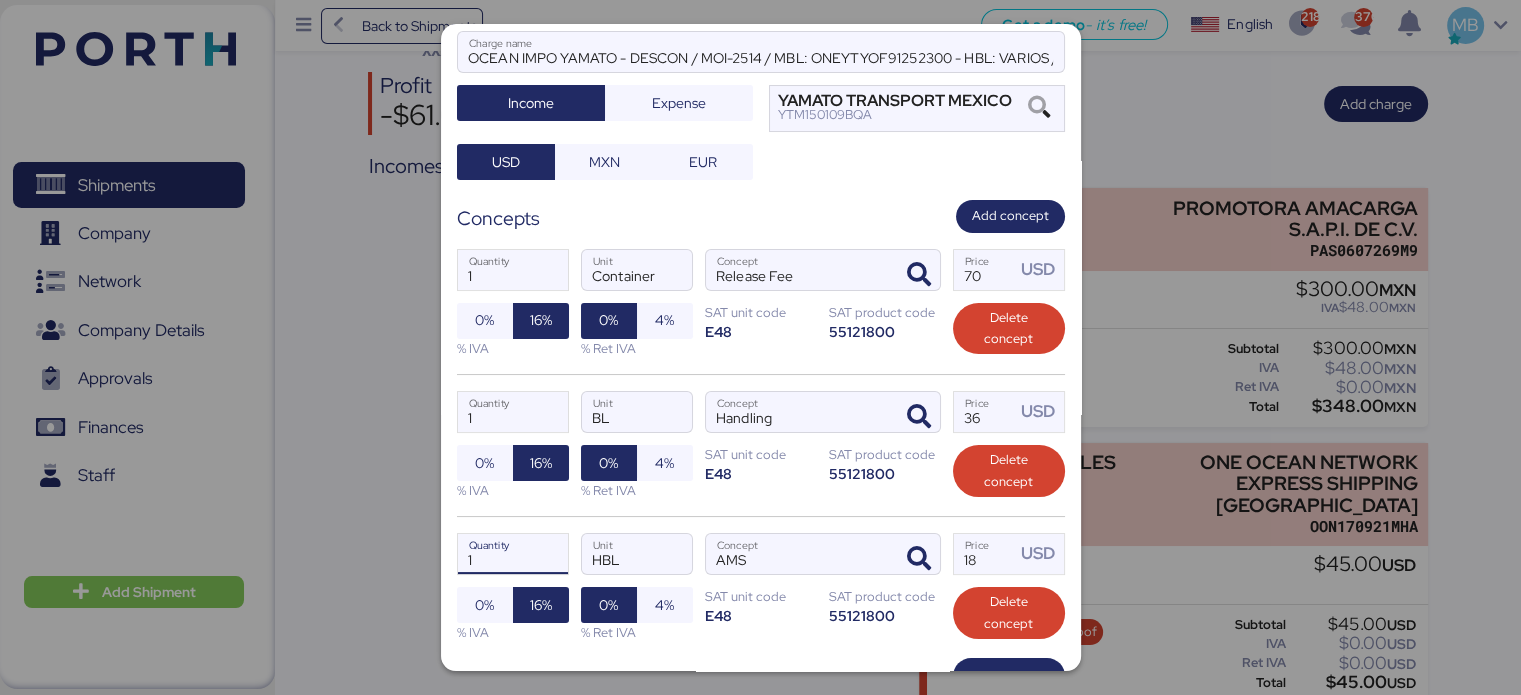 click on "Add charge OCEAN IMPO YAMATO - DESCON / MOI-2514 / MBL: ONEYTYOF91252300 - HBL: VARIOS / FCL OCEAN IMPO YAMATO - DESCON / MOI-2514 / MBL: ONEYTYOF91252300 - HBL: VARIOS / FCL Charge name Income Expense YAMATO TRANSPORT MEXICO YTM150109BQA   USD MXN EUR Concepts Add concept 1 Quantity Container Unit Release Fee Concept   70 Price USD 0% 16% % IVA 0% 4% % Ret IVA SAT unit code E48 SAT product code 55121800 Delete concept 1 Quantity BL Unit Handling Concept   36 Price USD 0% 16% % IVA 0% 4% % Ret IVA SAT unit code E48 SAT product code 55121800 Delete concept 1 Quantity HBL Unit AMS Concept   18 Price USD 0% 16% % IVA 0% 4% % Ret IVA SAT unit code E48 SAT product code 55121800 Delete concept Add concept   Estimated payment date   Payment date Cancel Save" at bounding box center [760, 347] 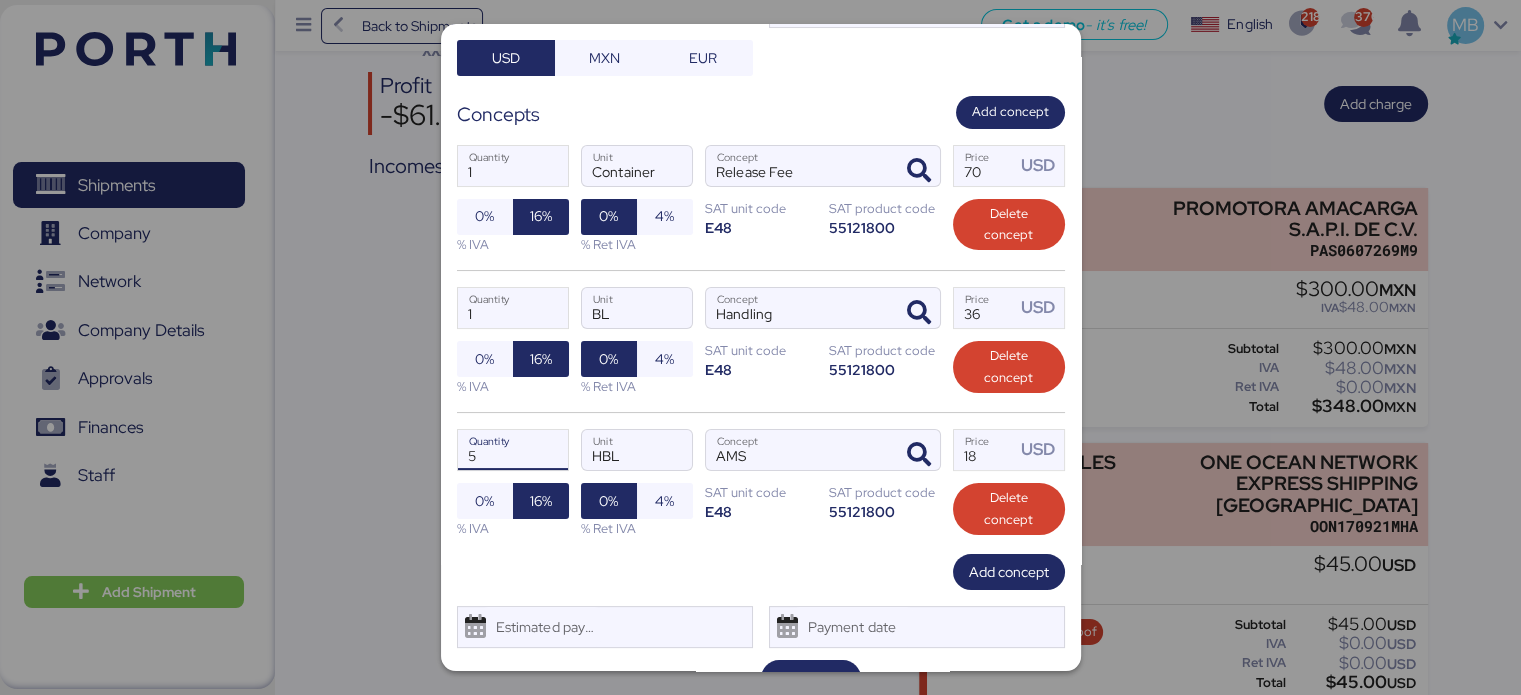 scroll, scrollTop: 260, scrollLeft: 0, axis: vertical 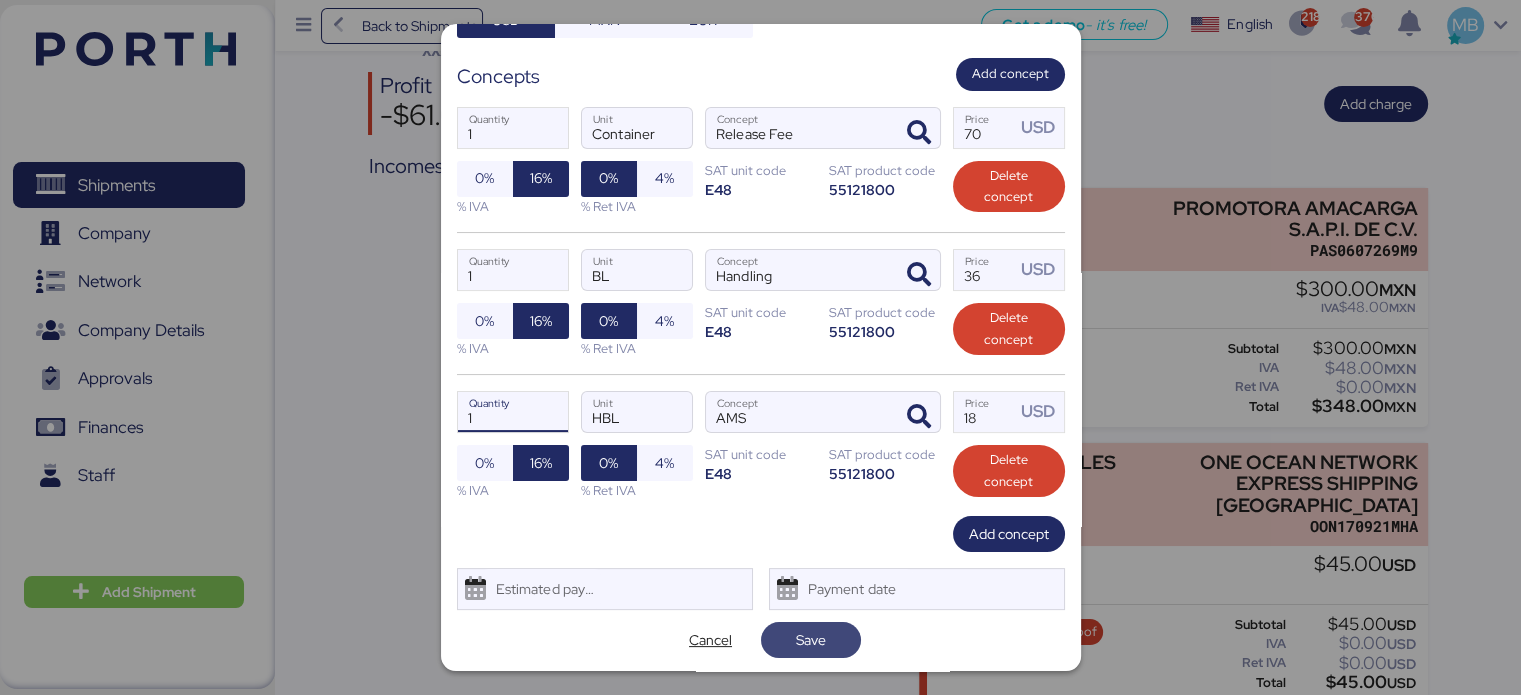 click on "Save" at bounding box center (811, 640) 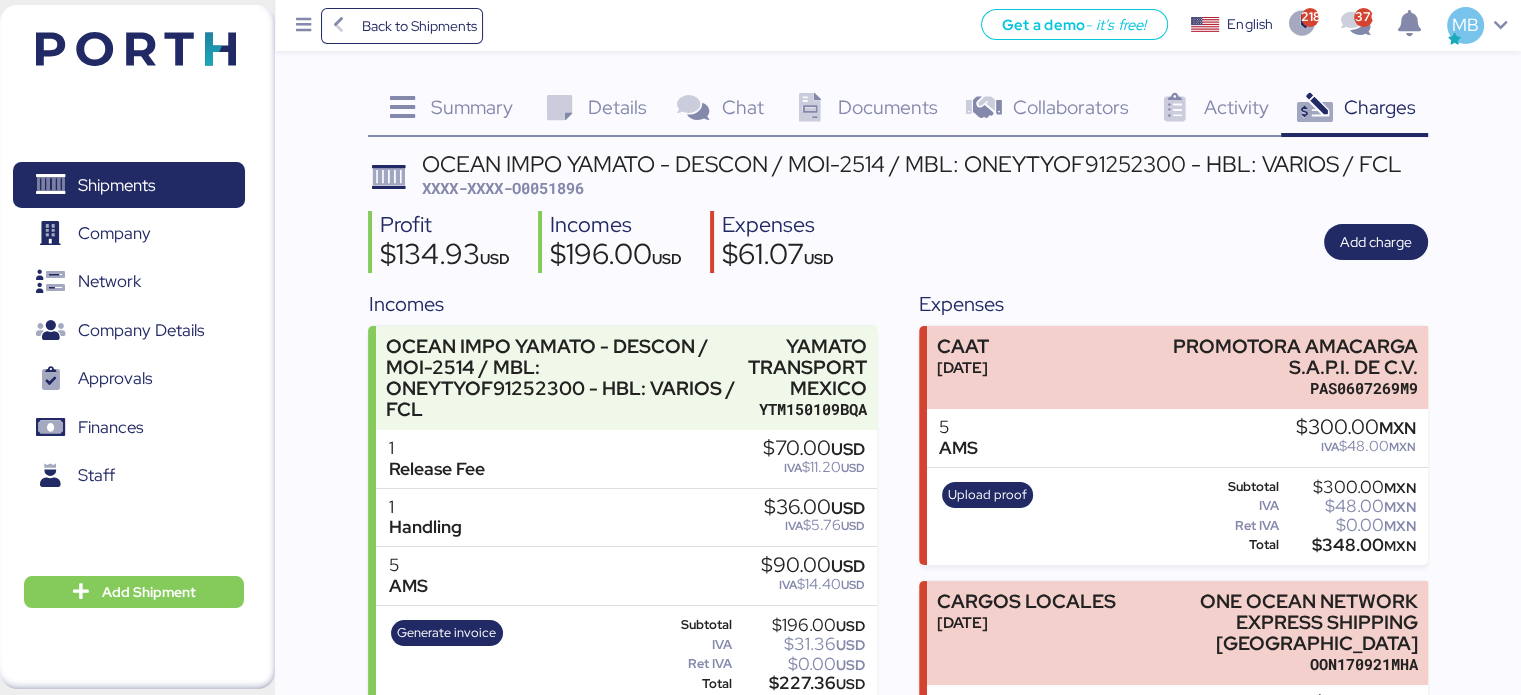 click on "OCEAN IMPO YAMATO - DESCON / MOI-2514 / MBL: ONEYTYOF91252300 - HBL: VARIOS / FCL" at bounding box center [912, 164] 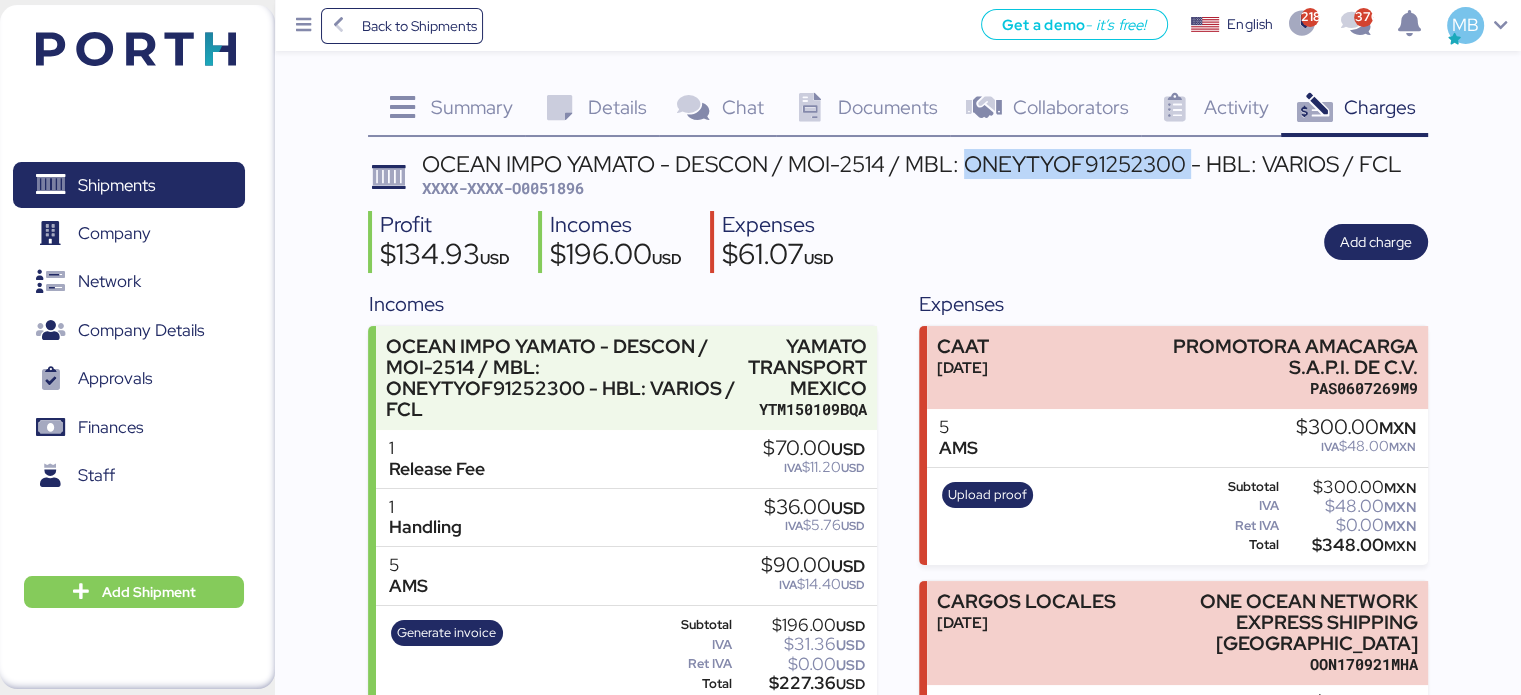 click on "OCEAN IMPO YAMATO - DESCON / MOI-2514 / MBL: ONEYTYOF91252300 - HBL: VARIOS / FCL" at bounding box center [912, 164] 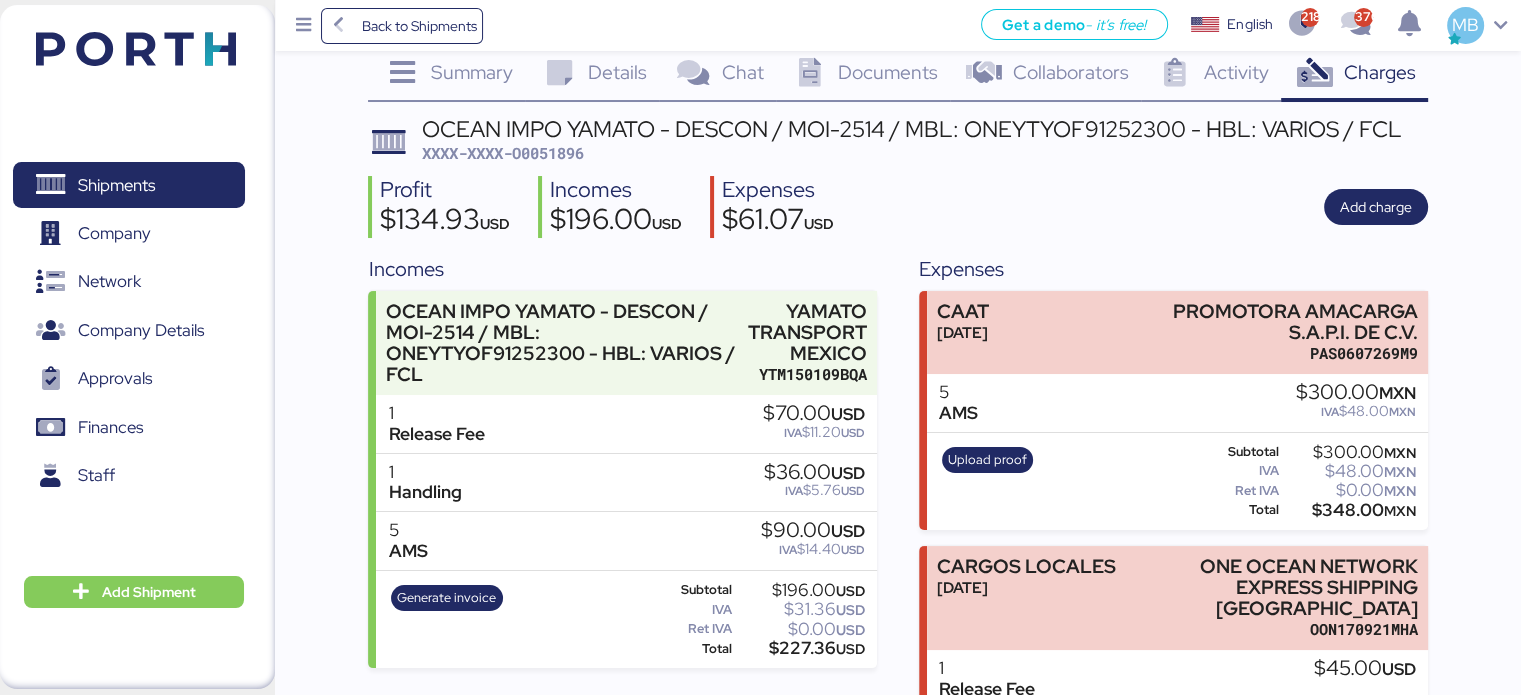 scroll, scrollTop: 0, scrollLeft: 0, axis: both 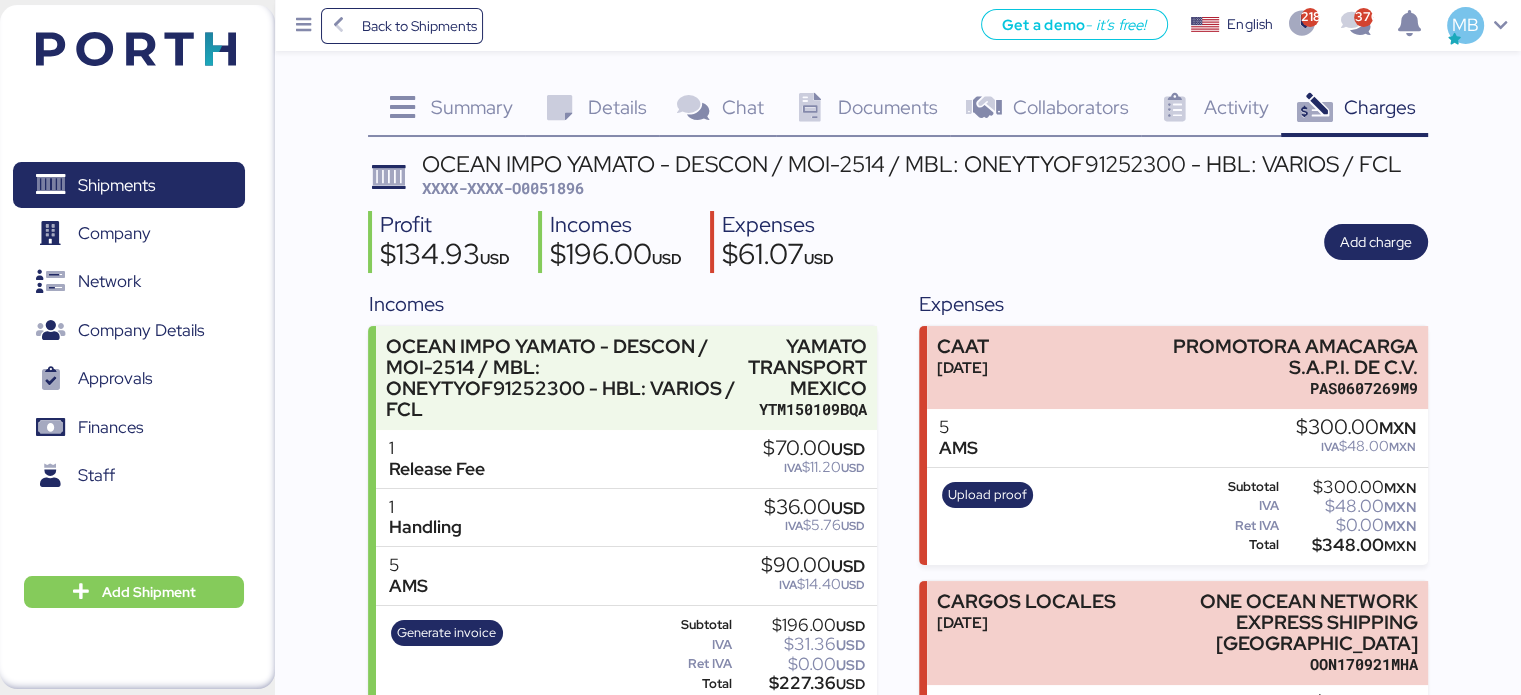 click on "XXXX-XXXX-O0051896" at bounding box center (503, 188) 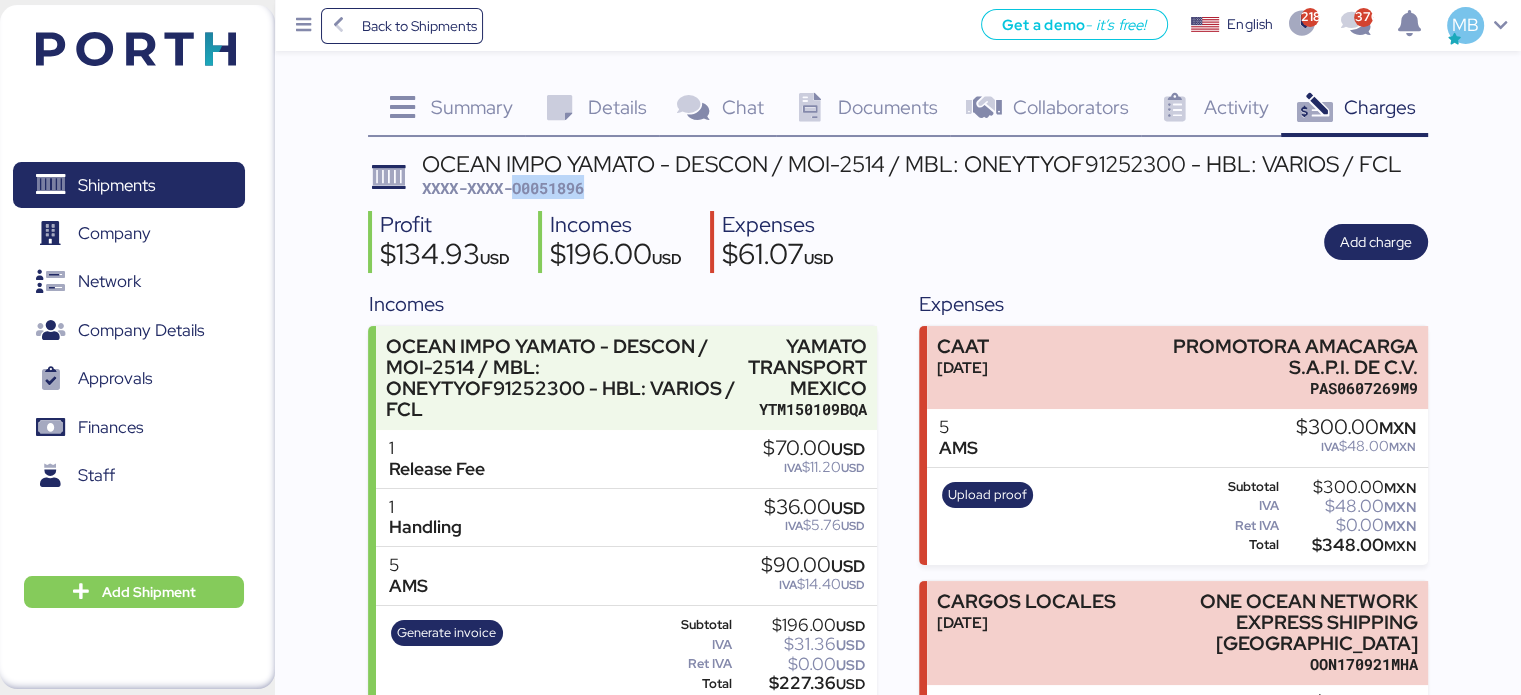 click on "XXXX-XXXX-O0051896" at bounding box center [503, 188] 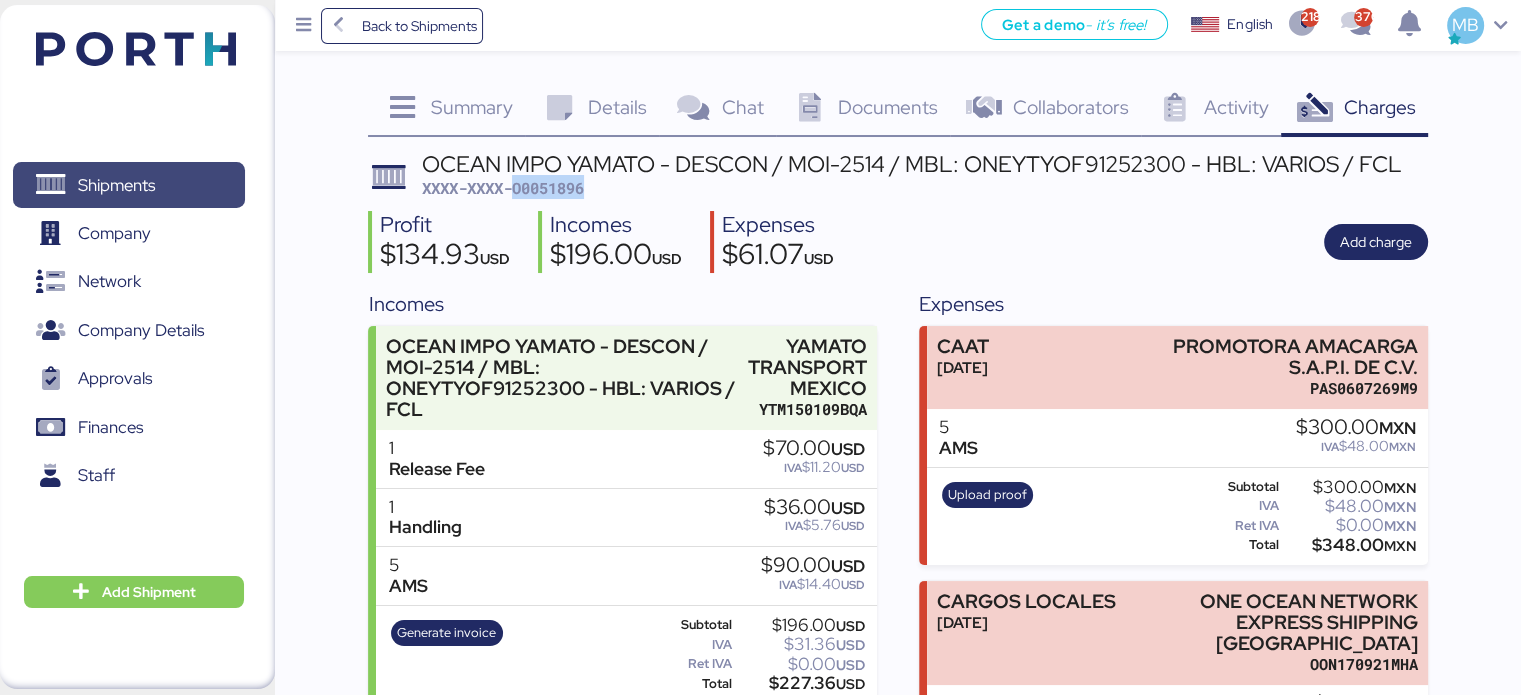 click on "Shipments" at bounding box center [128, 185] 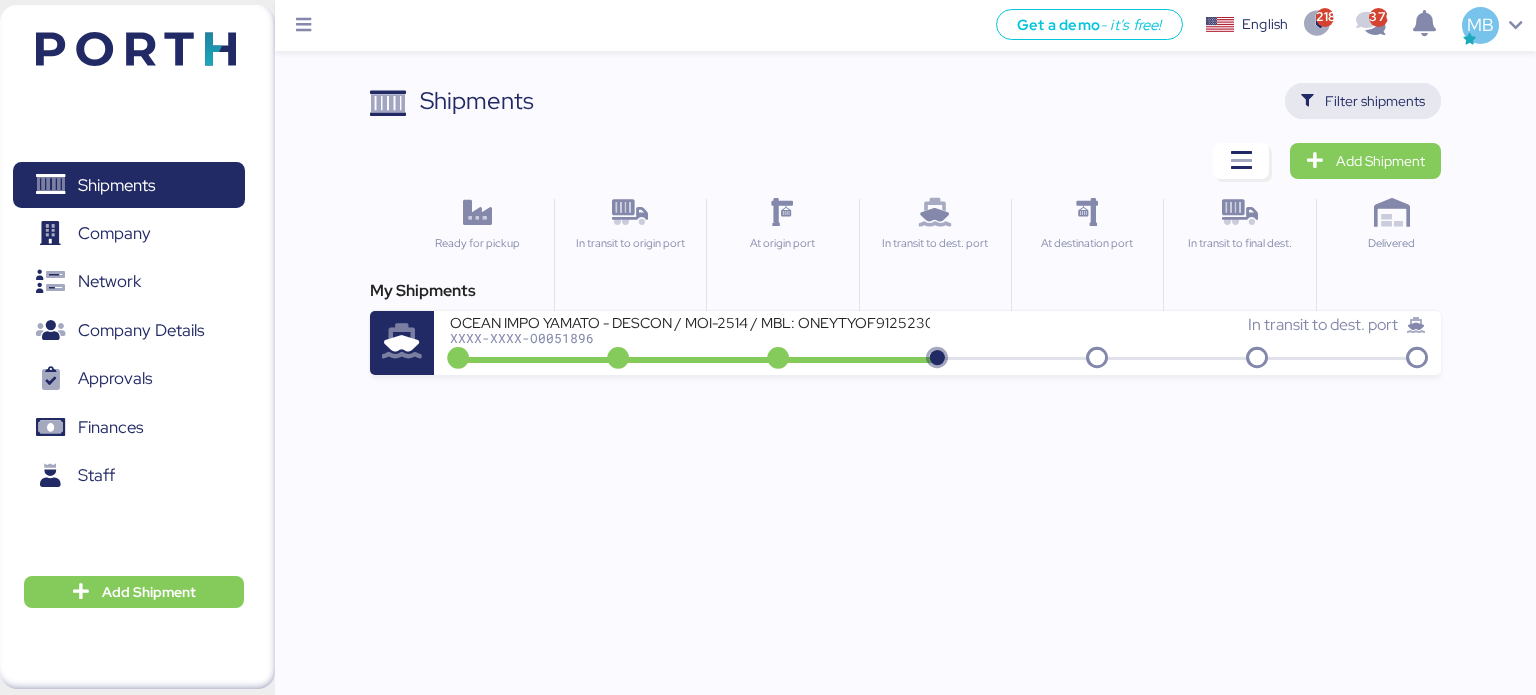 click on "Filter shipments" at bounding box center (1375, 101) 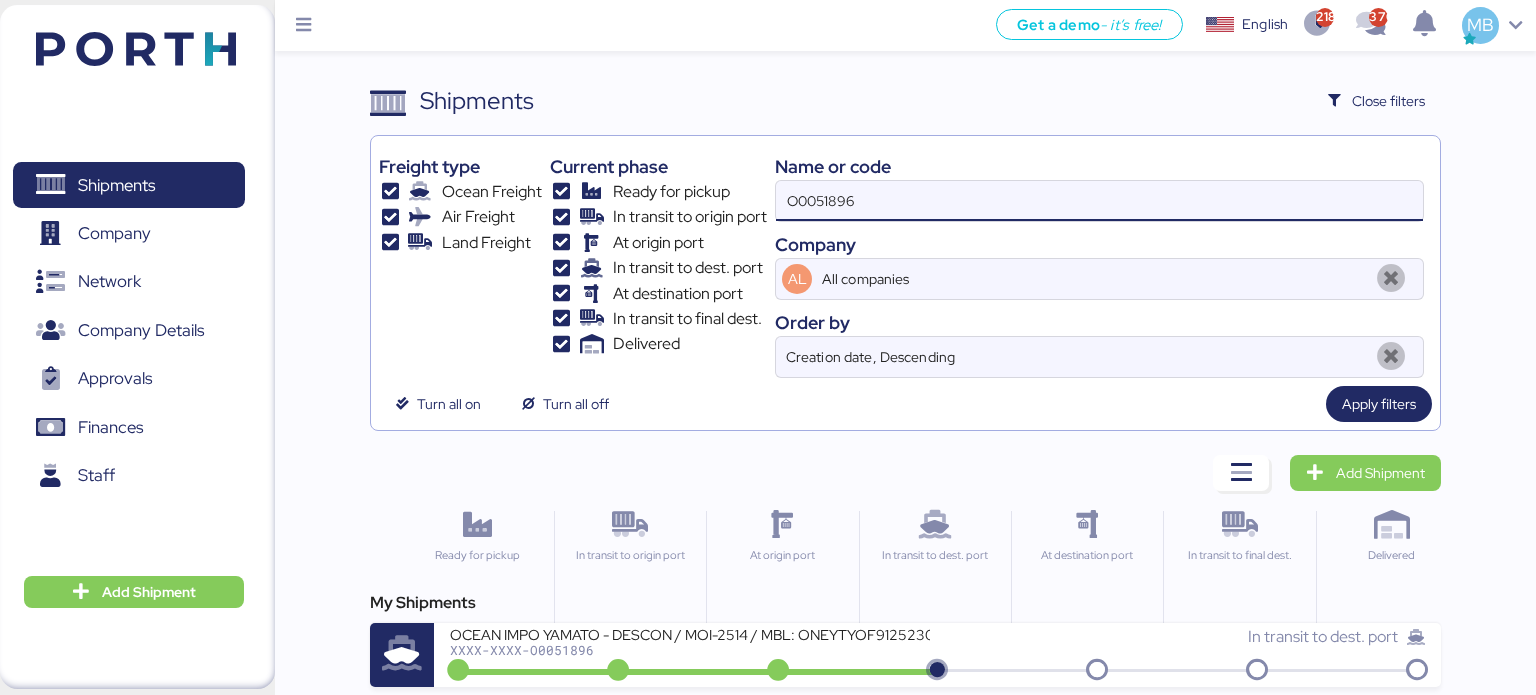 drag, startPoint x: 897, startPoint y: 198, endPoint x: 660, endPoint y: 198, distance: 237 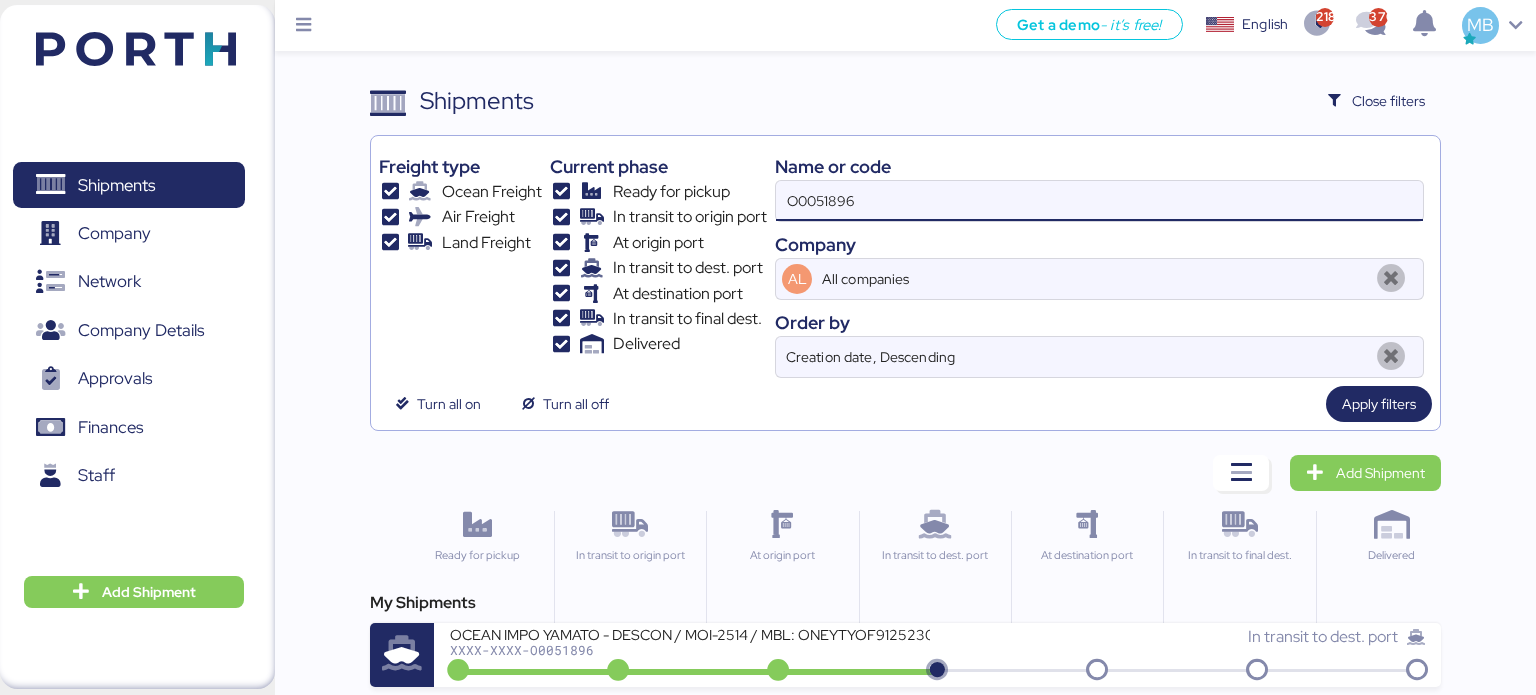 click on "Freight type   Ocean Freight   Air Freight   Land Freight Current phase   Ready for pickup   In transit to origin port   At origin port   In transit to dest. port   At destination port   In transit to final dest.   Delivered Name or code O0051896 Company AL All companies   Order by Creation date, Descending" at bounding box center (906, 261) 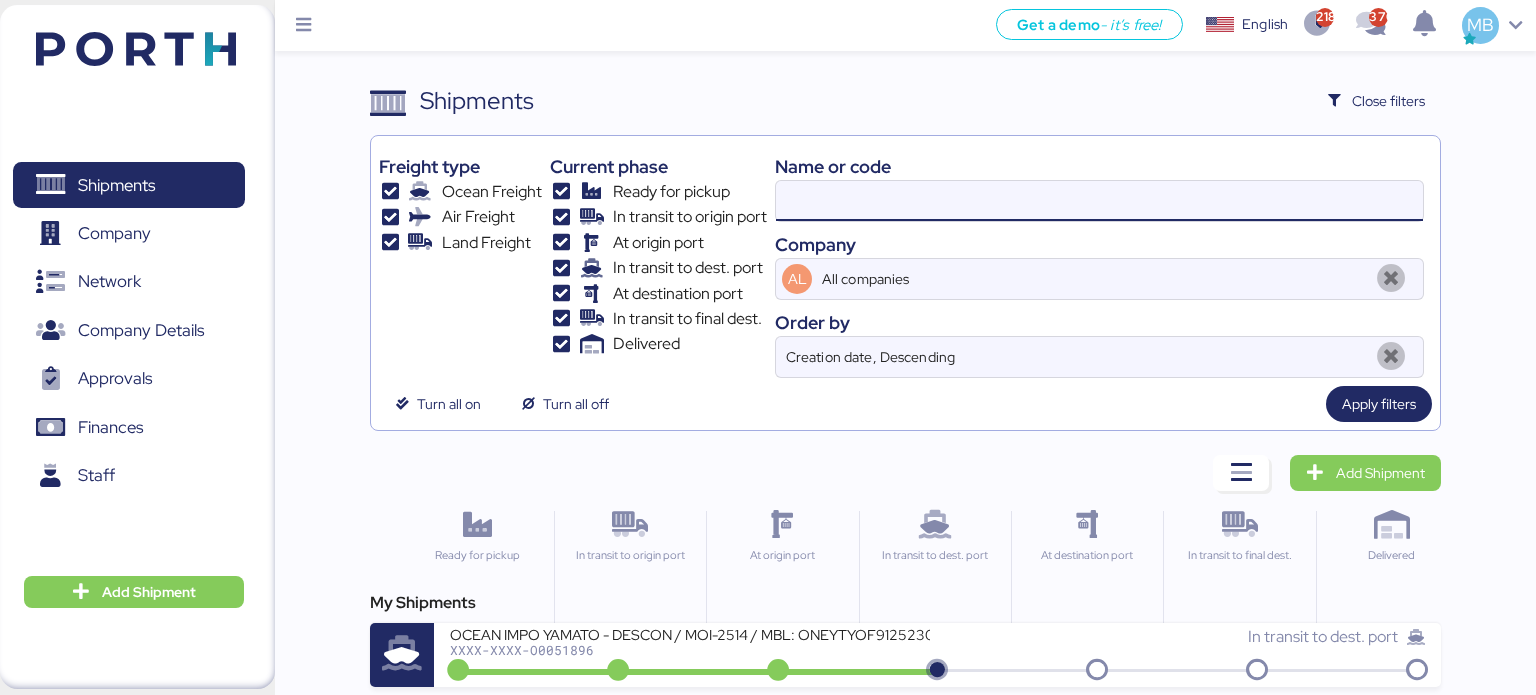 paste on "O0051537" 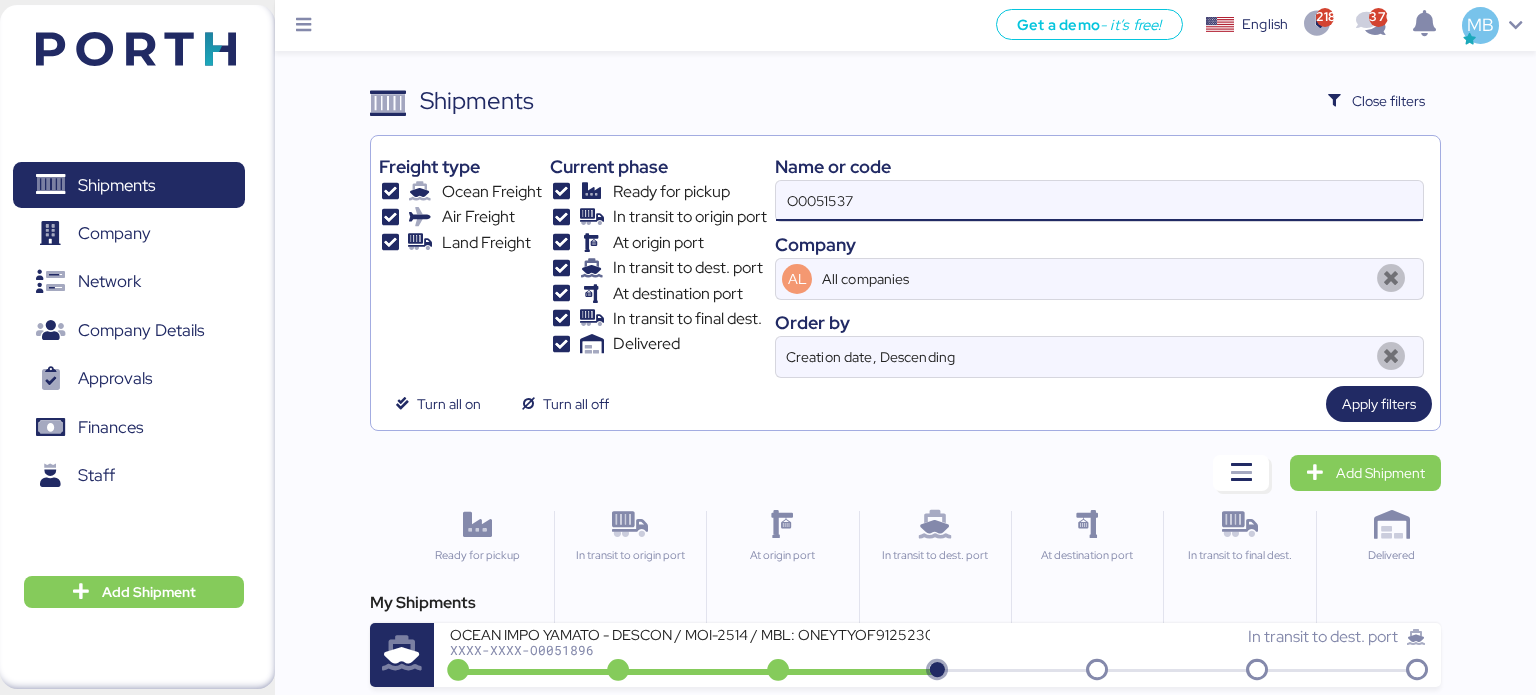 type on "O0051537" 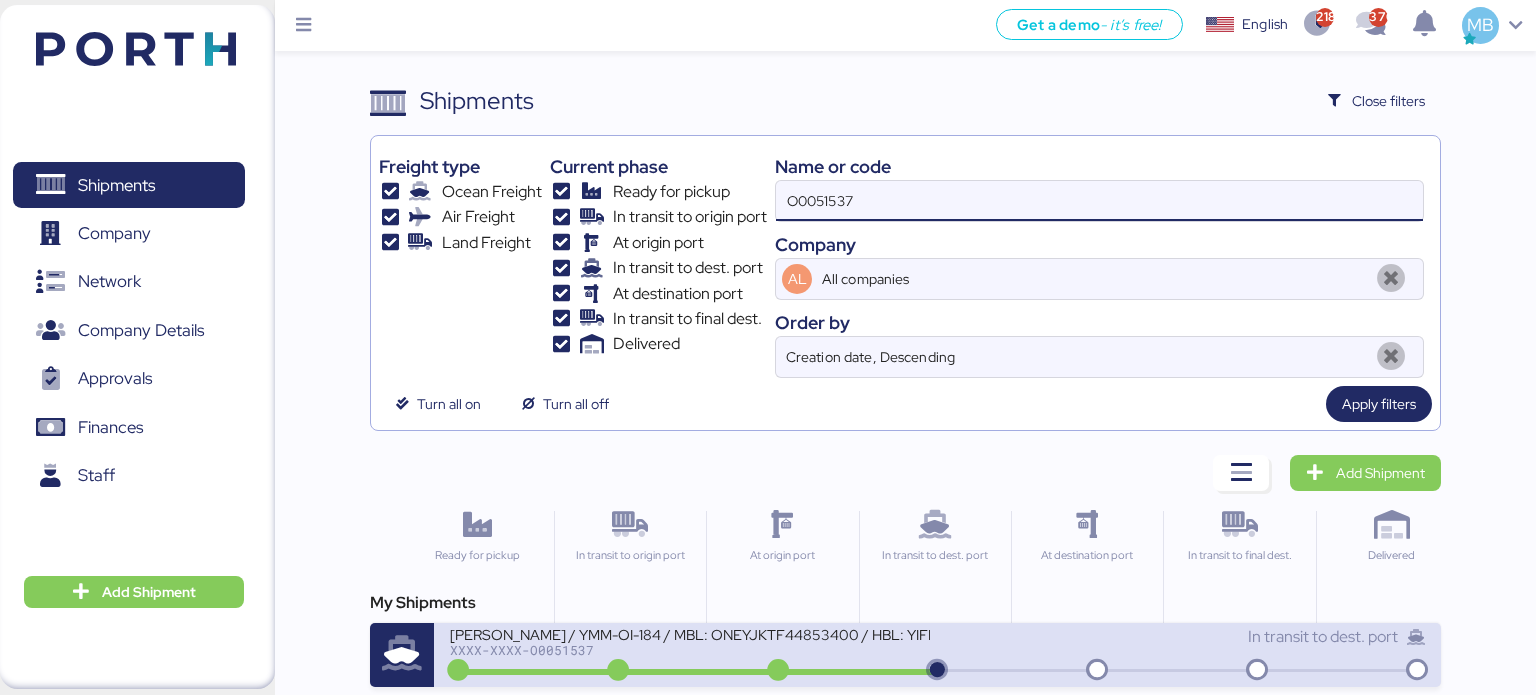 click on "XXXX-XXXX-O0051537" at bounding box center [690, 650] 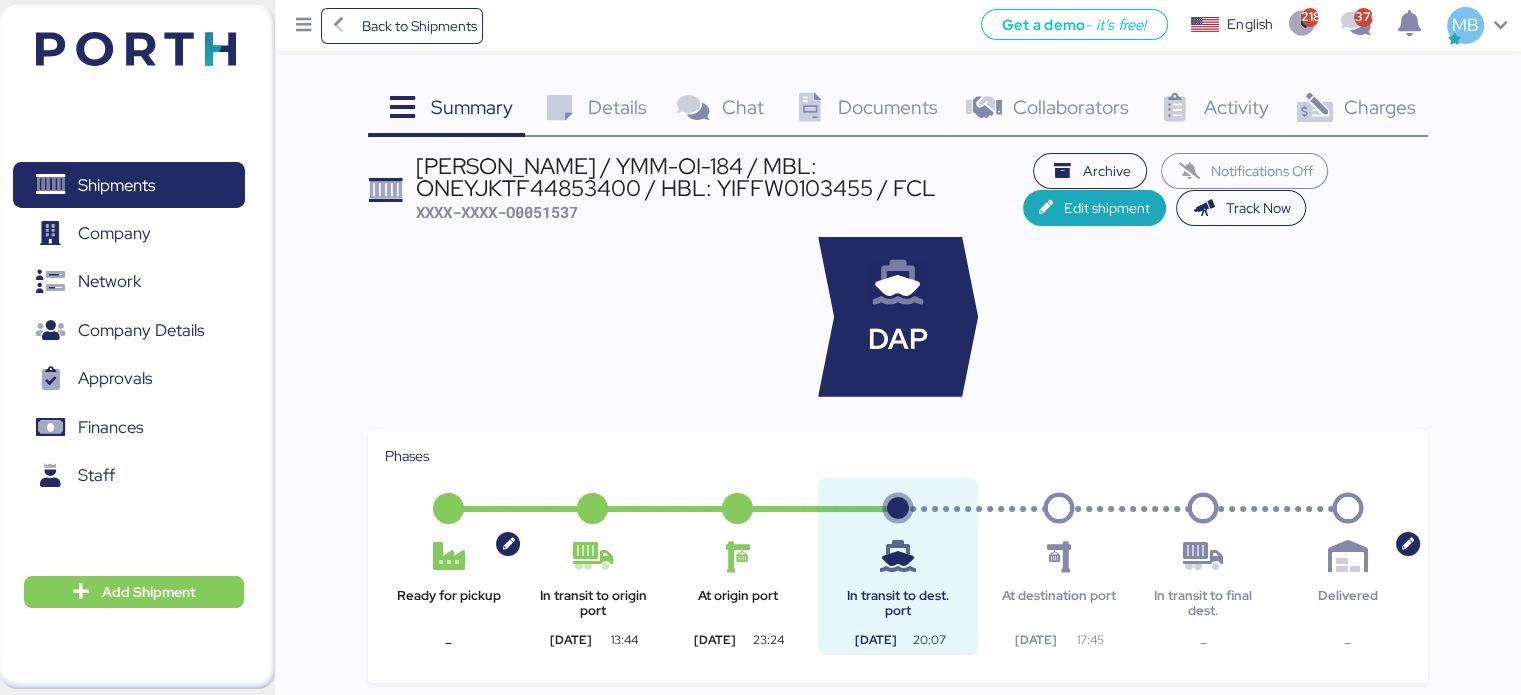 click on "Charges" at bounding box center [1379, 107] 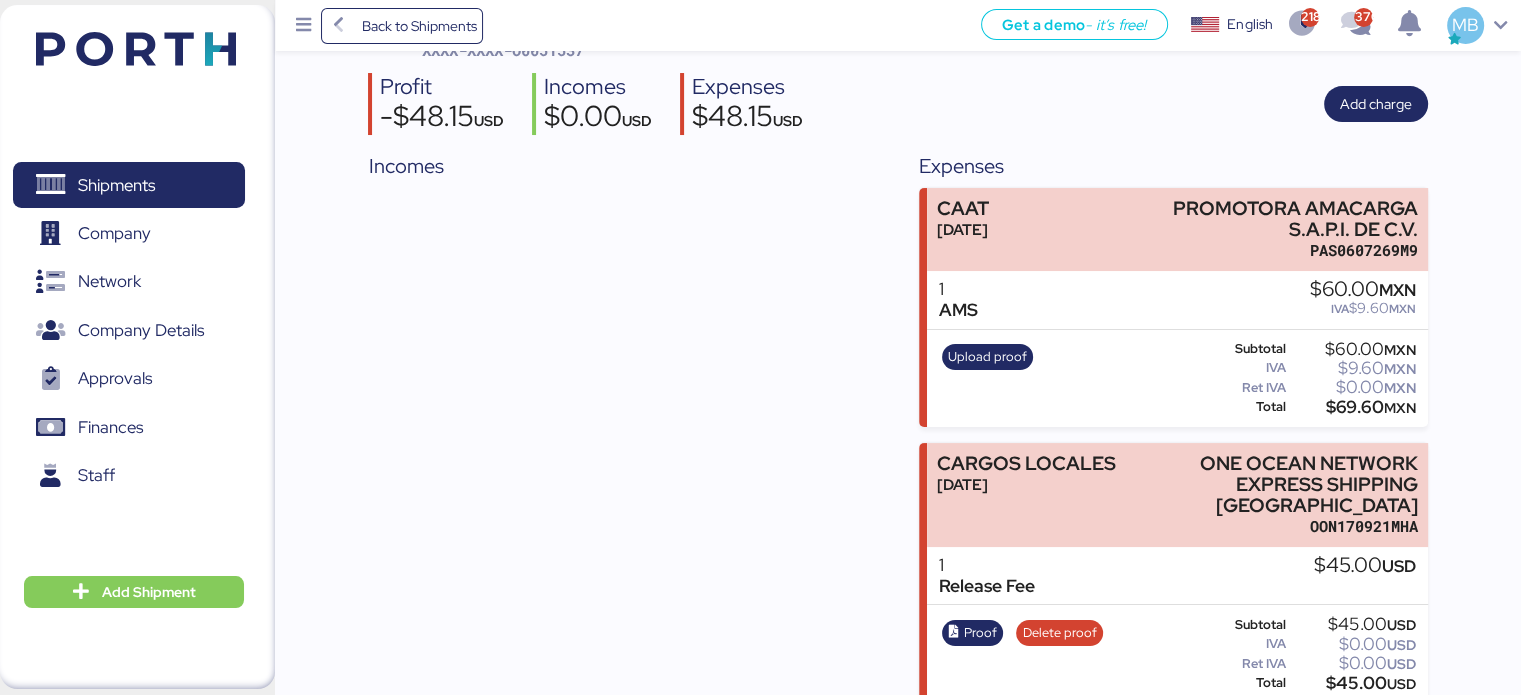 scroll, scrollTop: 0, scrollLeft: 0, axis: both 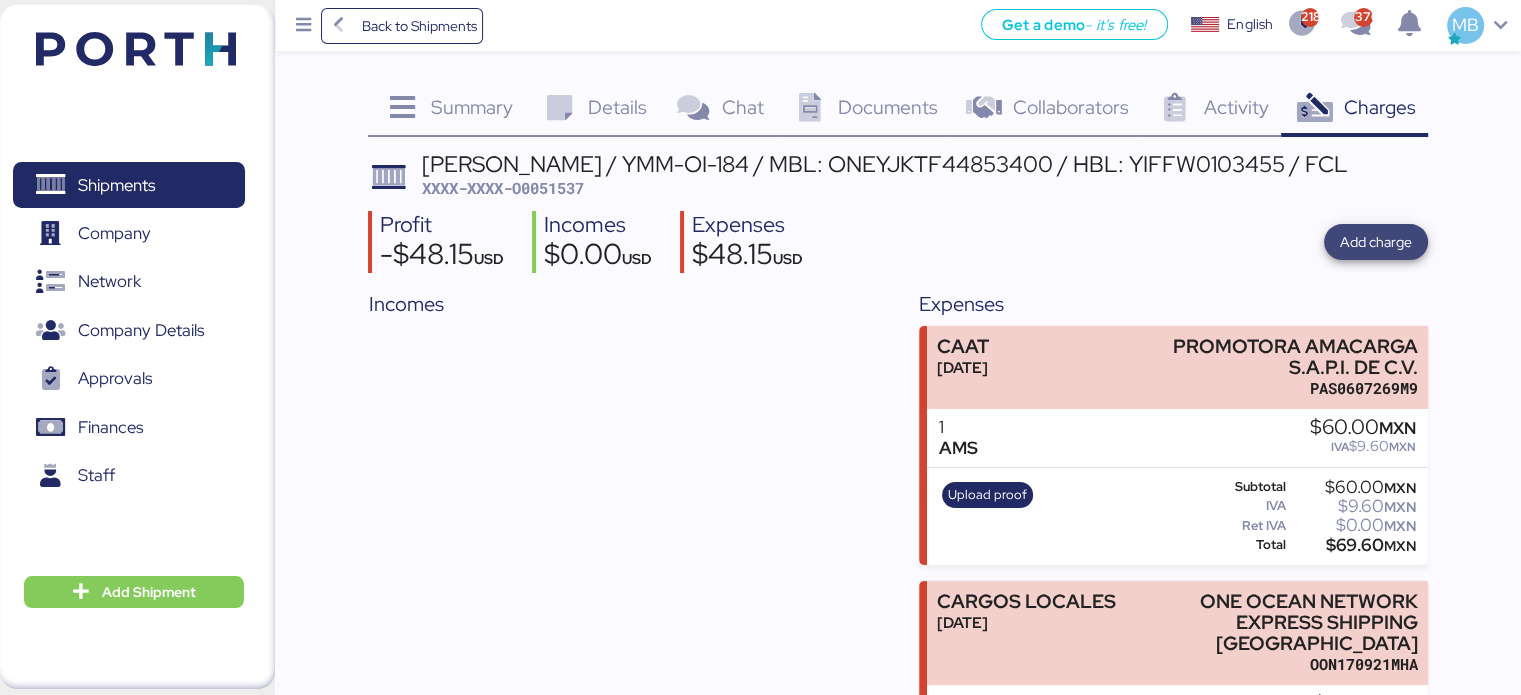 click on "Add charge" at bounding box center (1376, 242) 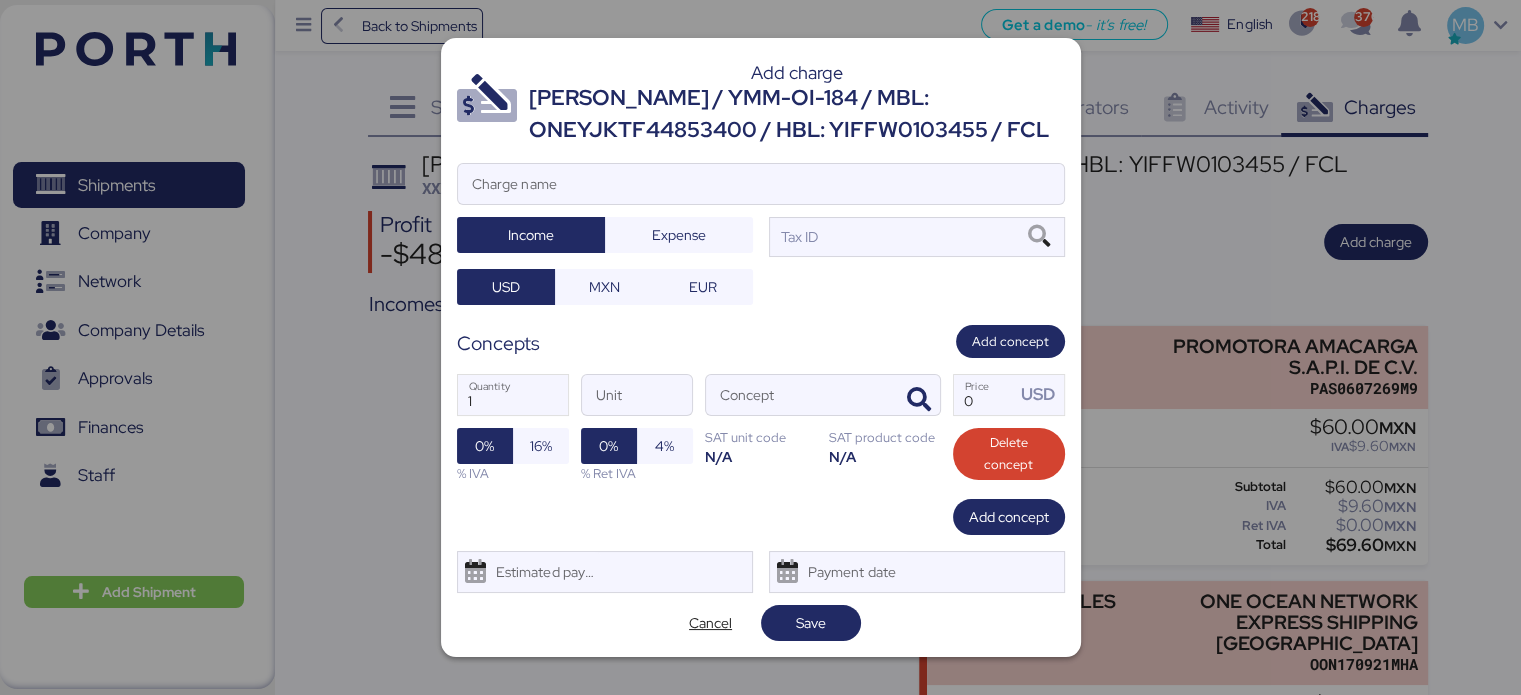drag, startPoint x: 996, startPoint y: 128, endPoint x: 531, endPoint y: 95, distance: 466.1695 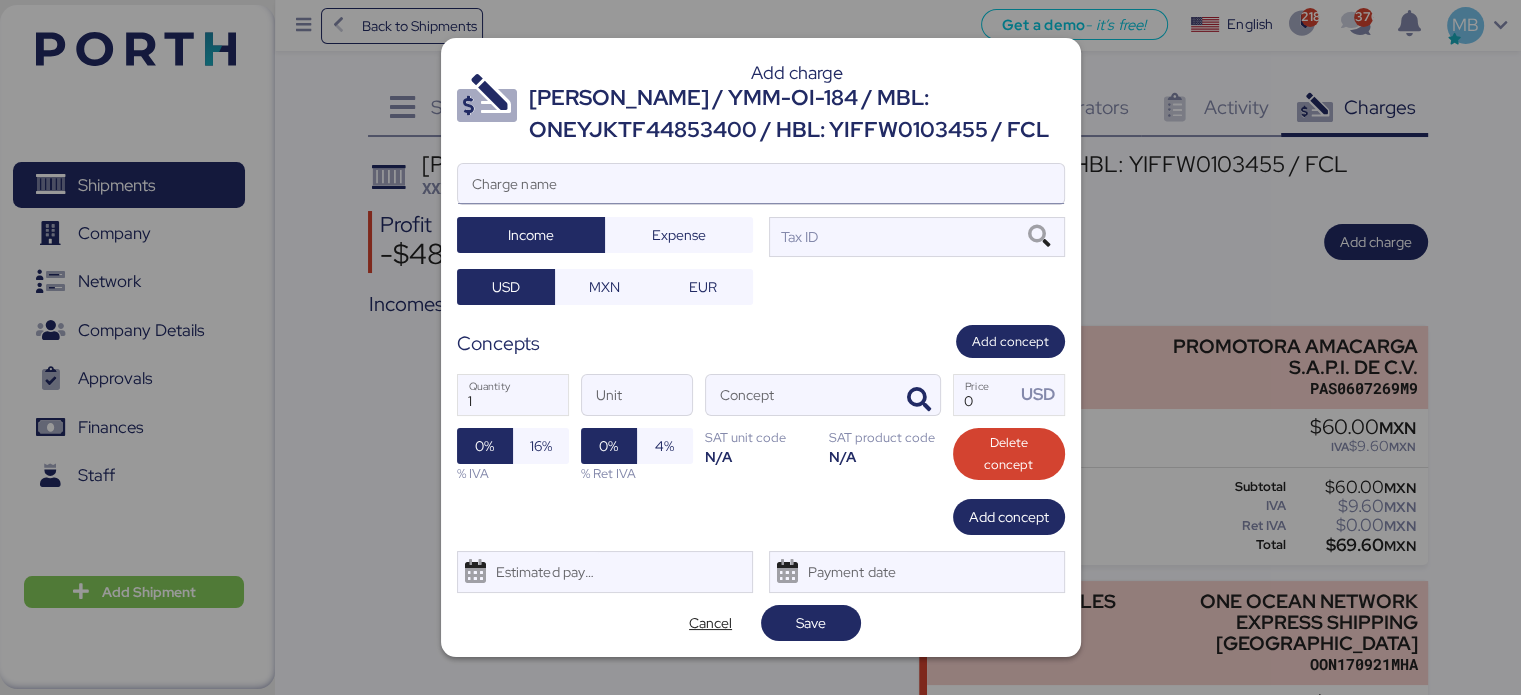 click on "Charge name" at bounding box center [761, 184] 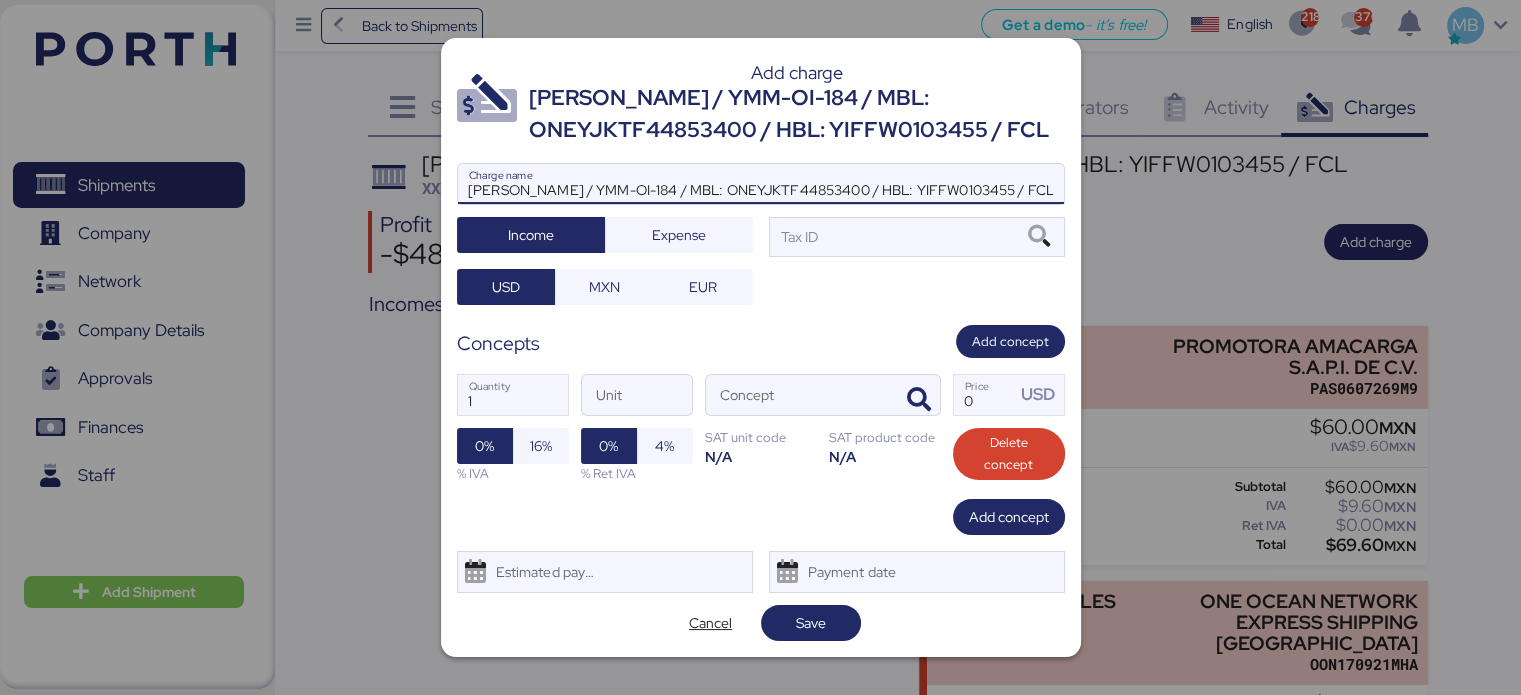 scroll, scrollTop: 0, scrollLeft: 4, axis: horizontal 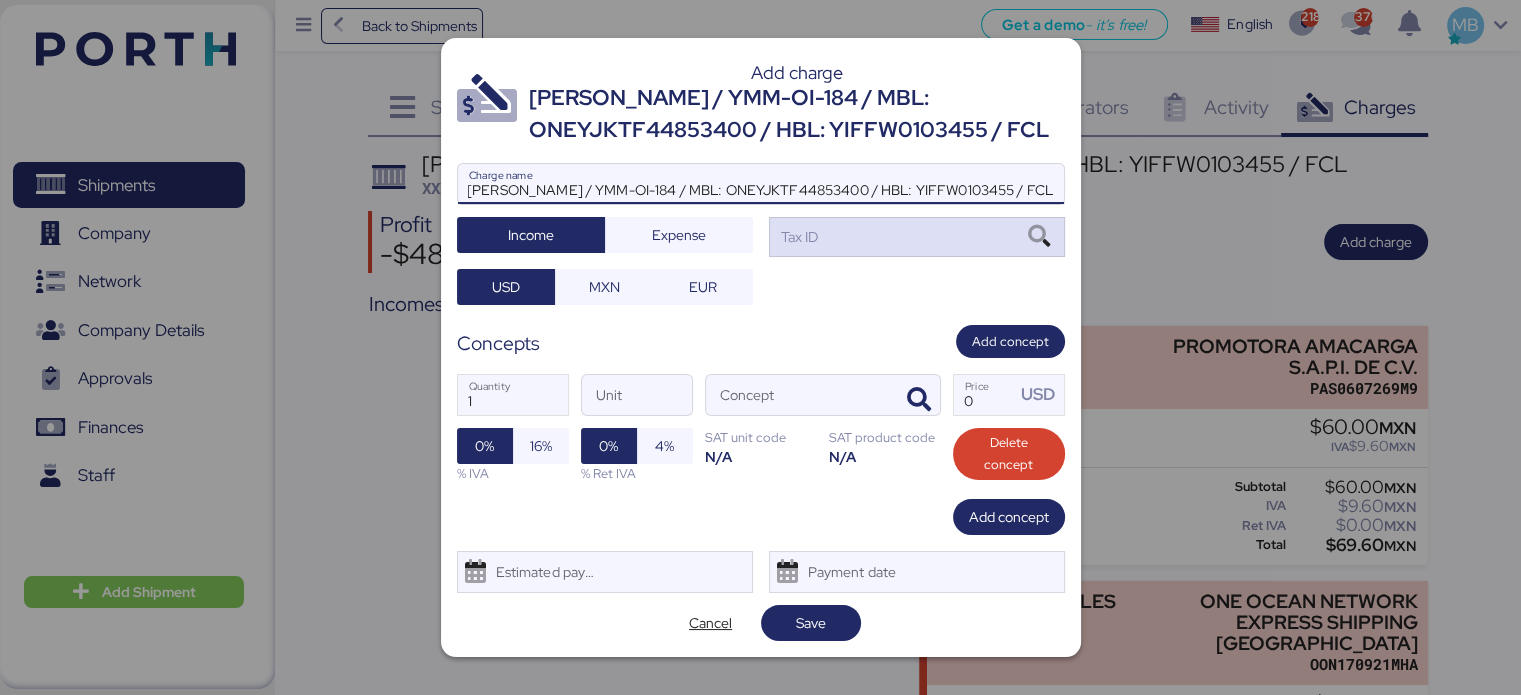 type on "[PERSON_NAME] / YMM-OI-184 / MBL: ONEYJKTF44853400 / HBL: YIFFW0103455 / FCL" 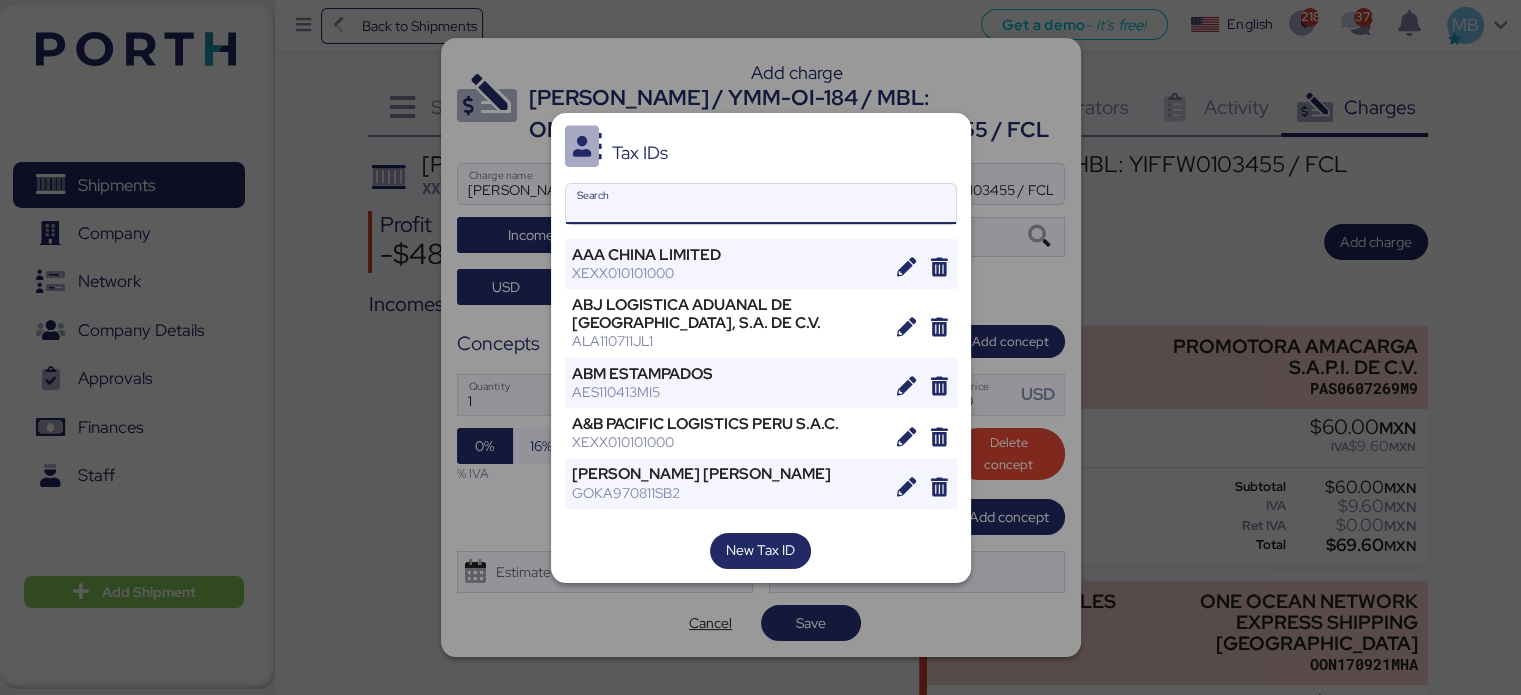 click on "Search" at bounding box center (761, 204) 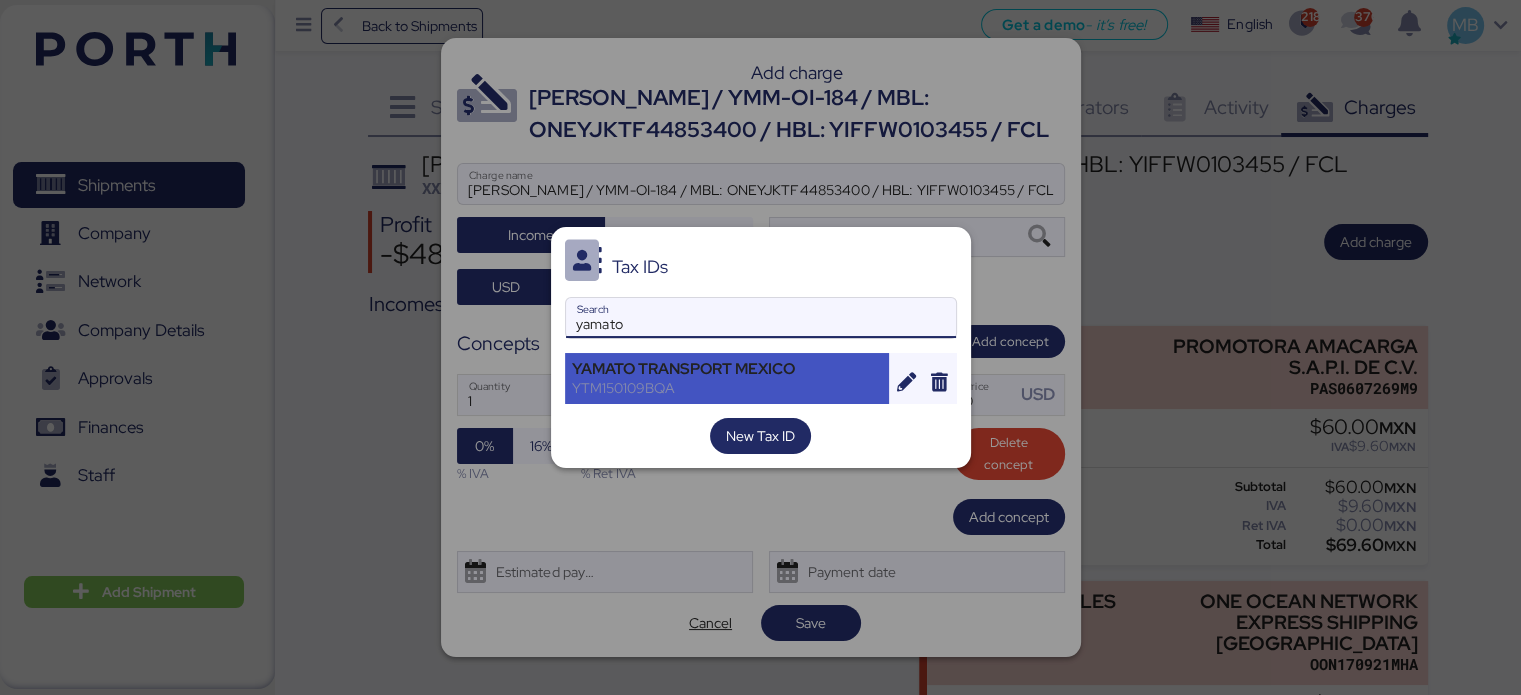 type on "yamato" 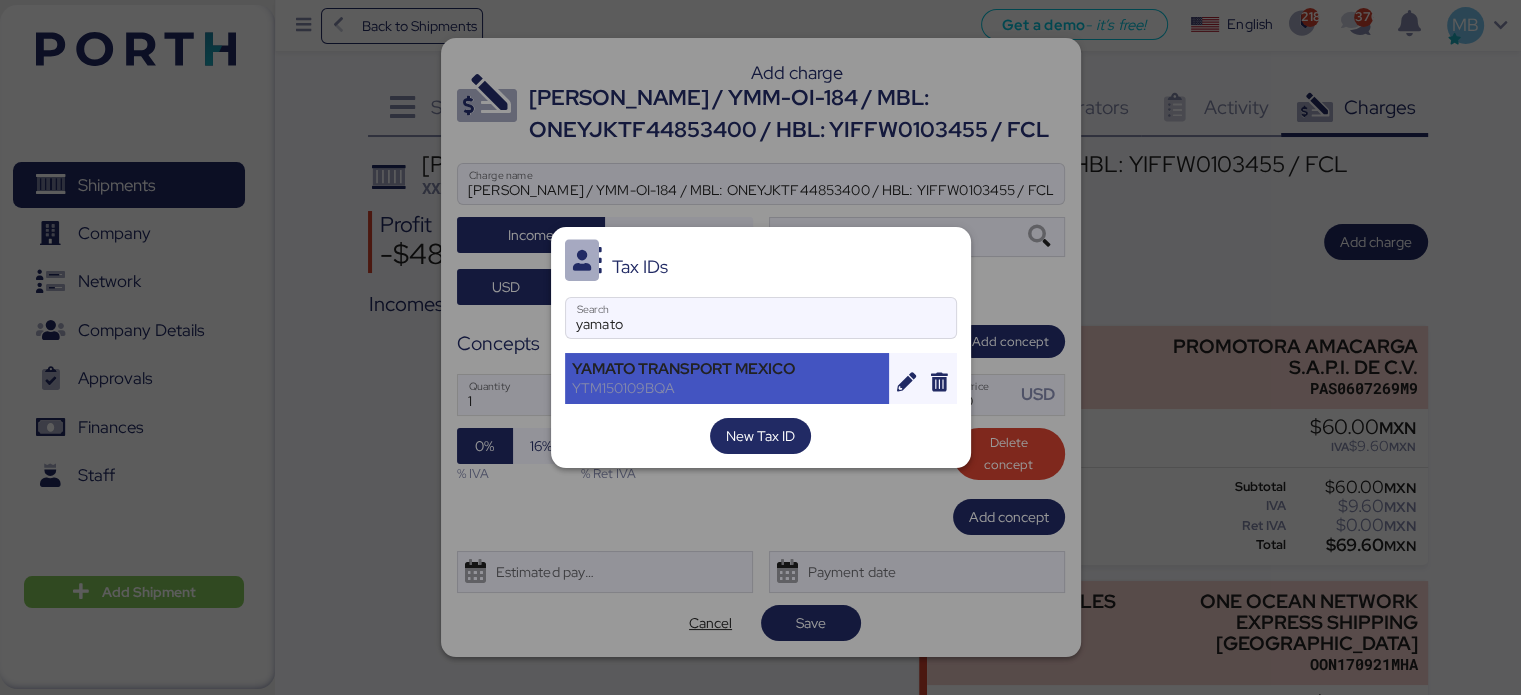 click on "YAMATO TRANSPORT MEXICO" at bounding box center (727, 369) 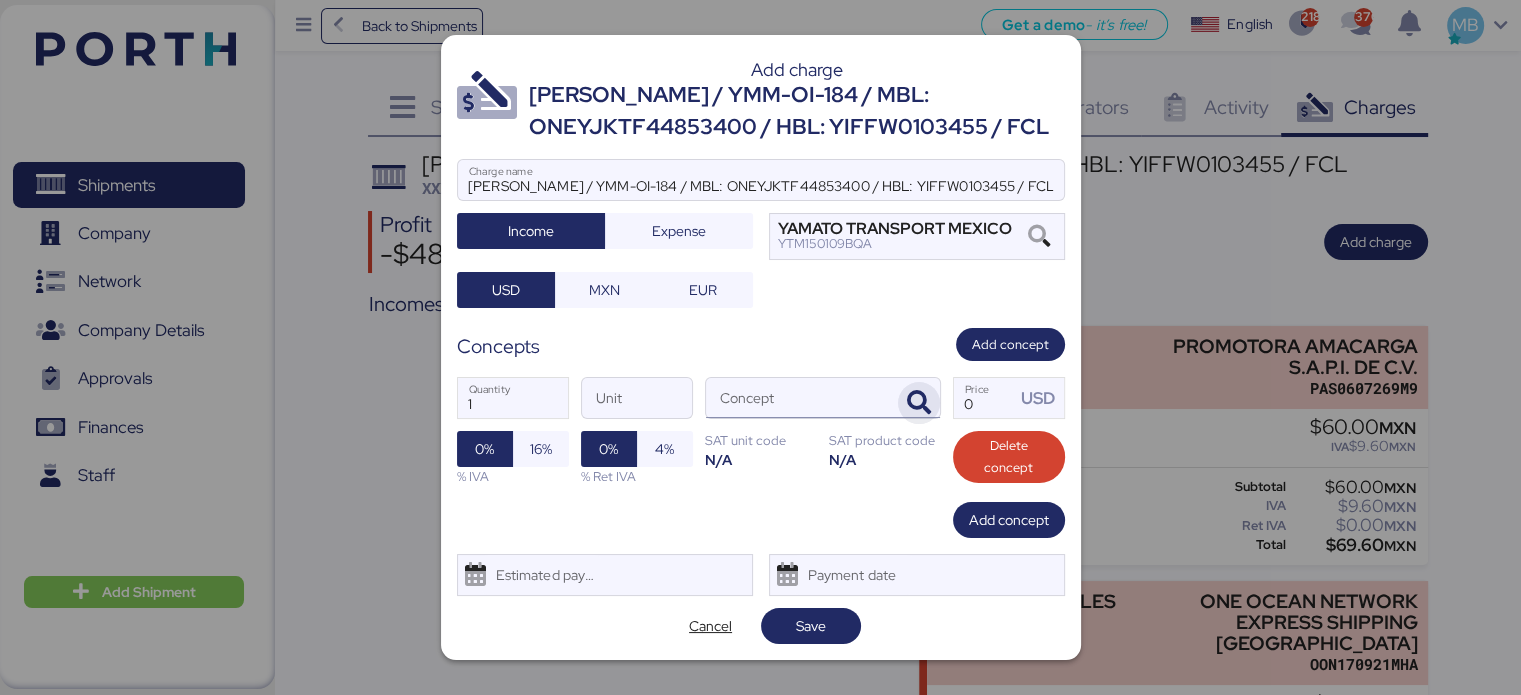 click at bounding box center (919, 403) 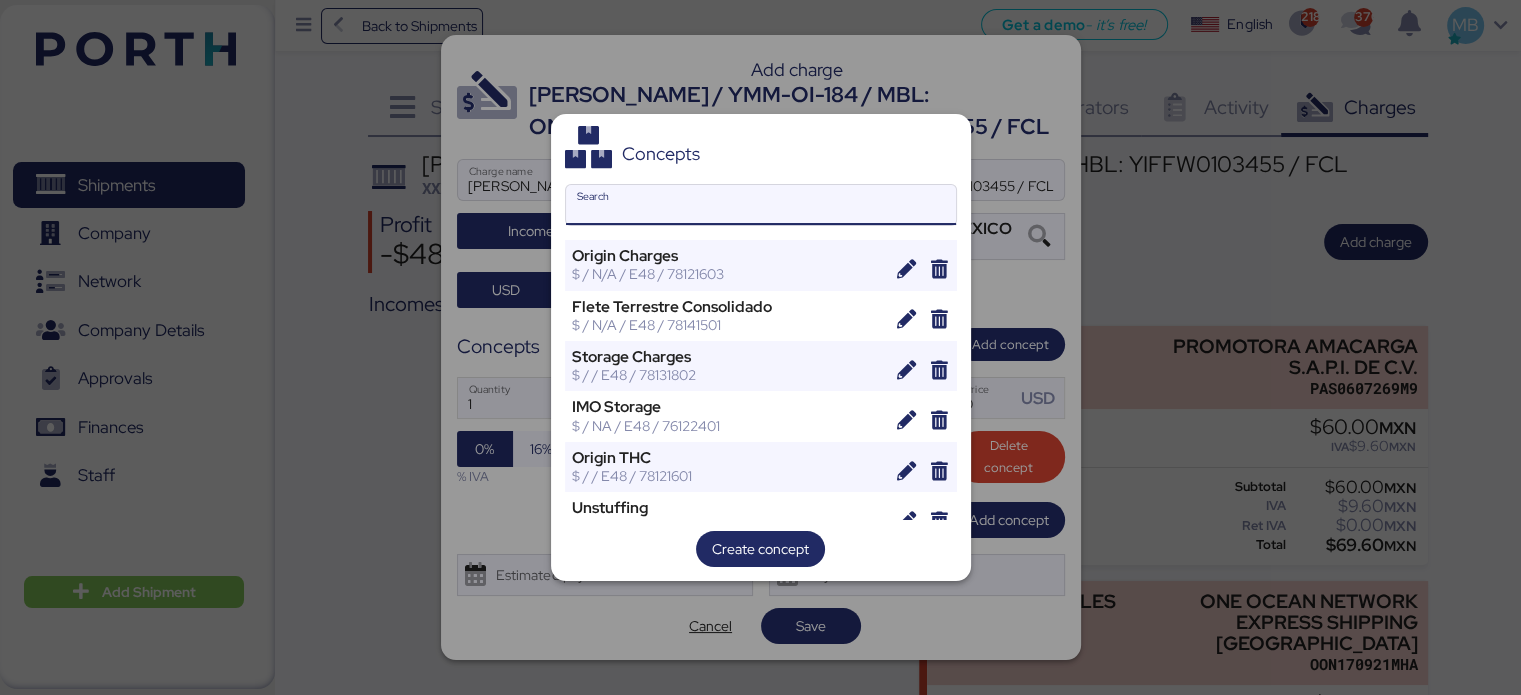 click on "Search" at bounding box center (761, 205) 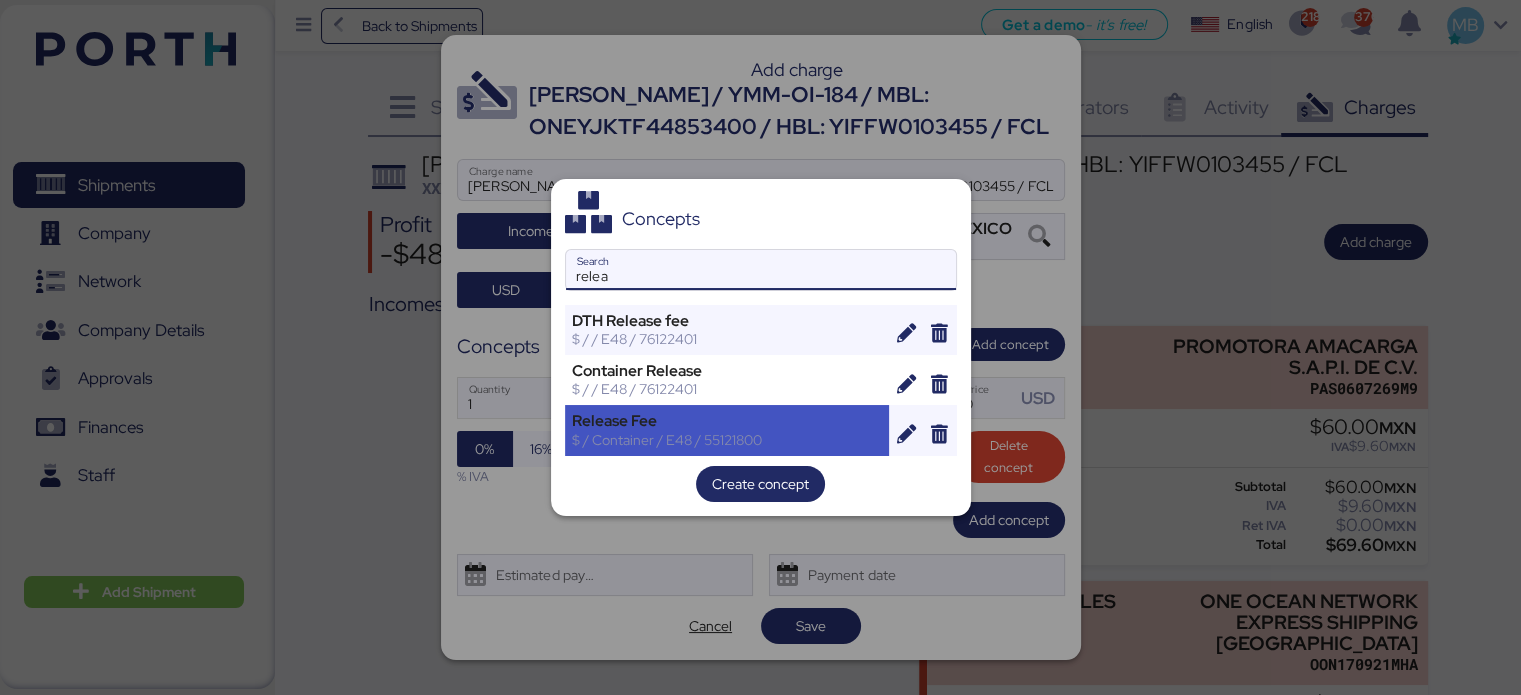 type on "relea" 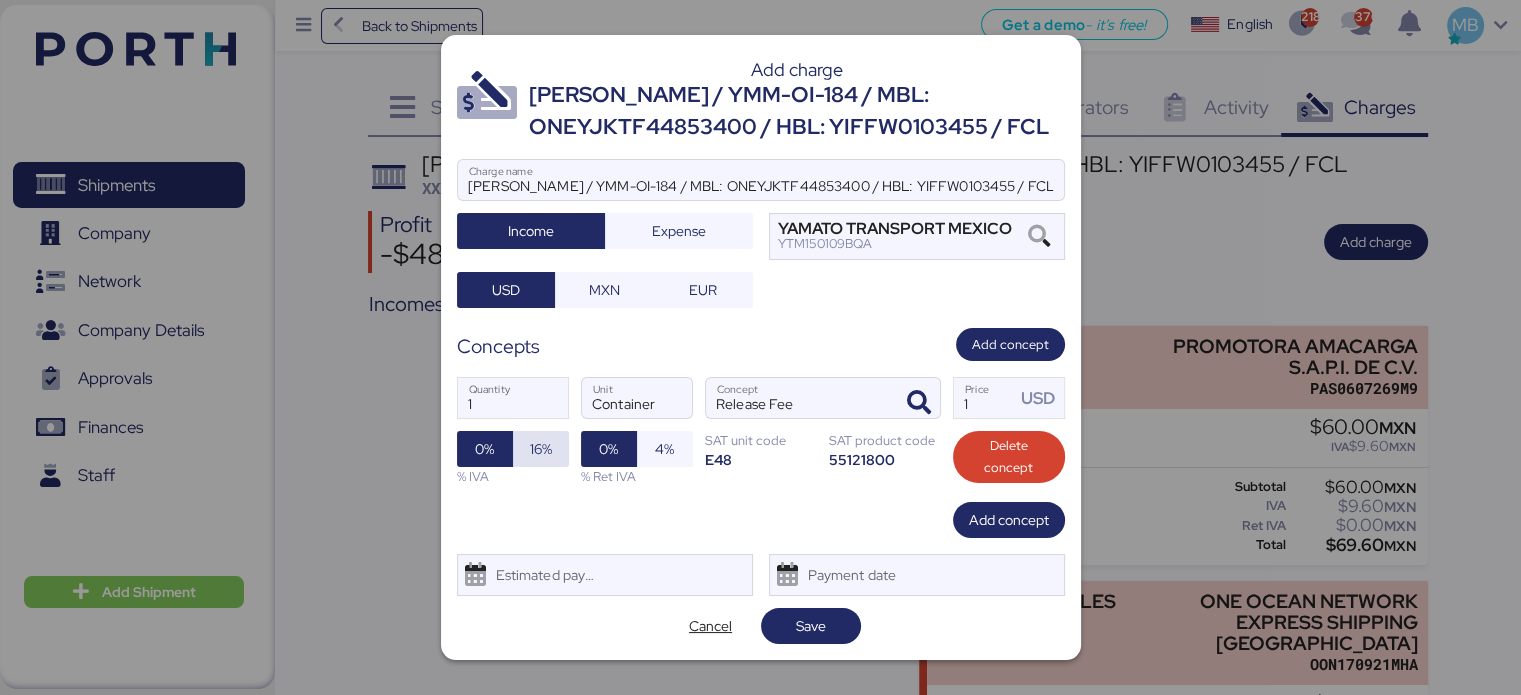 click on "16%" at bounding box center [541, 449] 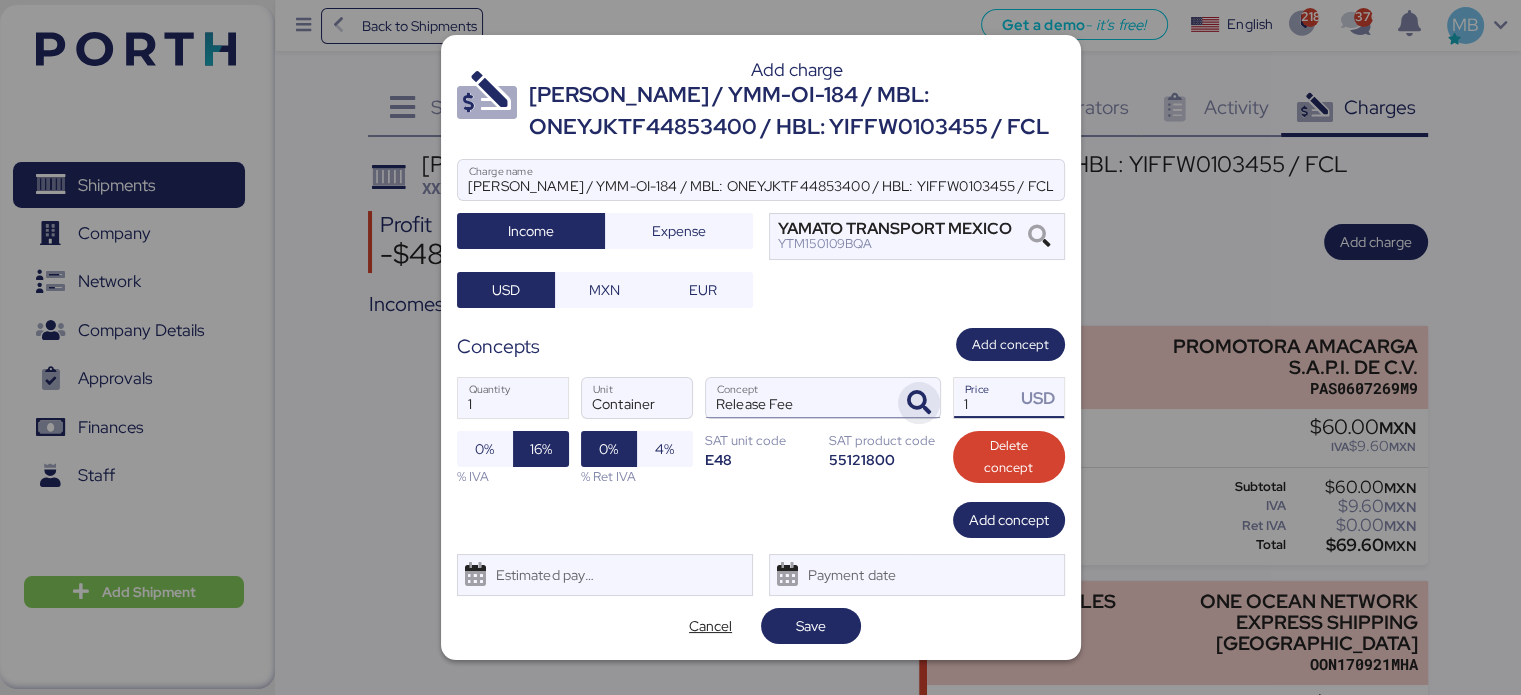 drag, startPoint x: 976, startPoint y: 411, endPoint x: 928, endPoint y: 400, distance: 49.24429 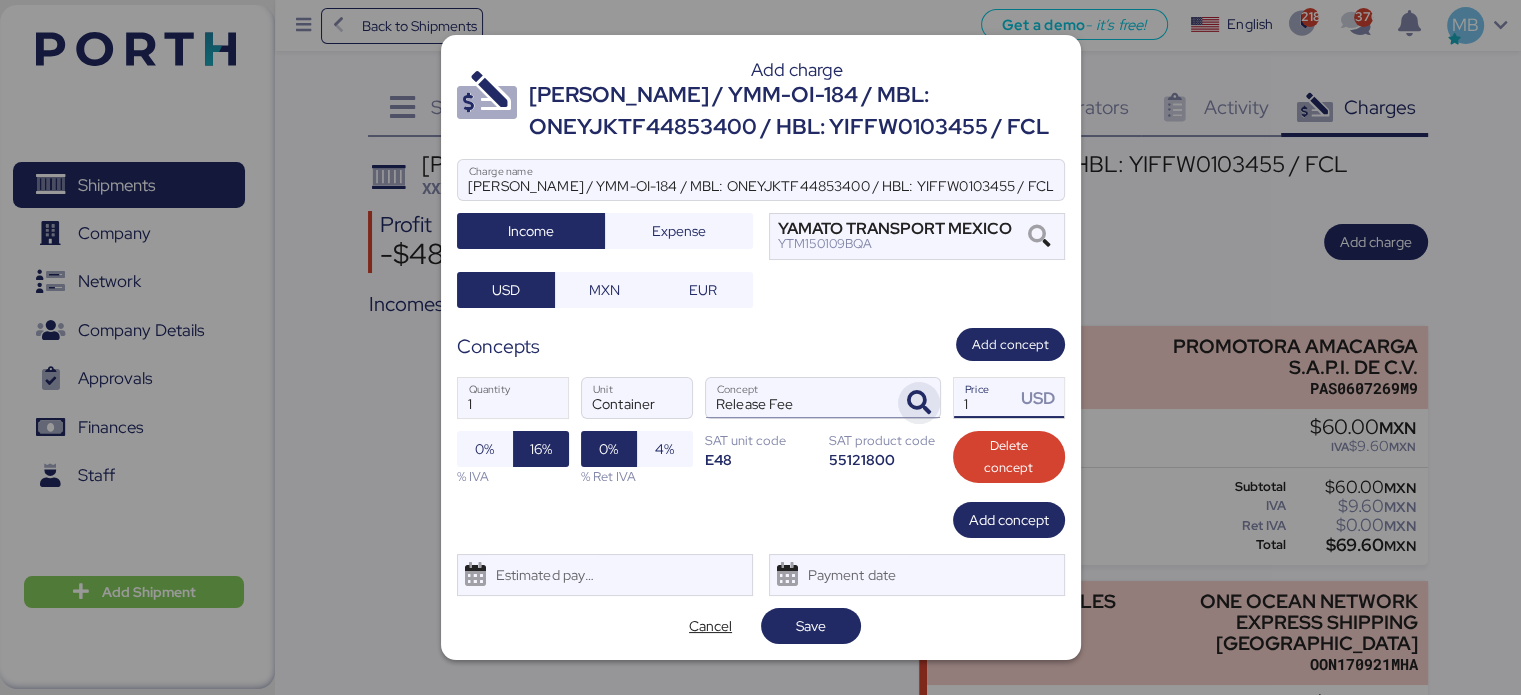 click on "1 Quantity Container Unit Release Fee Concept   1 Price USD 0% 16% % IVA 0% 4% % Ret IVA SAT unit code E48 SAT product code 55121800 Delete concept" at bounding box center (761, 431) 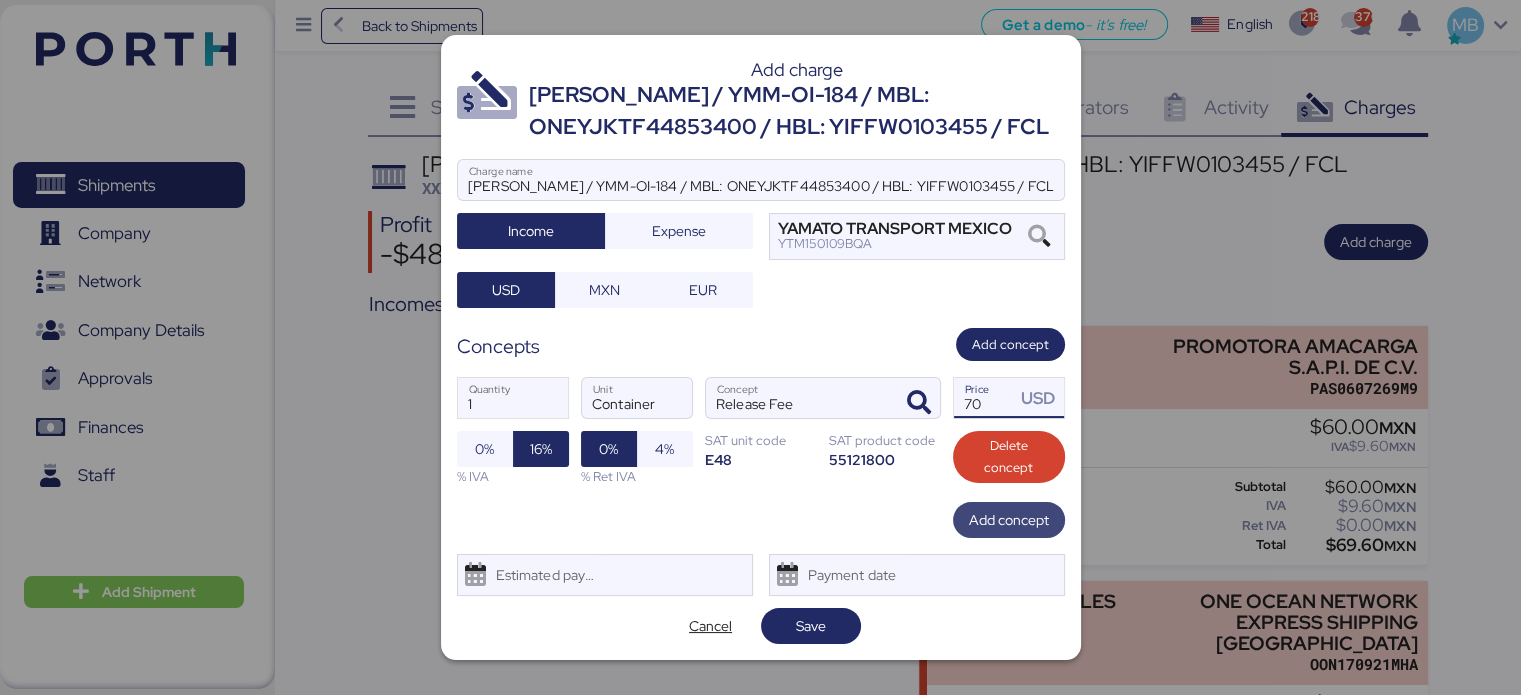 type on "70" 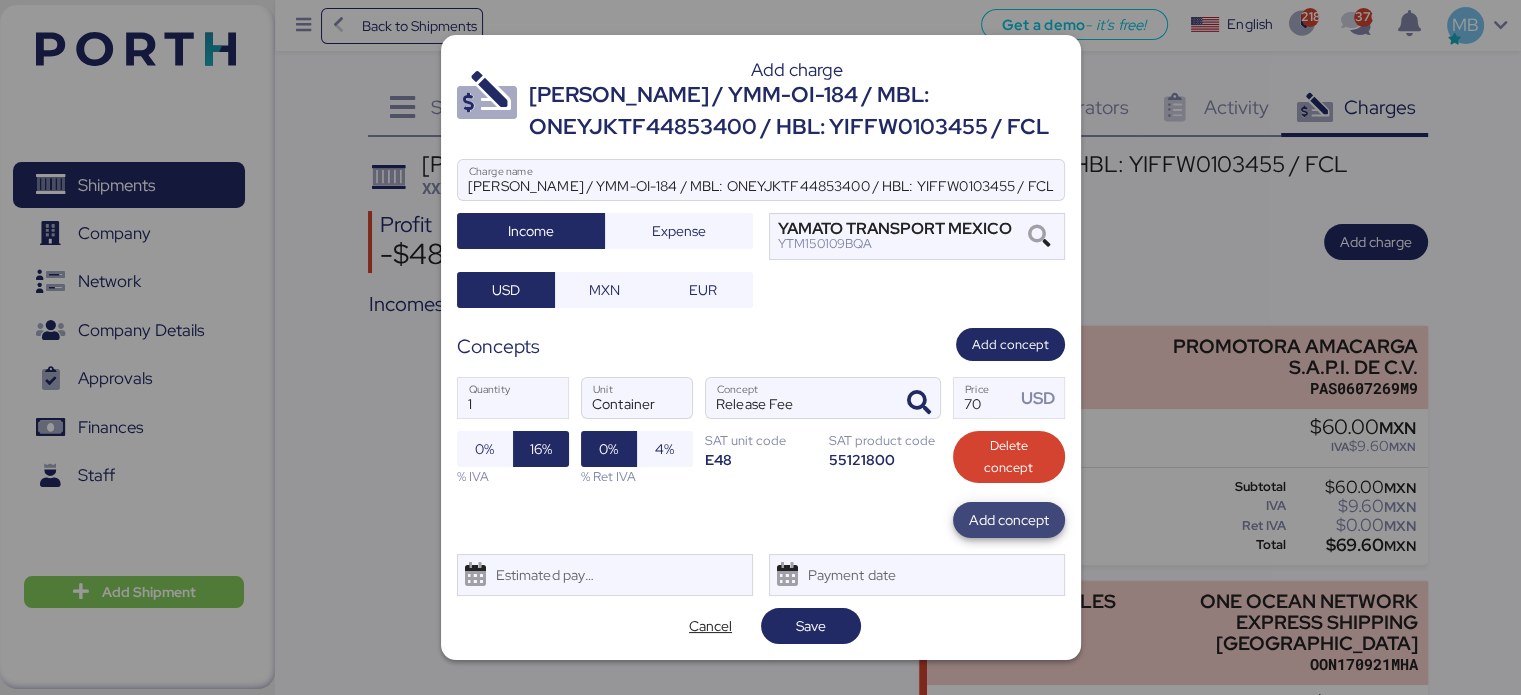 click on "Add concept" at bounding box center [1009, 520] 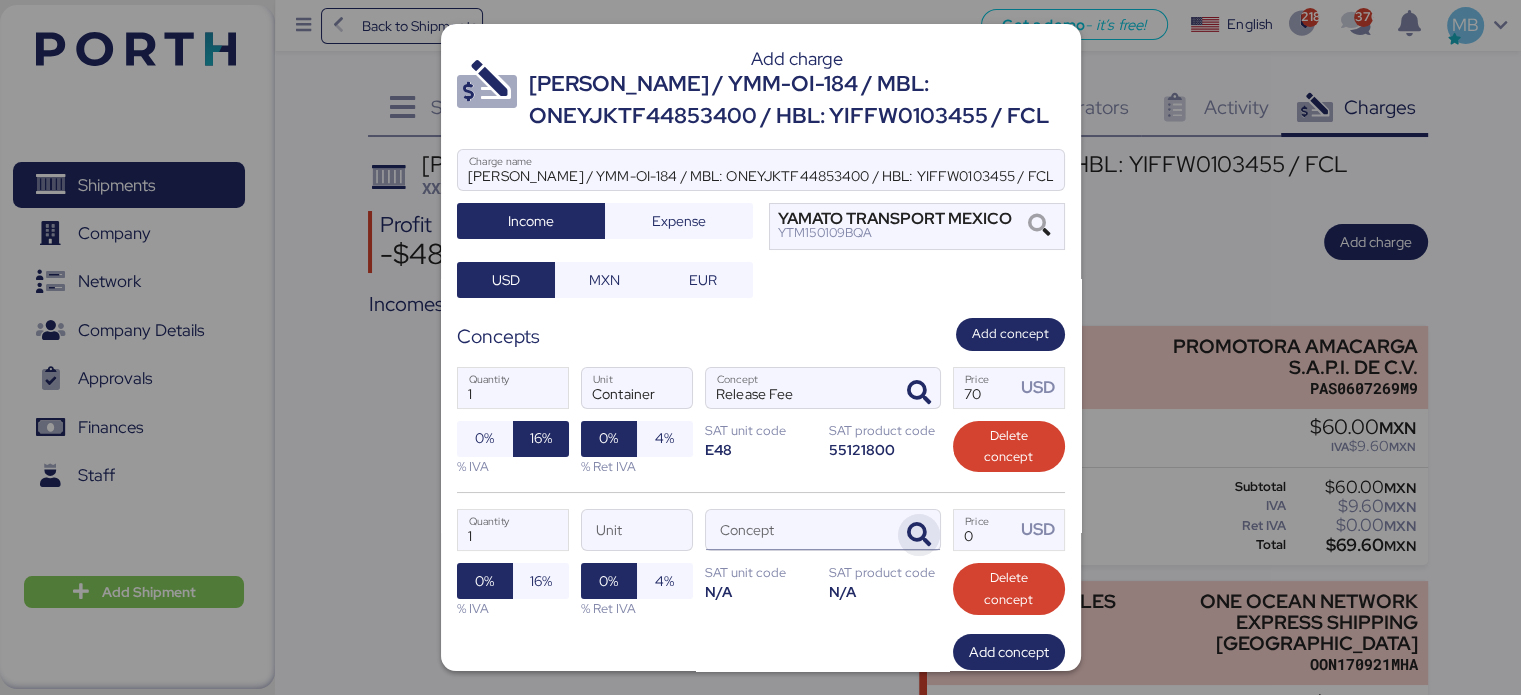 click at bounding box center [919, 535] 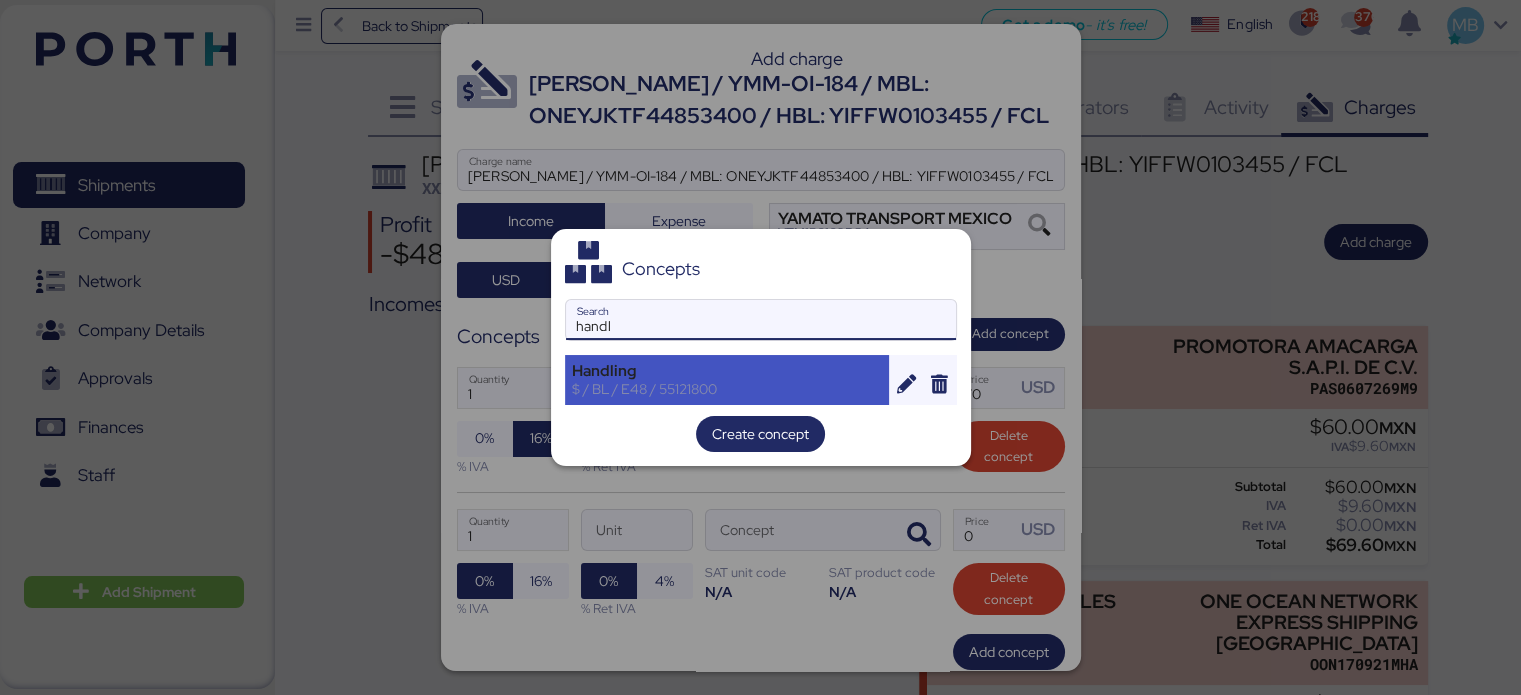 type on "handl" 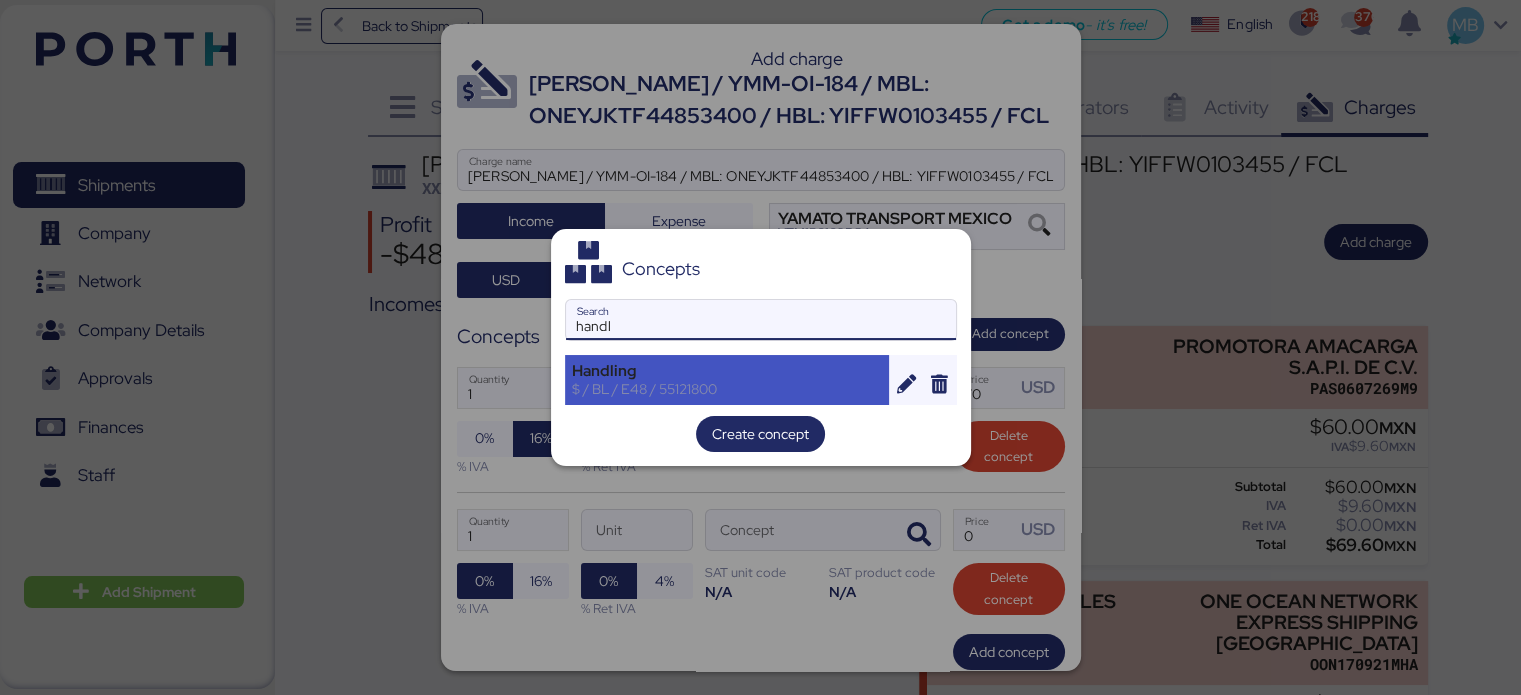click on "Handling" at bounding box center (727, 371) 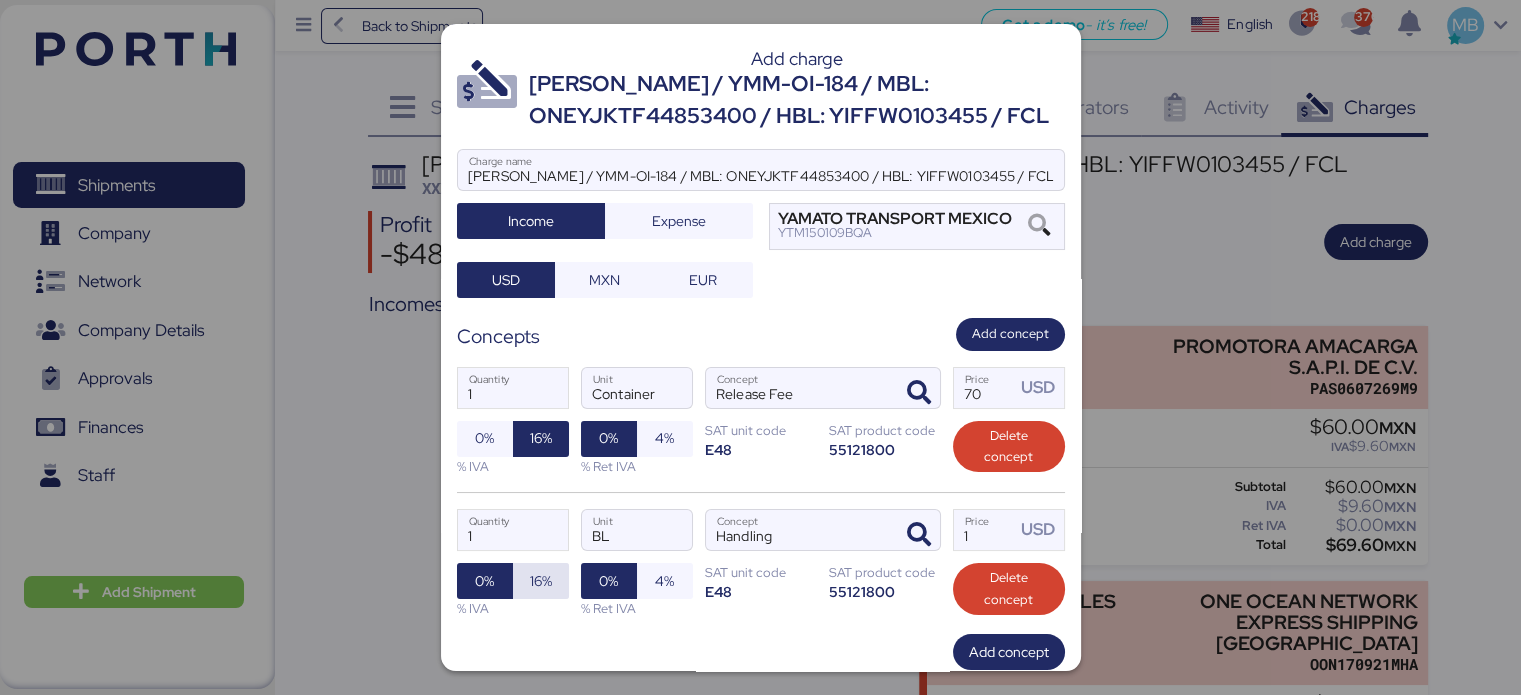 click on "16%" at bounding box center (541, 581) 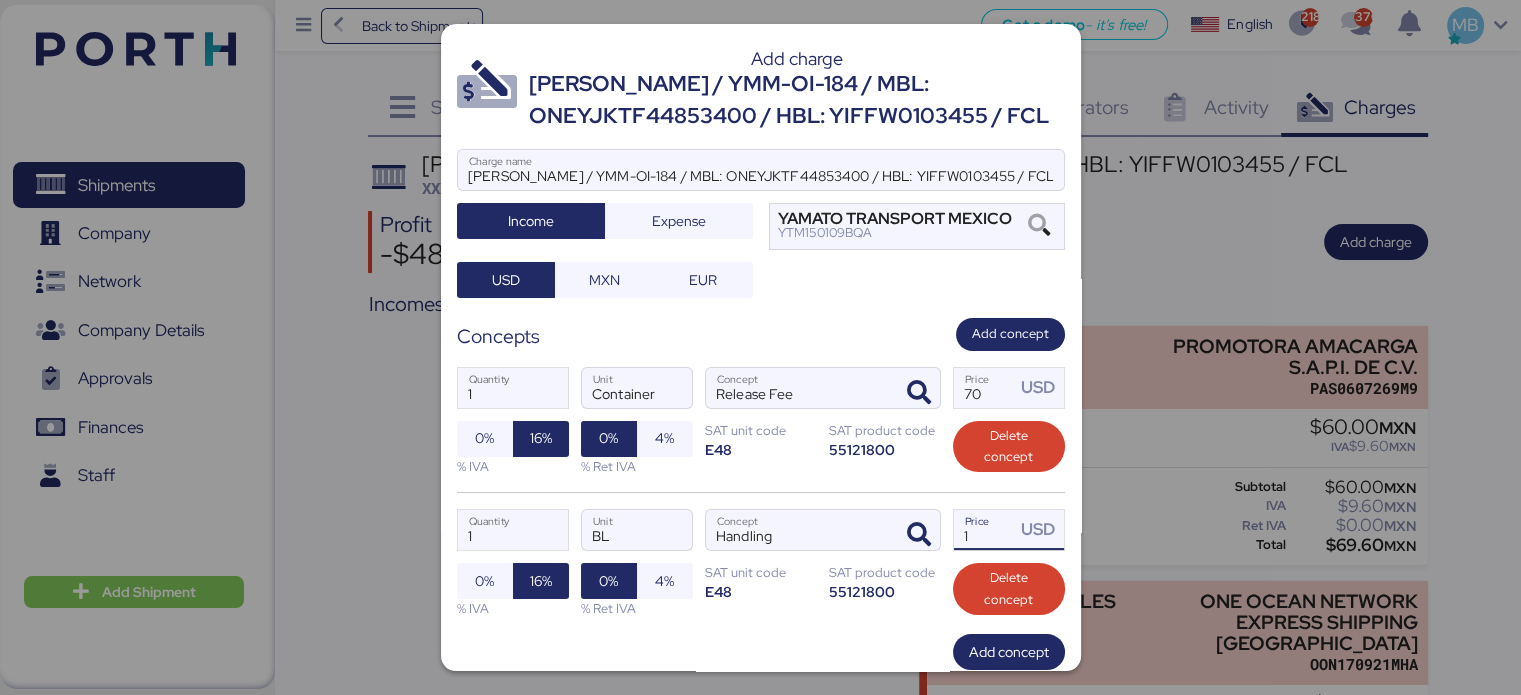 drag, startPoint x: 998, startPoint y: 529, endPoint x: 937, endPoint y: 526, distance: 61.073727 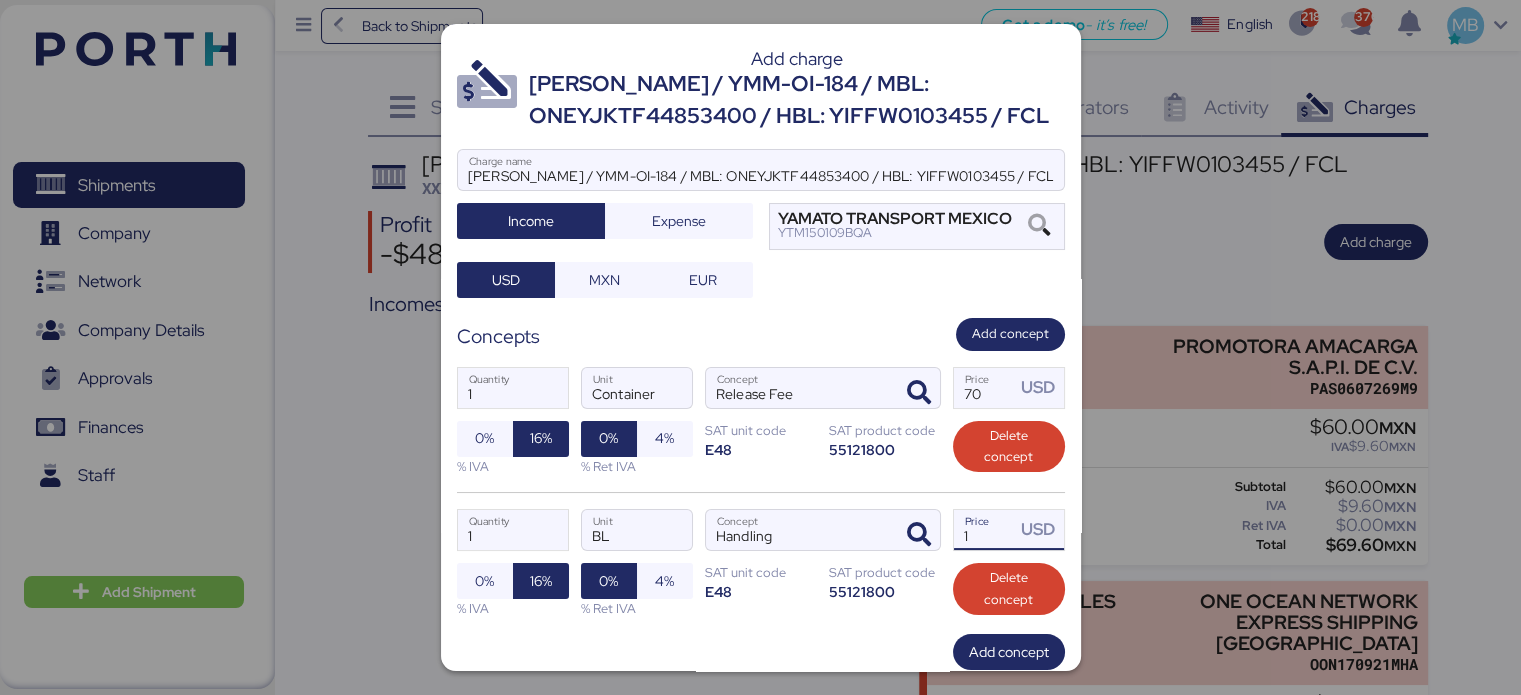 click on "1 Quantity BL Unit Handling Concept   1 Price USD 0% 16% % IVA 0% 4% % Ret IVA SAT unit code E48 SAT product code 55121800 Delete concept" at bounding box center (761, 563) 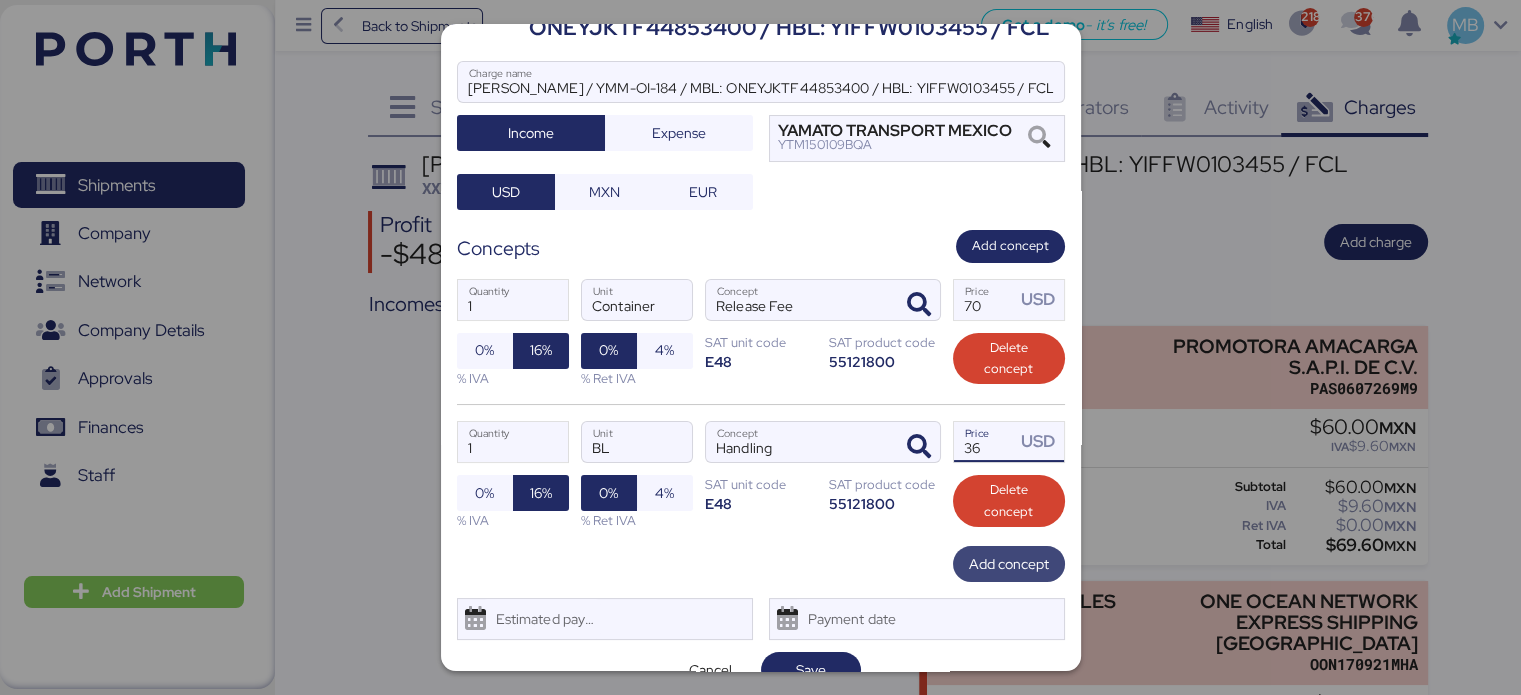 scroll, scrollTop: 118, scrollLeft: 0, axis: vertical 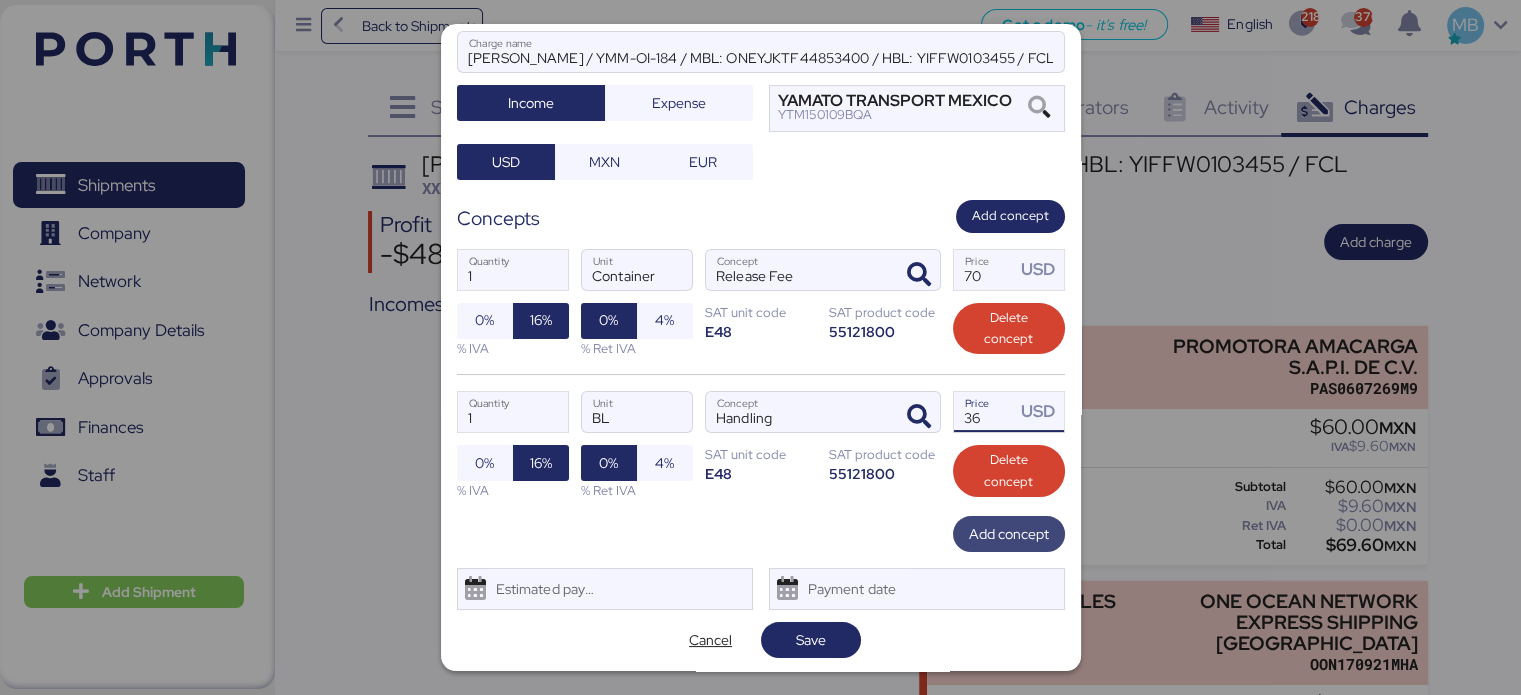 type on "36" 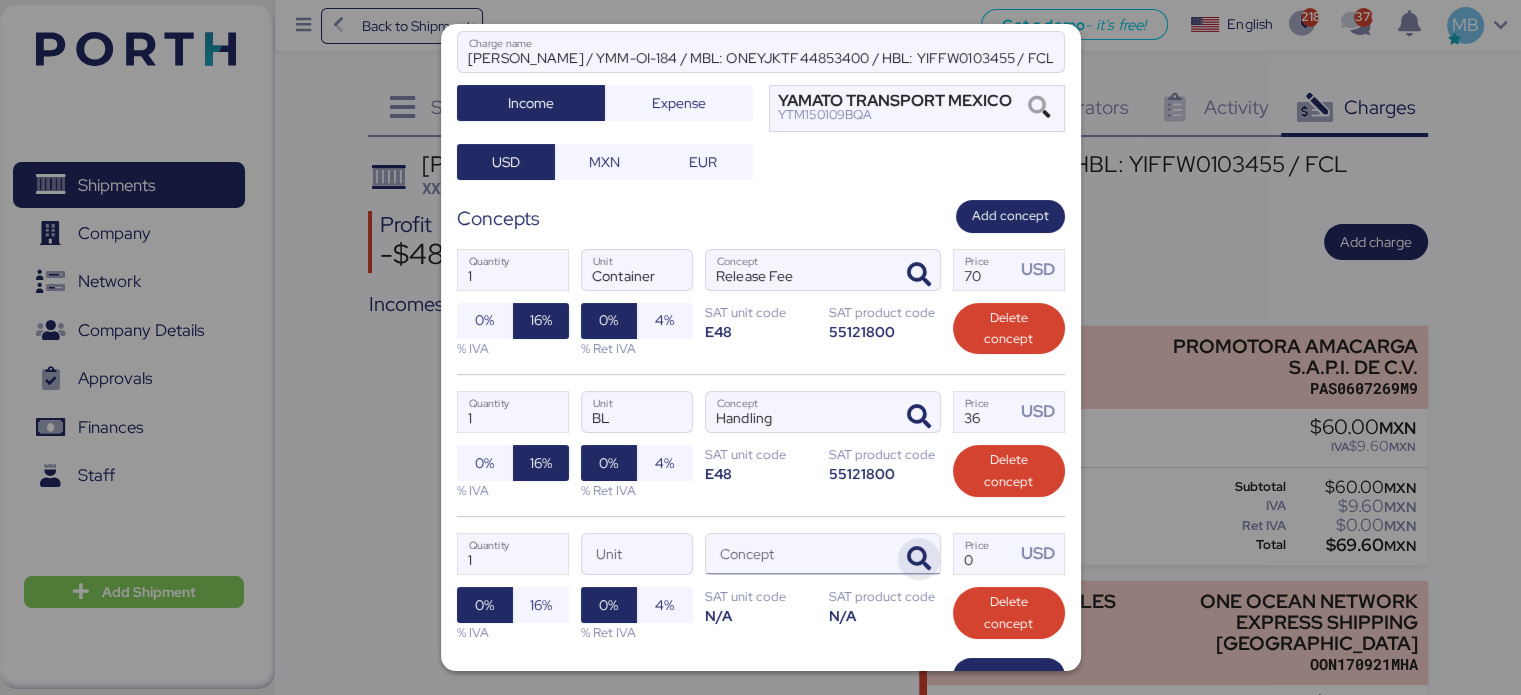 click at bounding box center (919, 559) 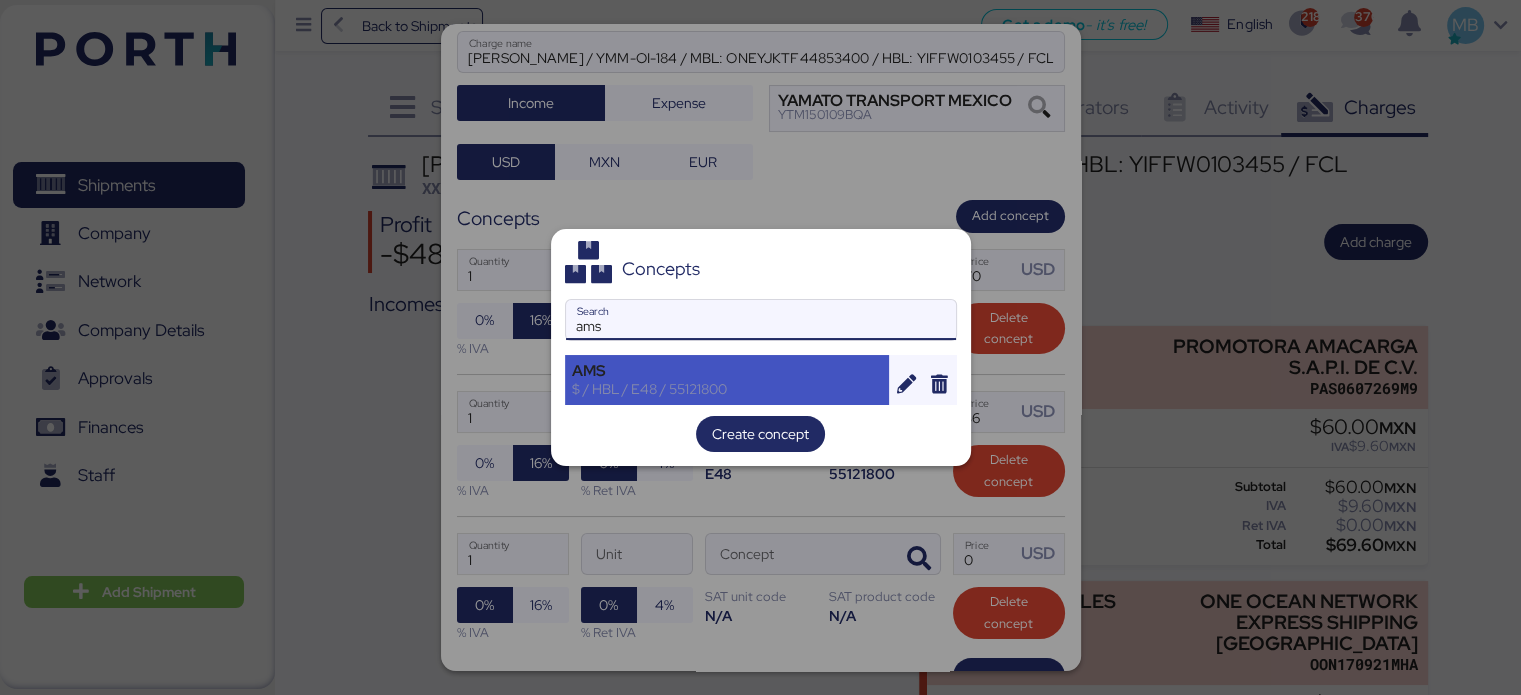 type on "ams" 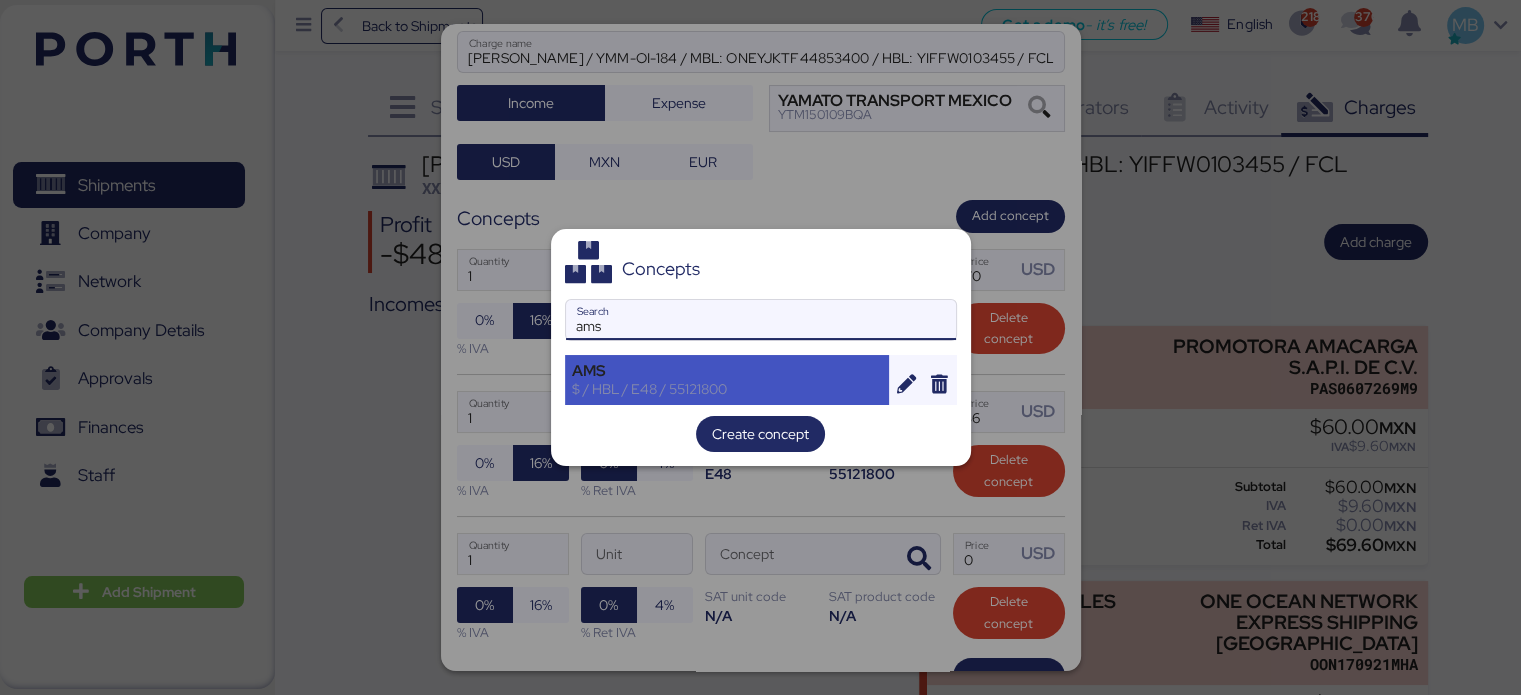click on "$ / HBL /
E48 / 55121800" at bounding box center (727, 389) 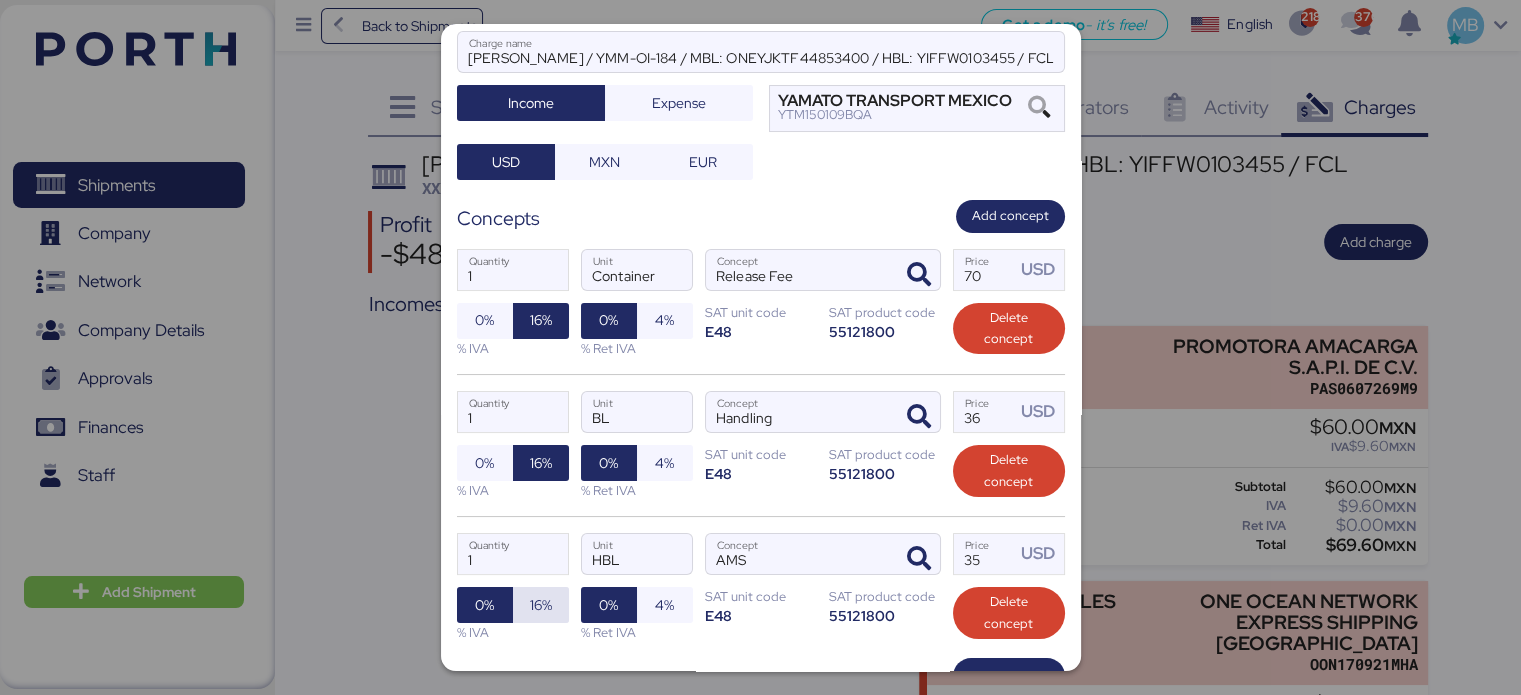 click on "16%" at bounding box center [541, 605] 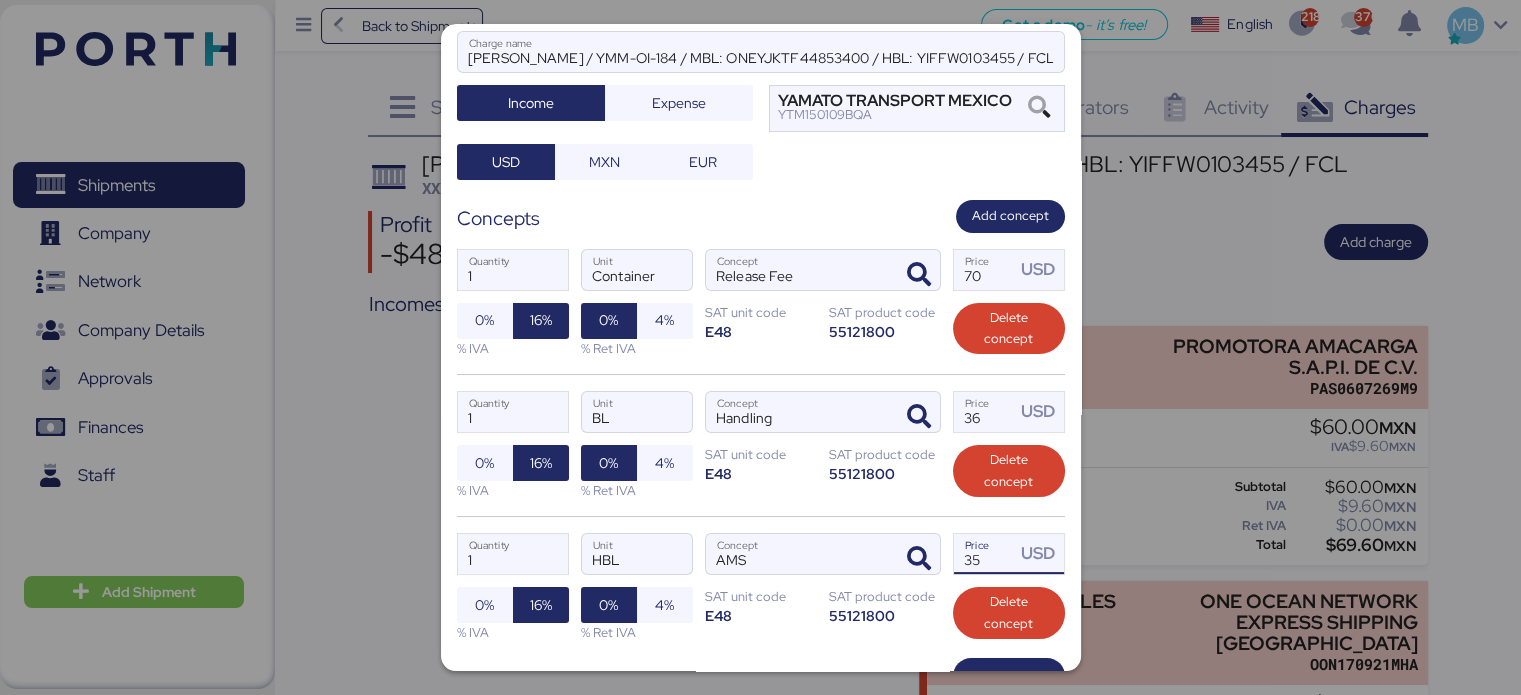 drag, startPoint x: 992, startPoint y: 551, endPoint x: 936, endPoint y: 551, distance: 56 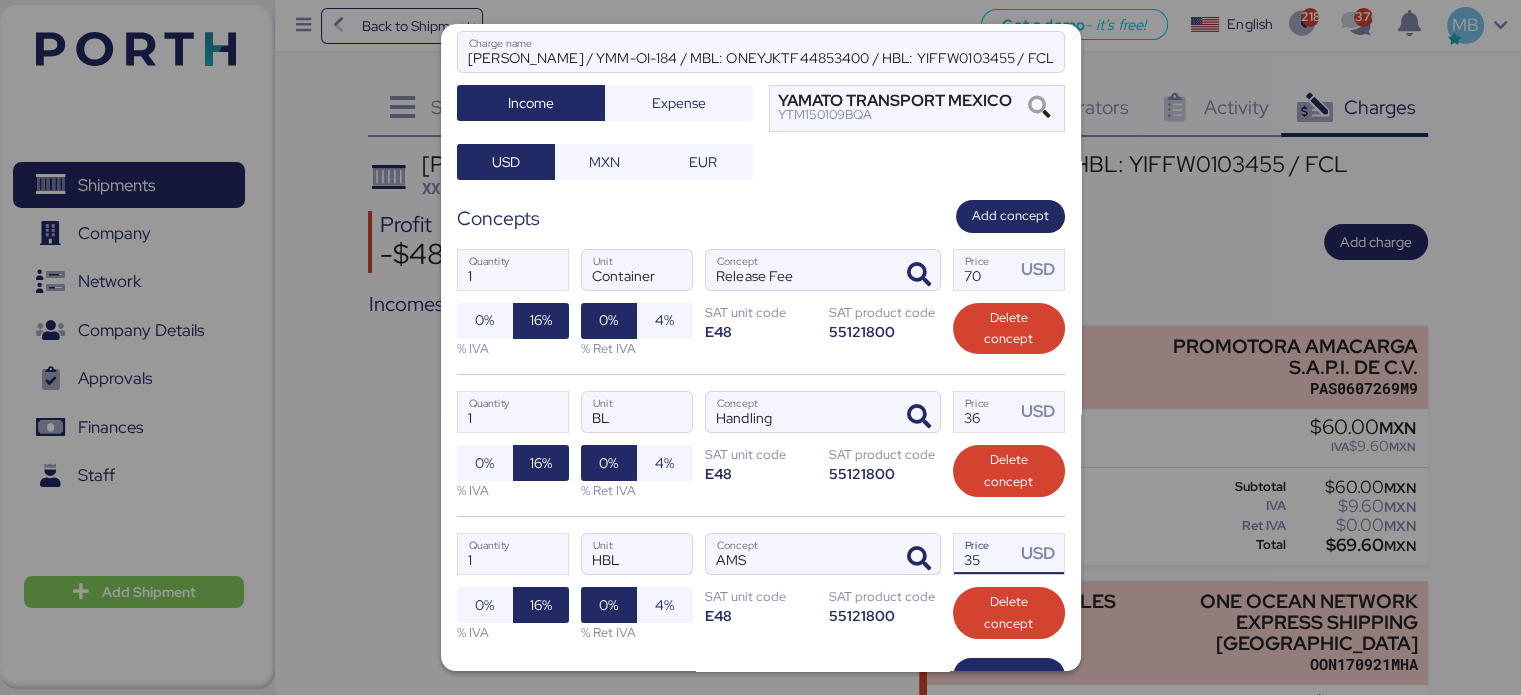 click on "1 Quantity HBL Unit AMS Concept   35 Price USD 0% 16% % IVA 0% 4% % Ret IVA SAT unit code E48 SAT product code 55121800 Delete concept" at bounding box center [761, 587] 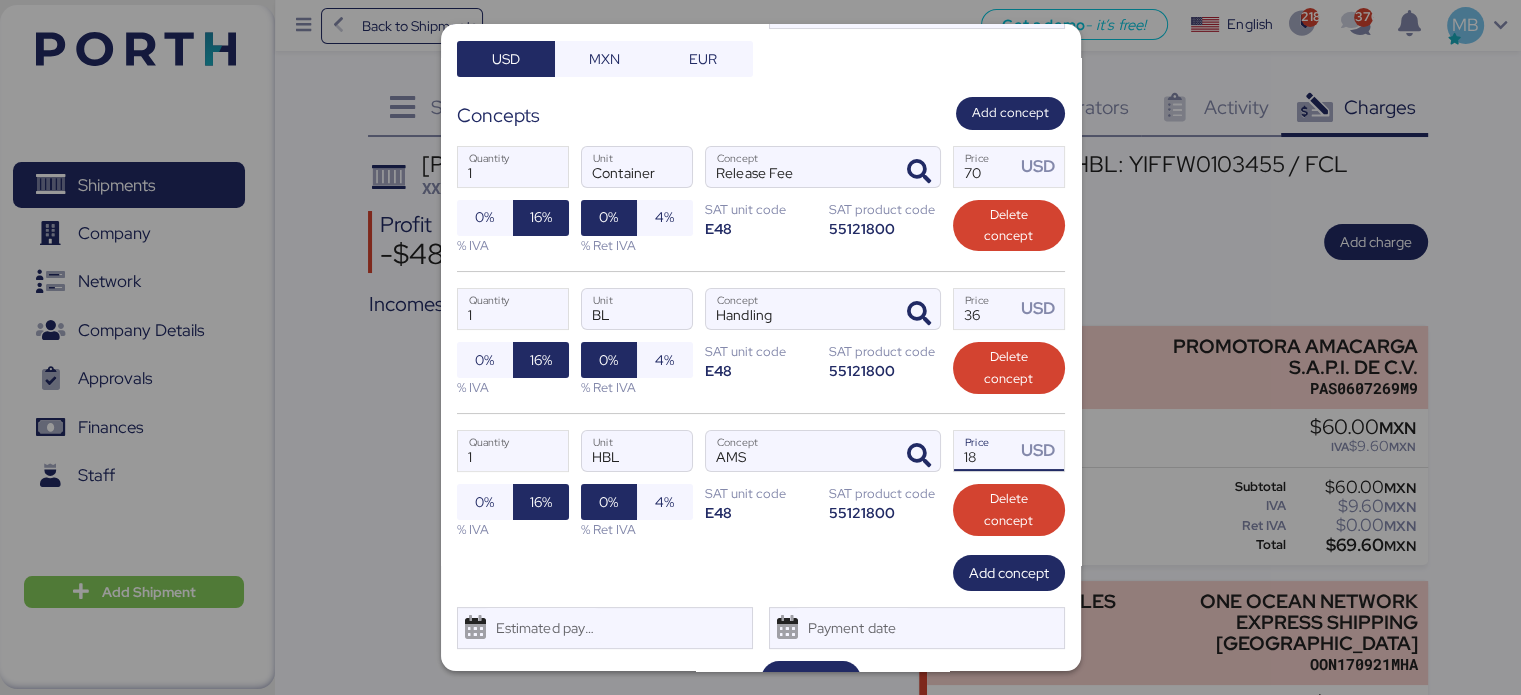 scroll, scrollTop: 260, scrollLeft: 0, axis: vertical 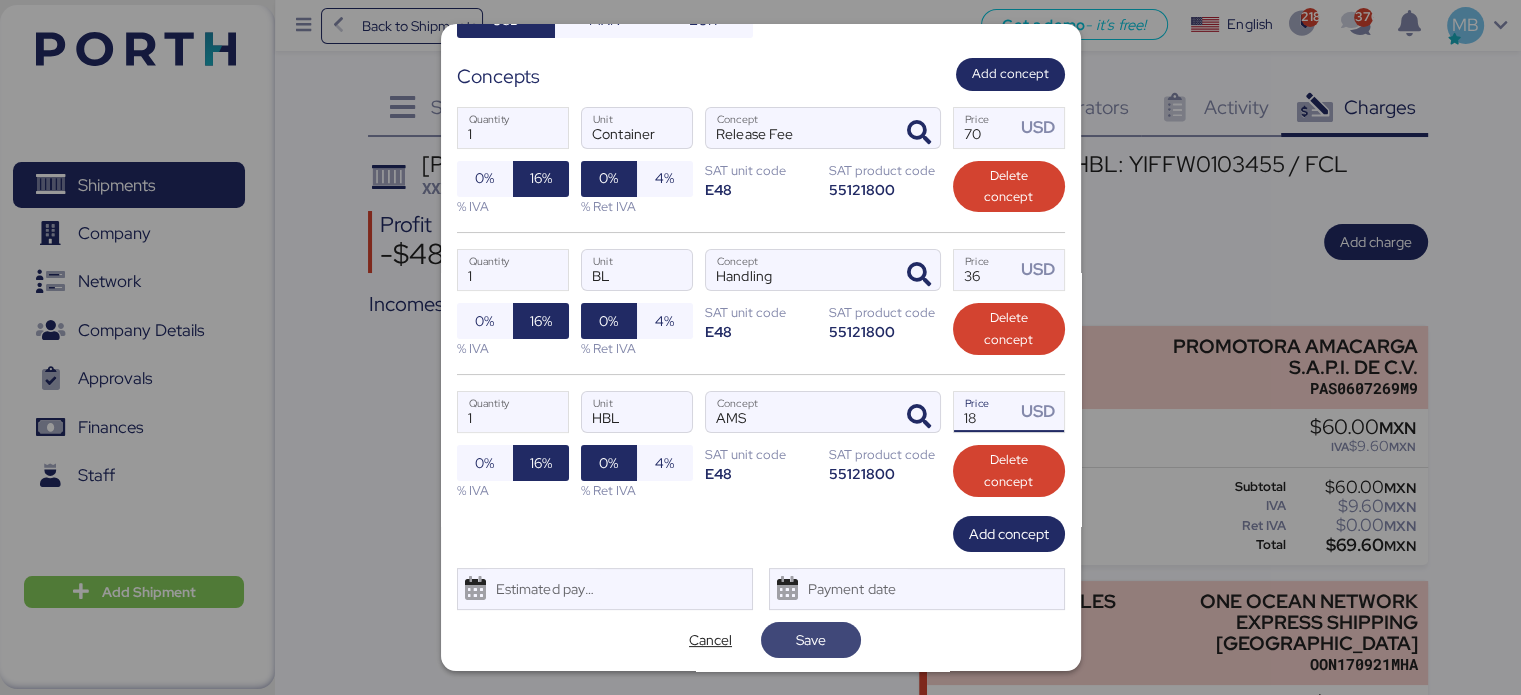 type on "18" 